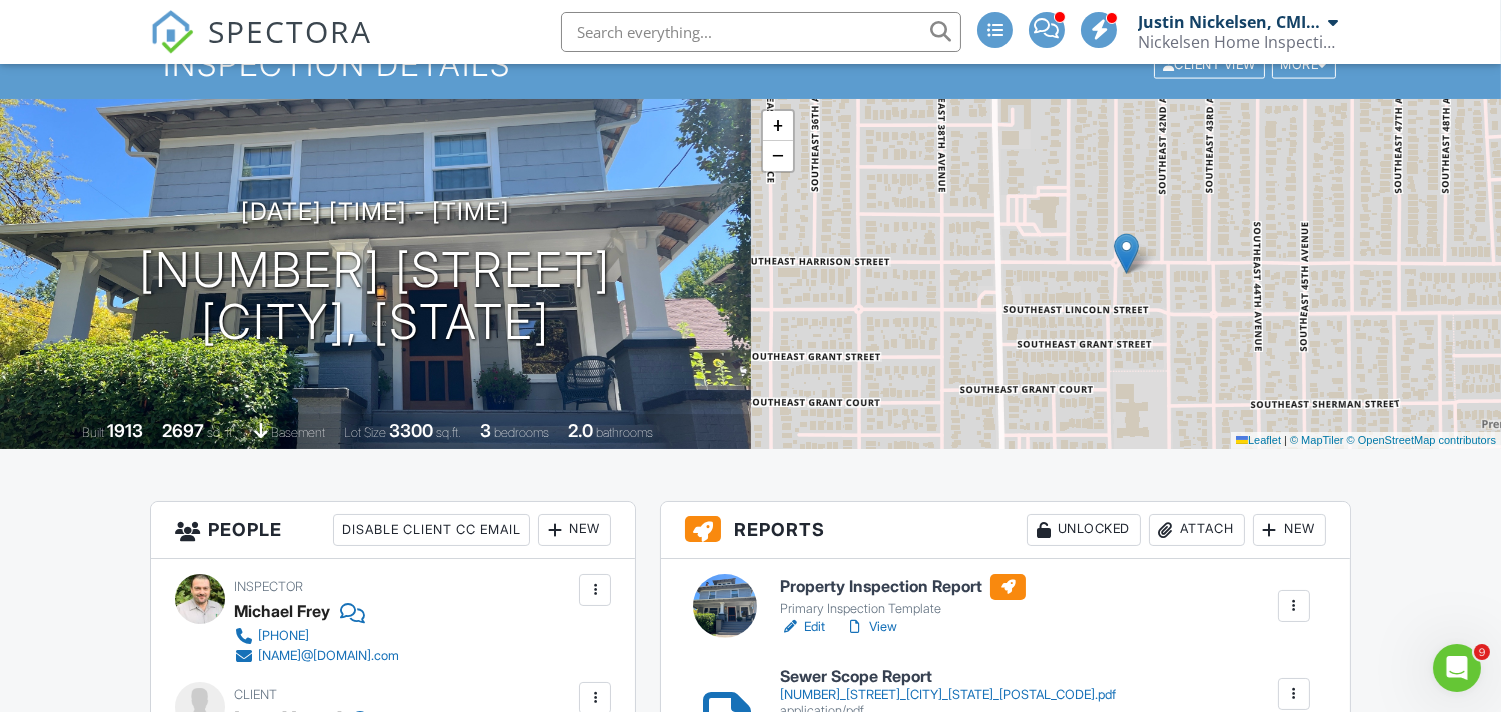 scroll, scrollTop: 0, scrollLeft: 0, axis: both 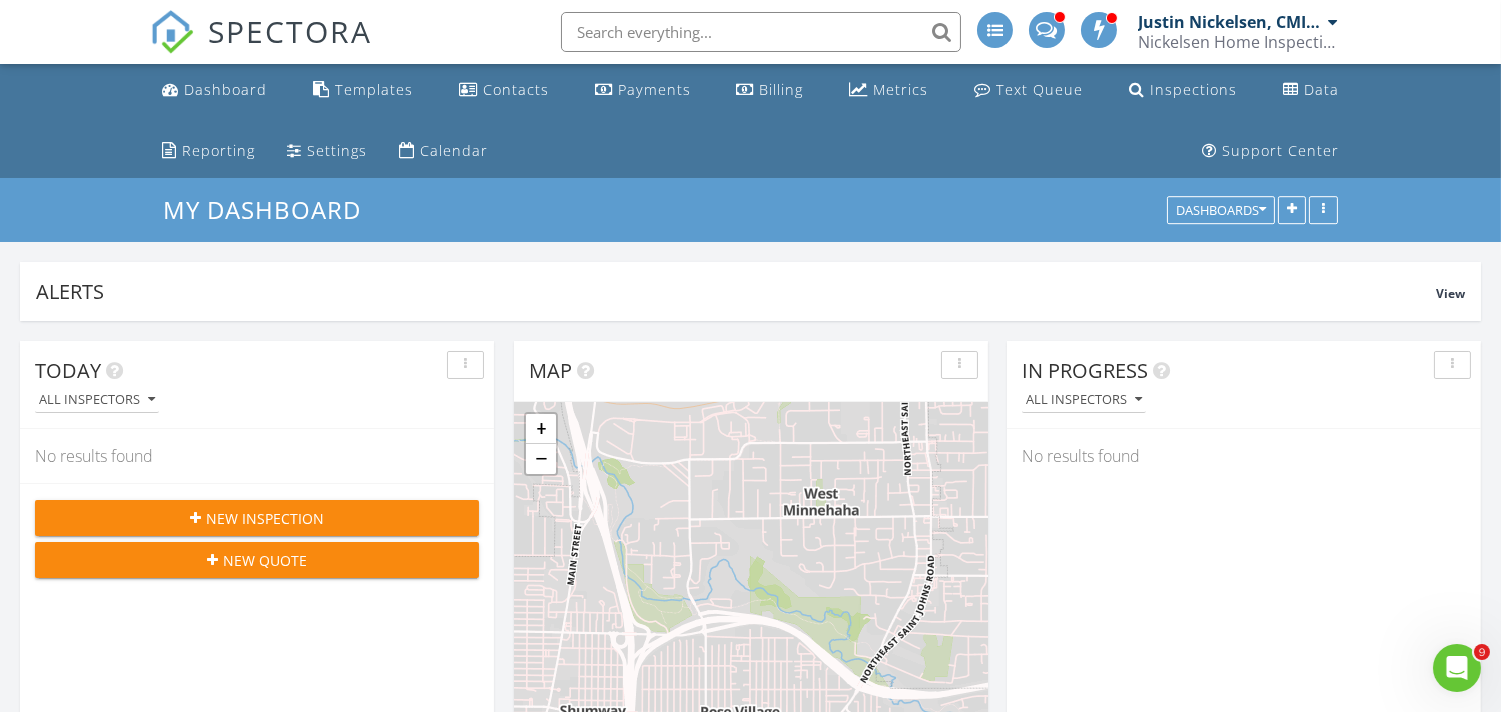 click on "New Inspection" at bounding box center (265, 518) 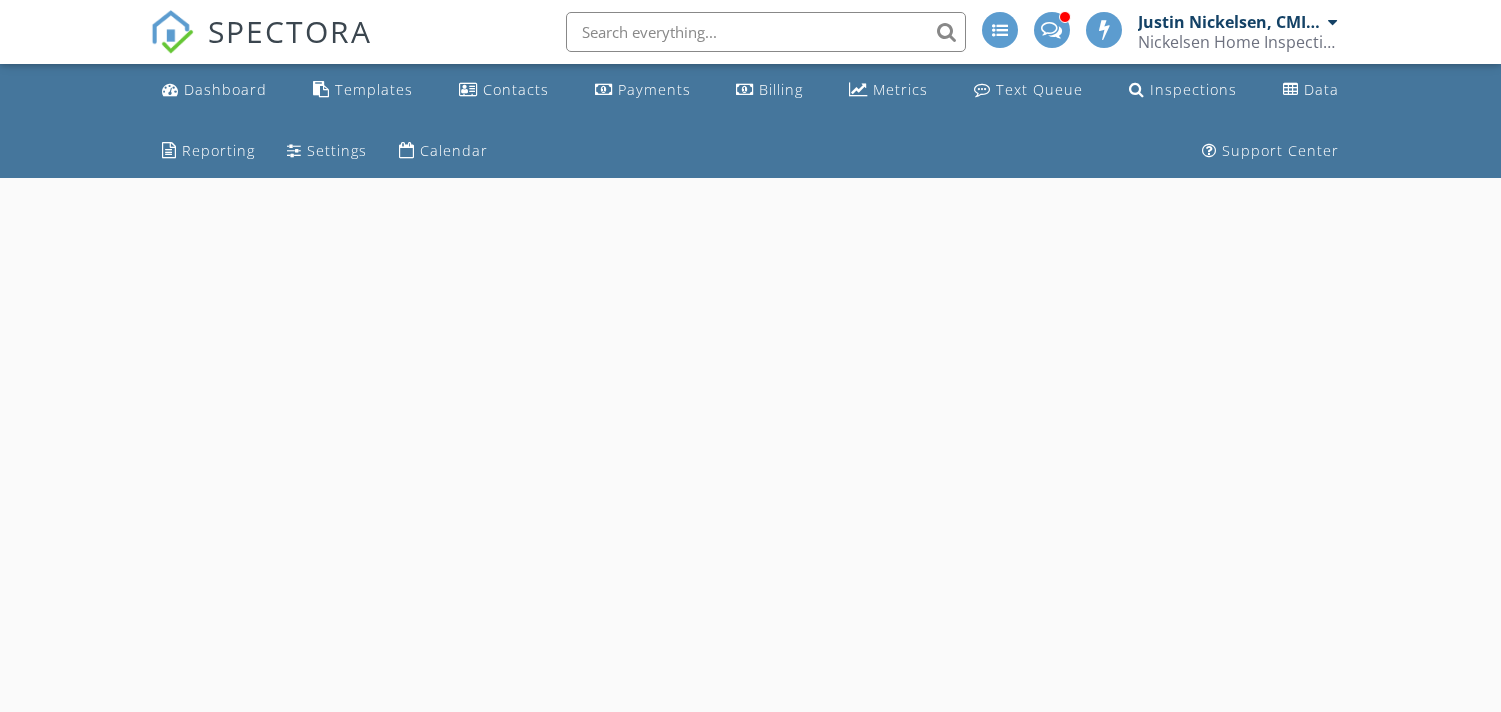 scroll, scrollTop: 0, scrollLeft: 0, axis: both 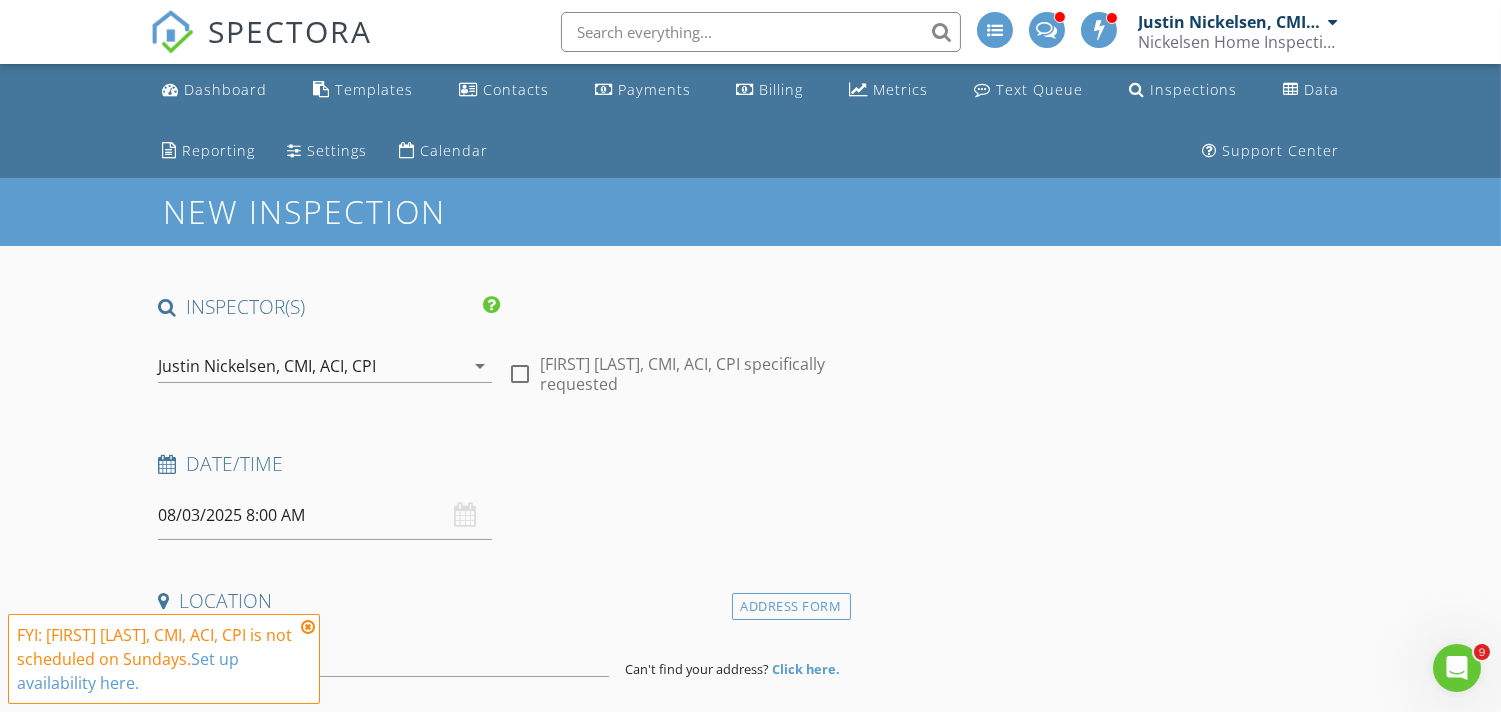 click on "Justin Nickelsen, CMI, ACI, CPI" at bounding box center [267, 366] 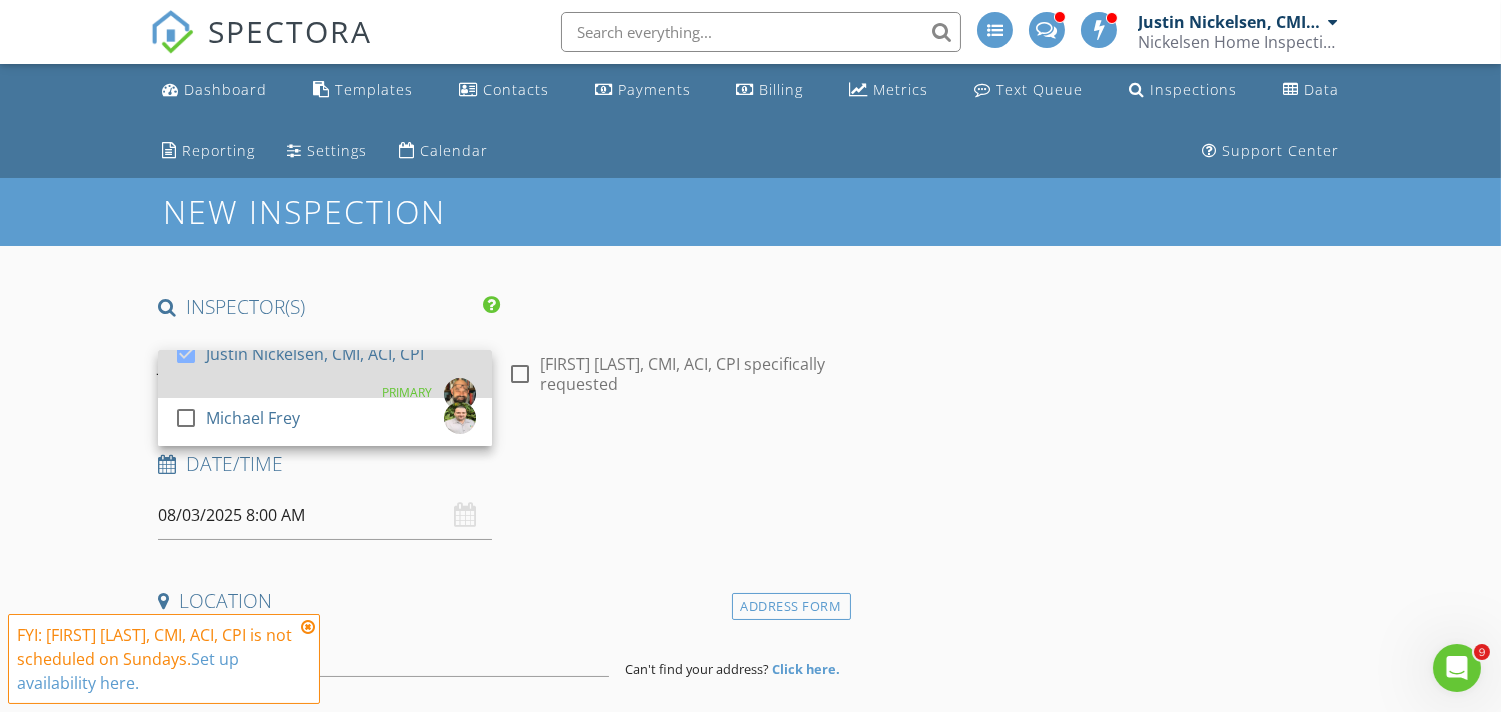 click at bounding box center (186, 354) 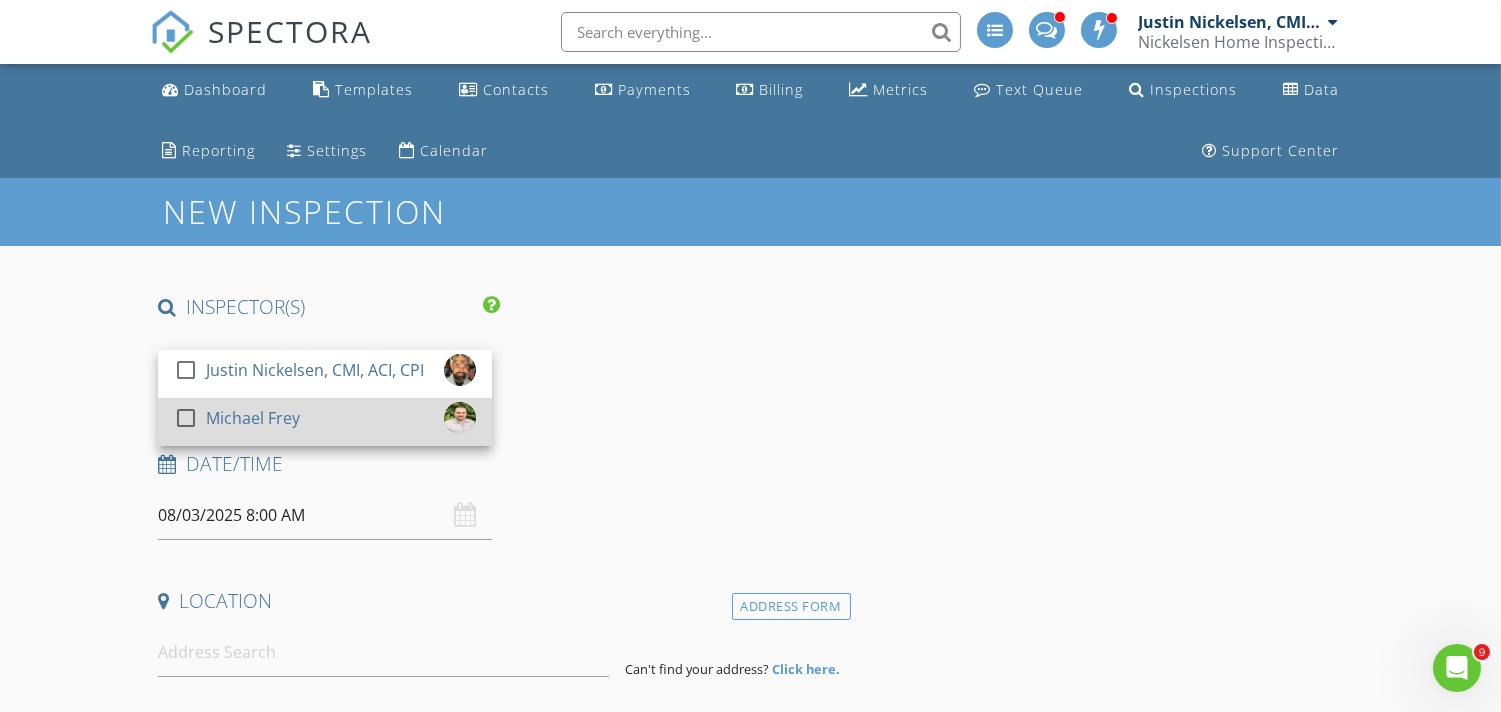 click at bounding box center [186, 418] 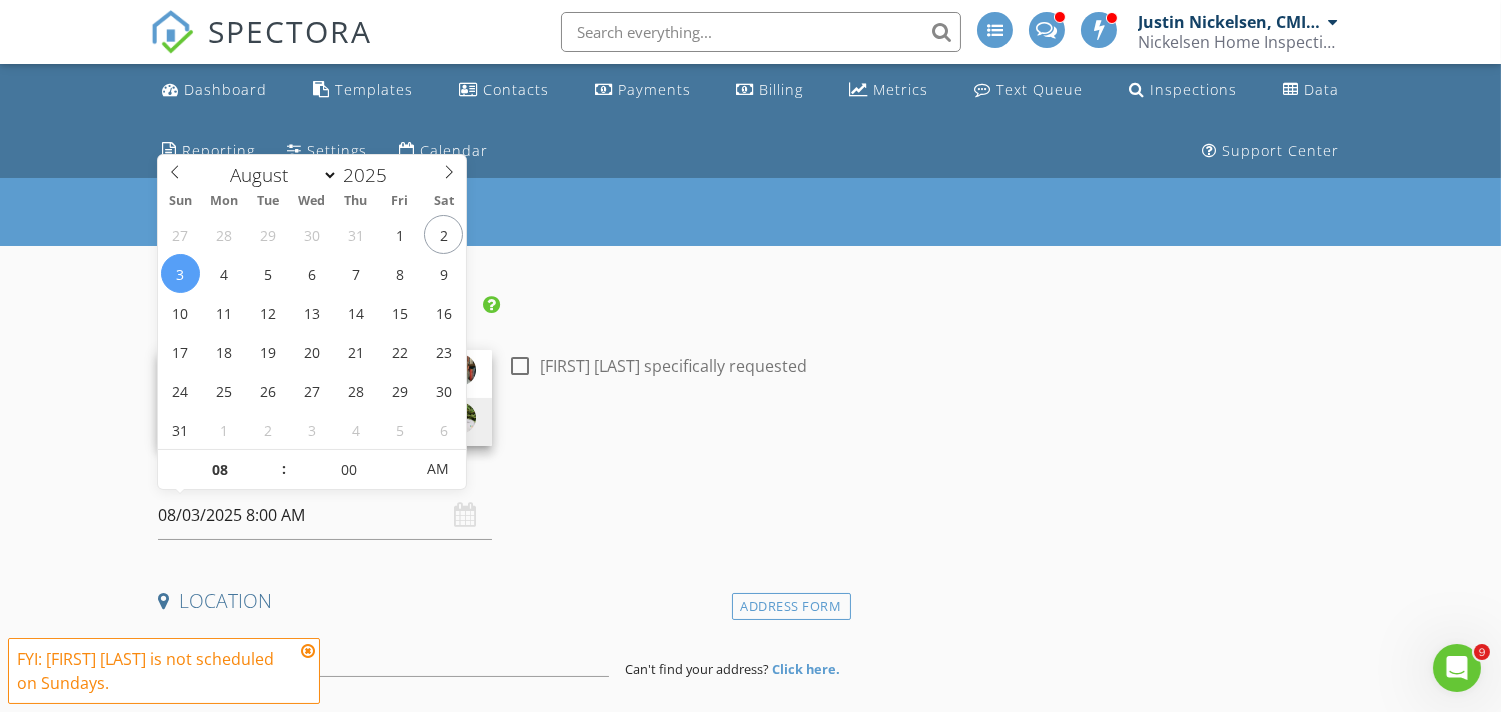 click on "08/03/2025 8:00 AM" at bounding box center (325, 515) 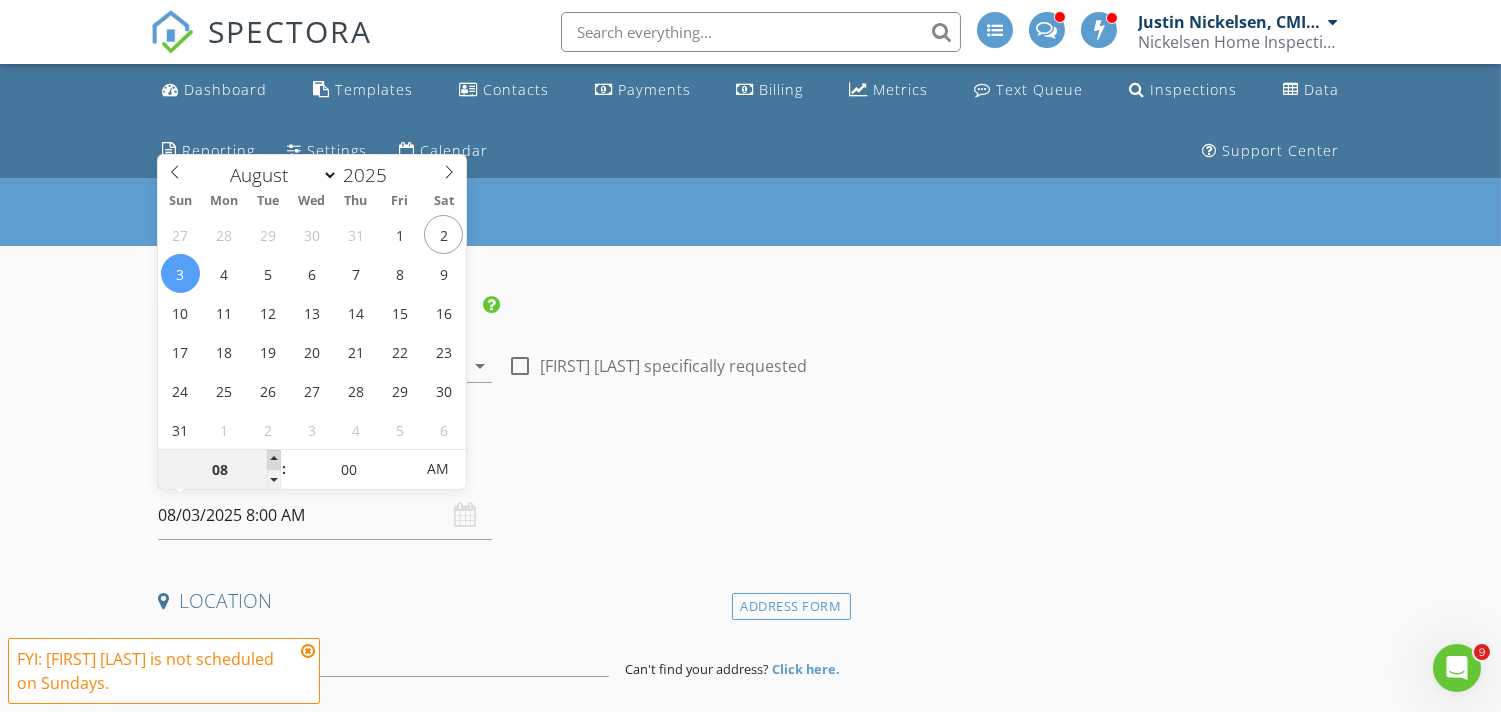 type on "09" 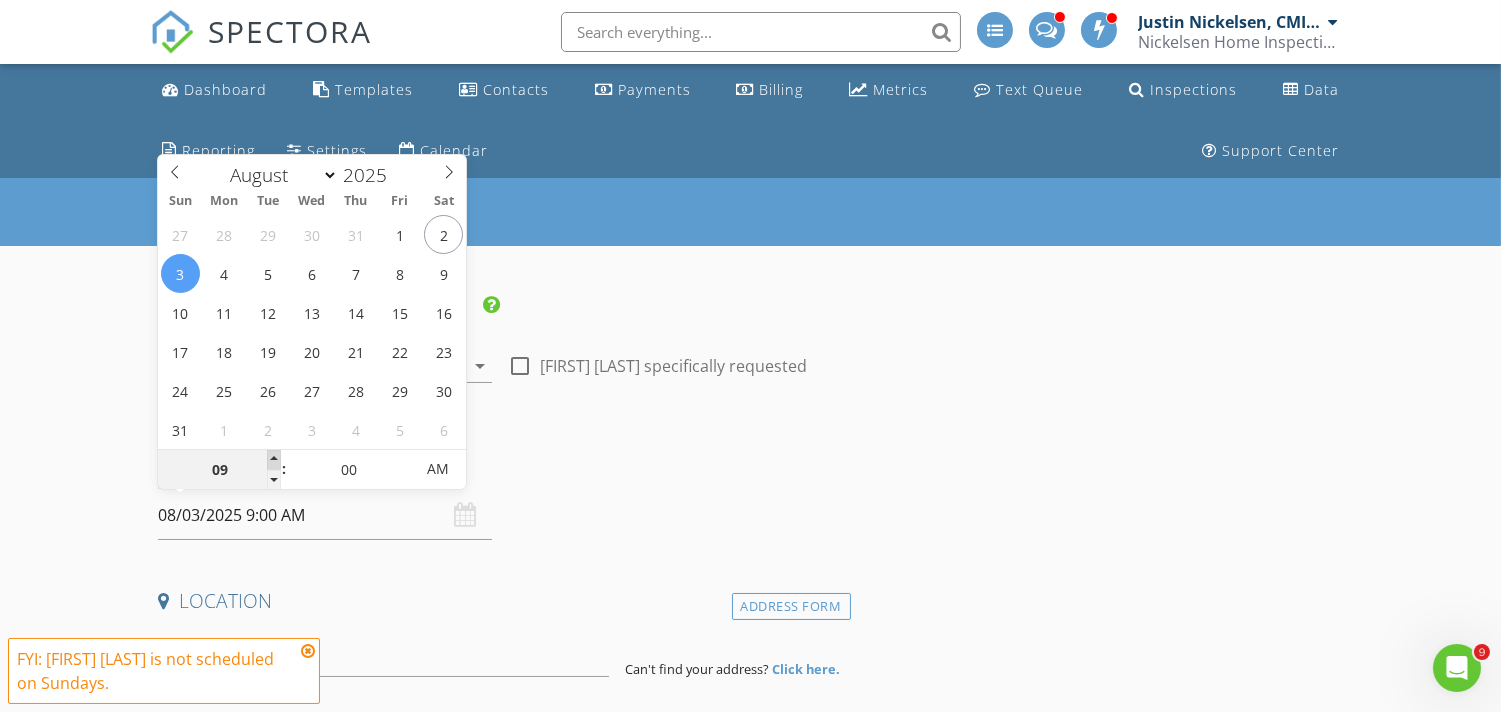 click at bounding box center [274, 460] 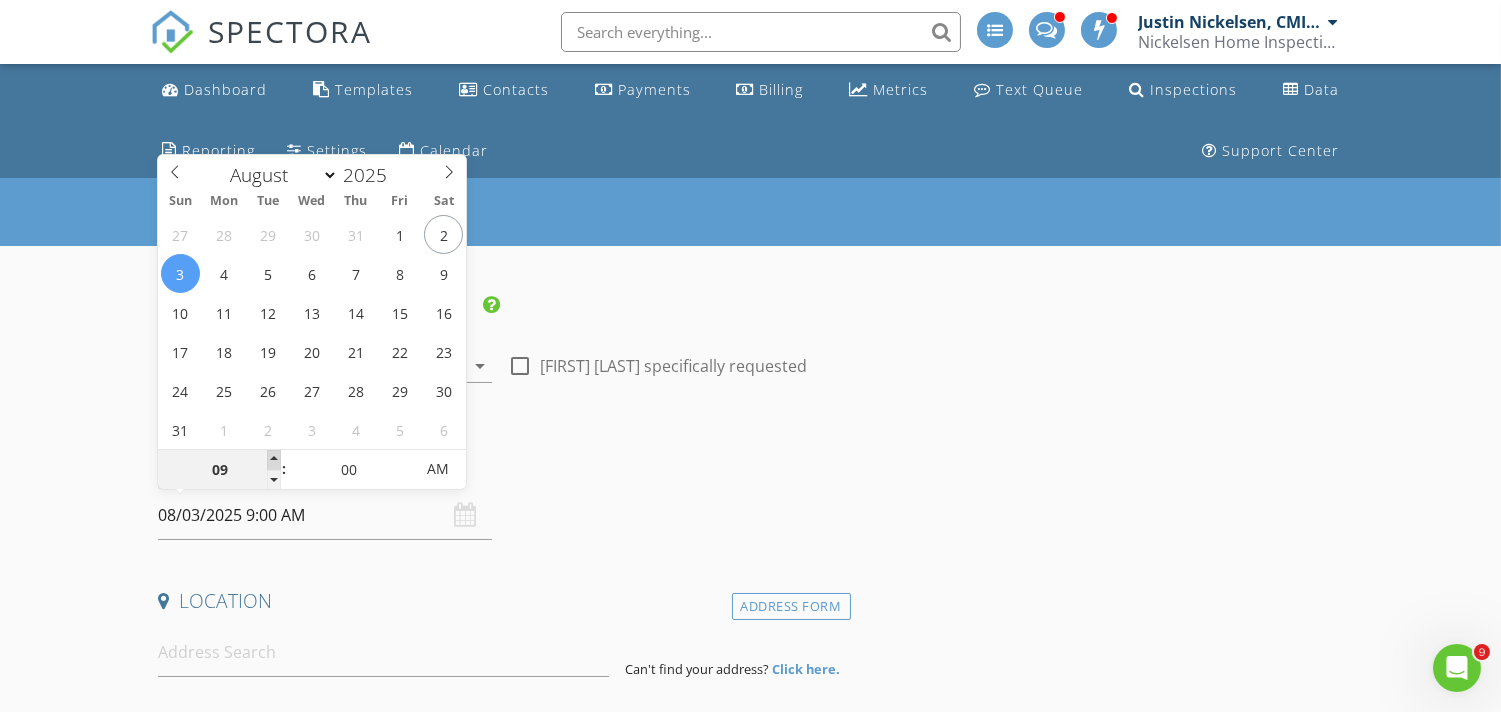 type on "10" 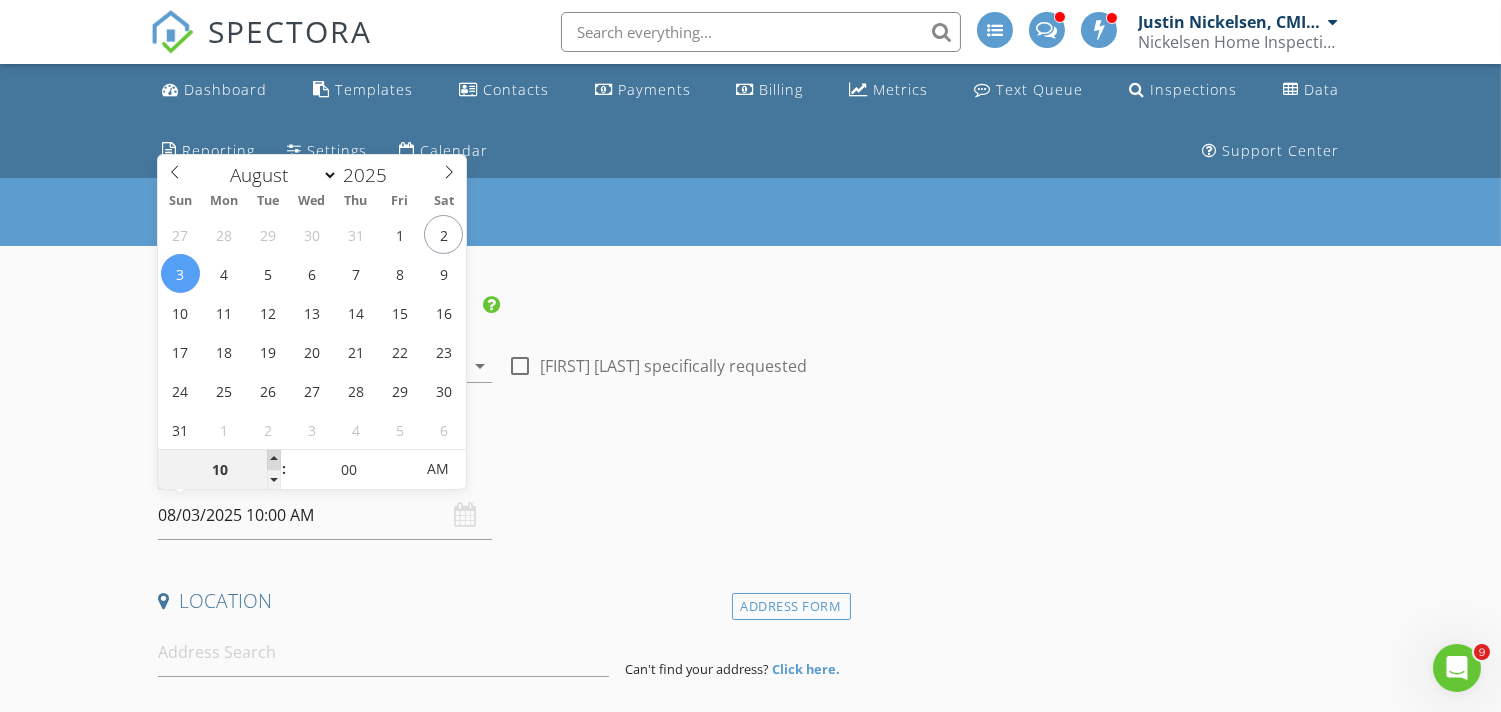 click at bounding box center (274, 460) 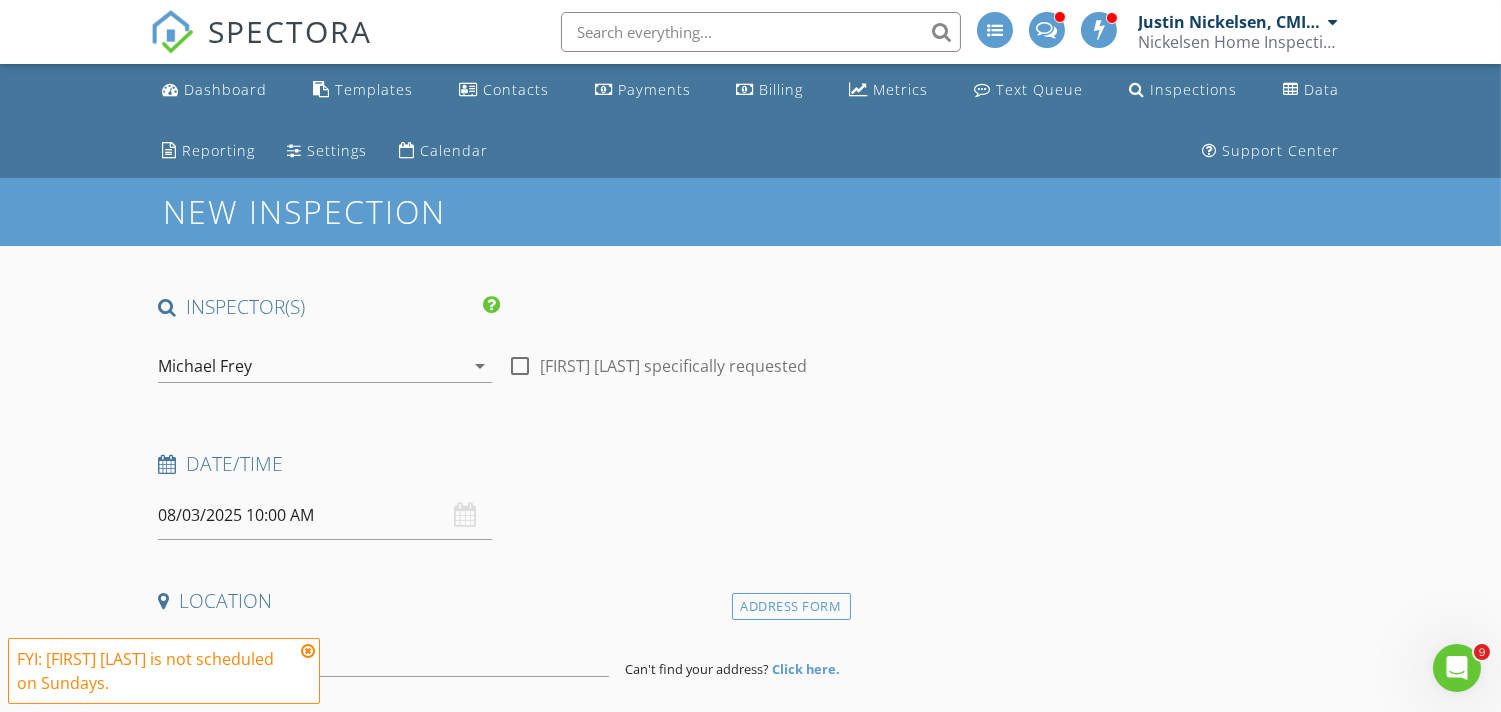 click on "FYI: Michael Frey is not scheduled on Sundays." at bounding box center (156, 671) 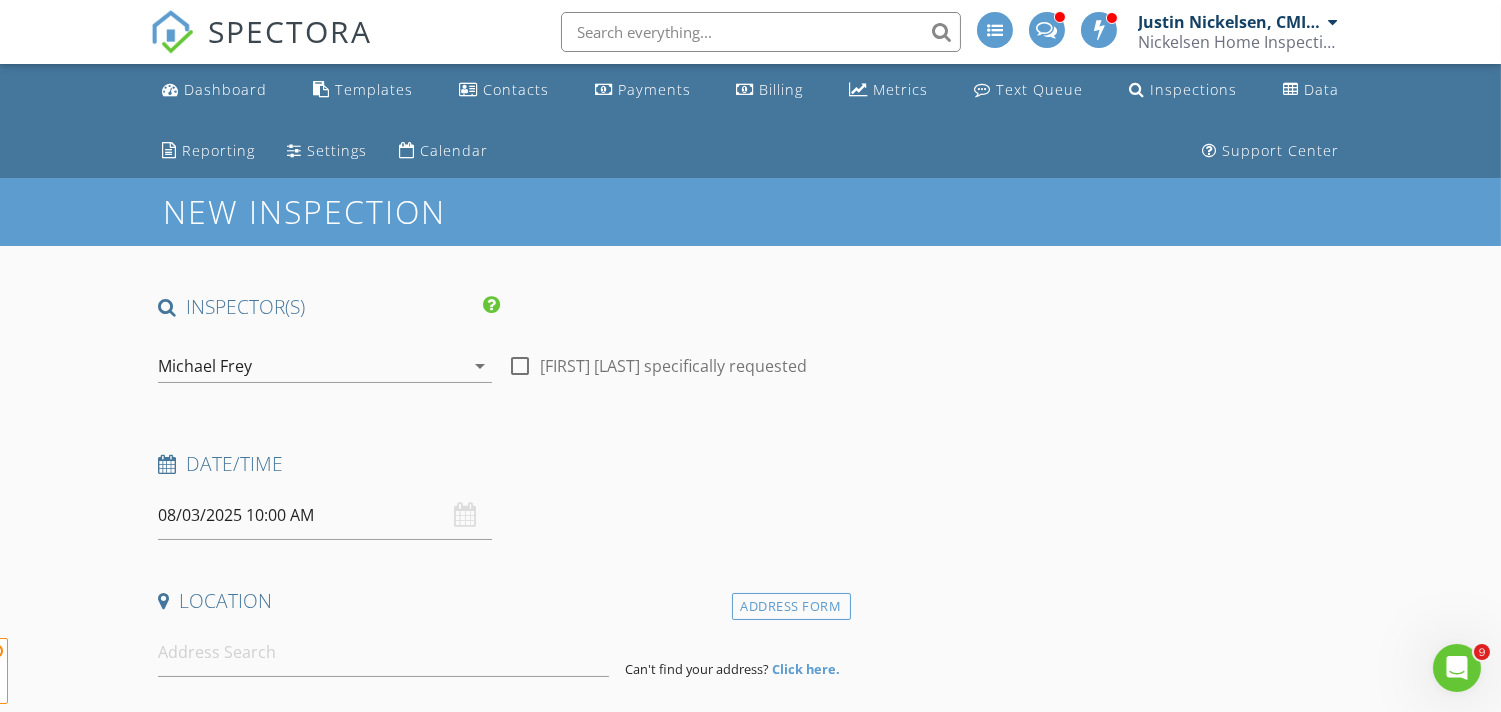 click on "New Inspection
INSPECTOR(S)
check_box_outline_blank   Justin Nickelsen, CMI, ACI, CPI     check_box   Michael Frey   PRIMARY   Michael Frey arrow_drop_down   check_box_outline_blank Michael Frey specifically requested
Date/Time
08/03/2025 10:00 AM
Location
Address Form       Can't find your address?   Click here.
client
check_box Enable Client CC email for this inspection   Client Search     check_box_outline_blank Client is a Company/Organization     First Name   Last Name   Email   CC Email   Phone         Tags         Notes   Private Notes
ADD ADDITIONAL client
SERVICES
arrow_drop_down     Select Discount Code arrow_drop_down    Charges       TOTAL   $0.00    Duration    No services with durations selected      Templates    No templates selected    Agreements" at bounding box center (750, 1866) 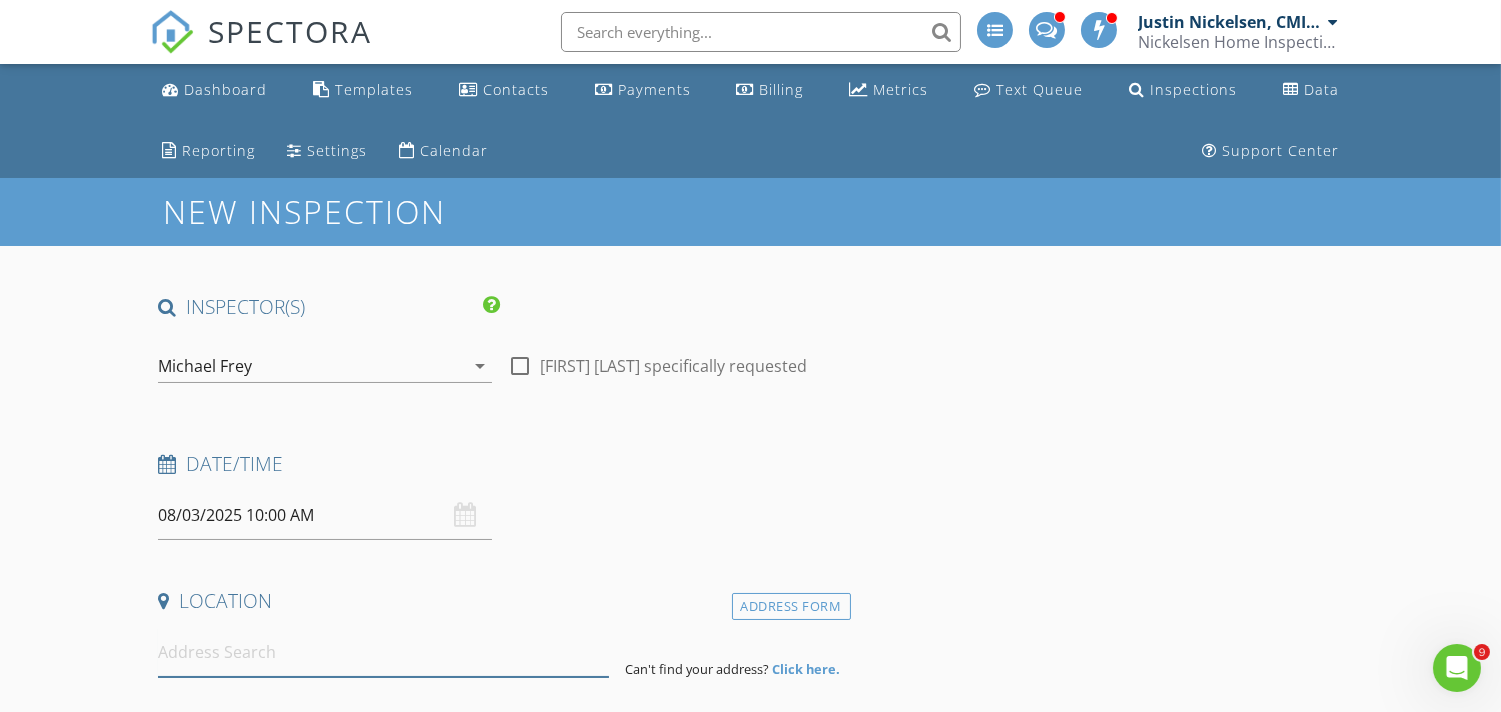 click at bounding box center (383, 652) 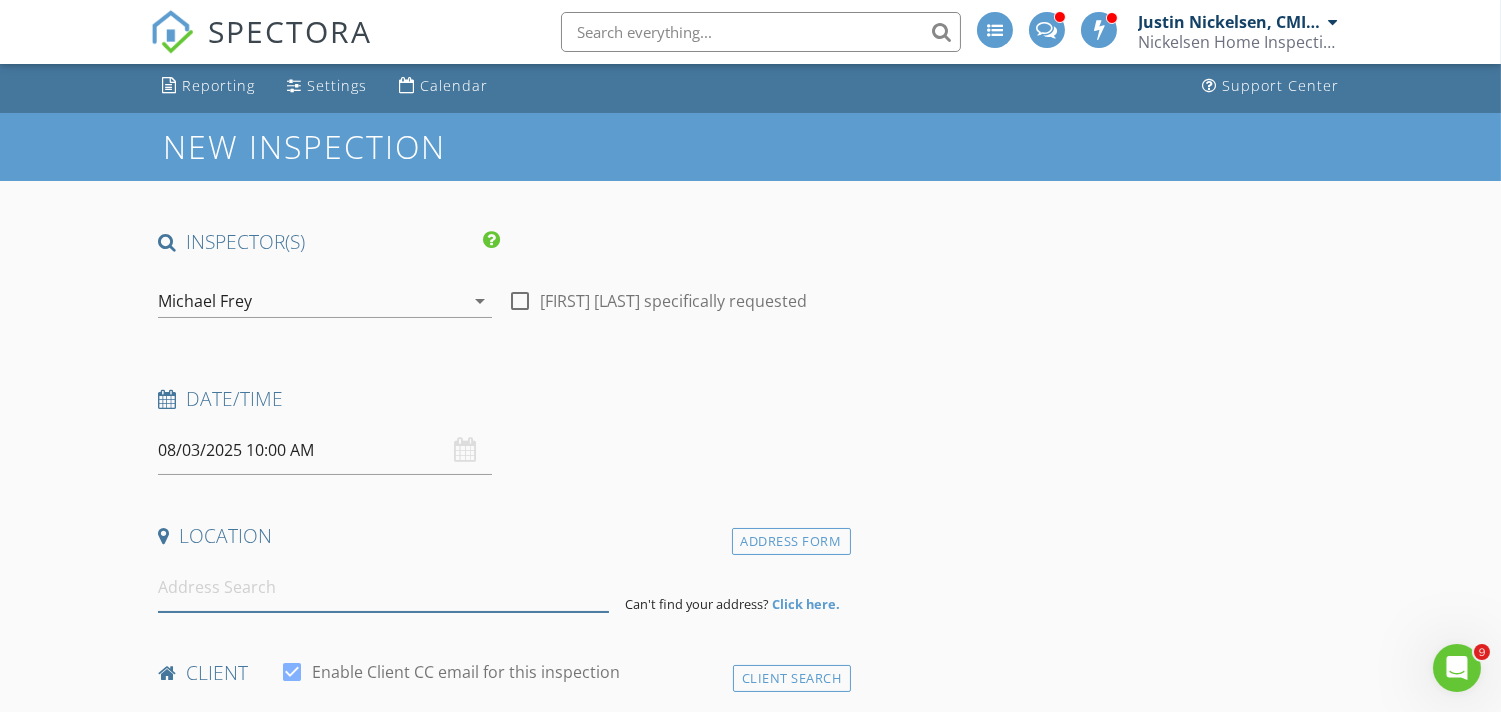 scroll, scrollTop: 370, scrollLeft: 0, axis: vertical 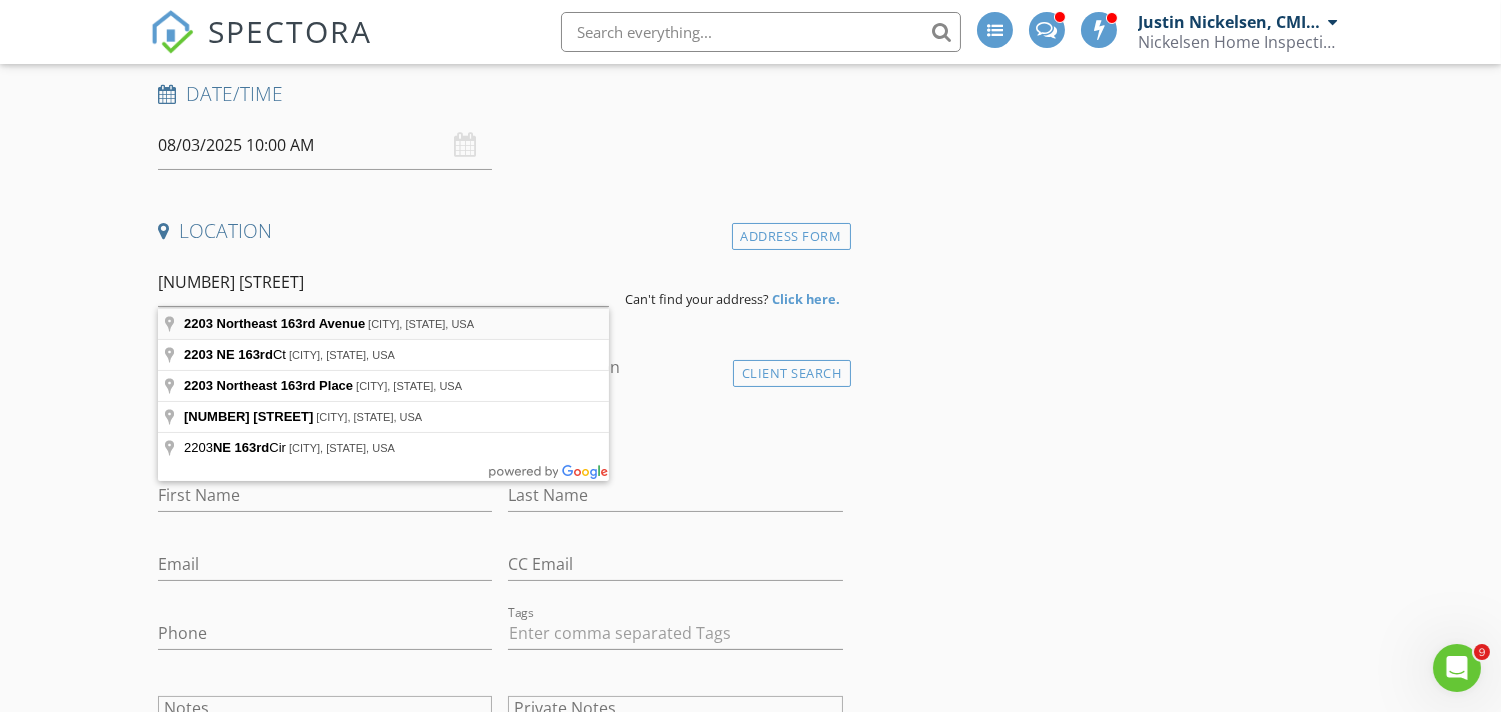type on "2203 Northeast 163rd Avenue, Vancouver, WA, USA" 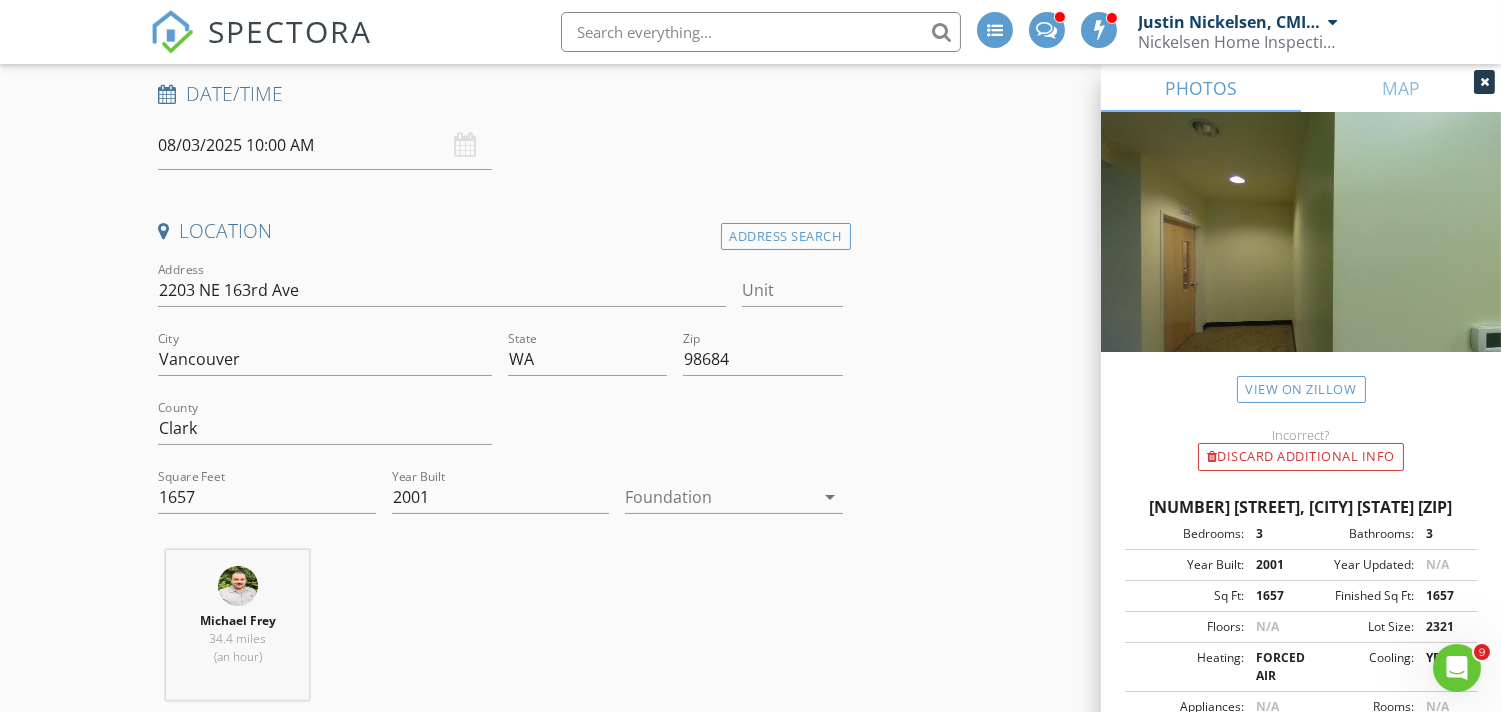 click on "Foundation arrow_drop_down" at bounding box center (733, 501) 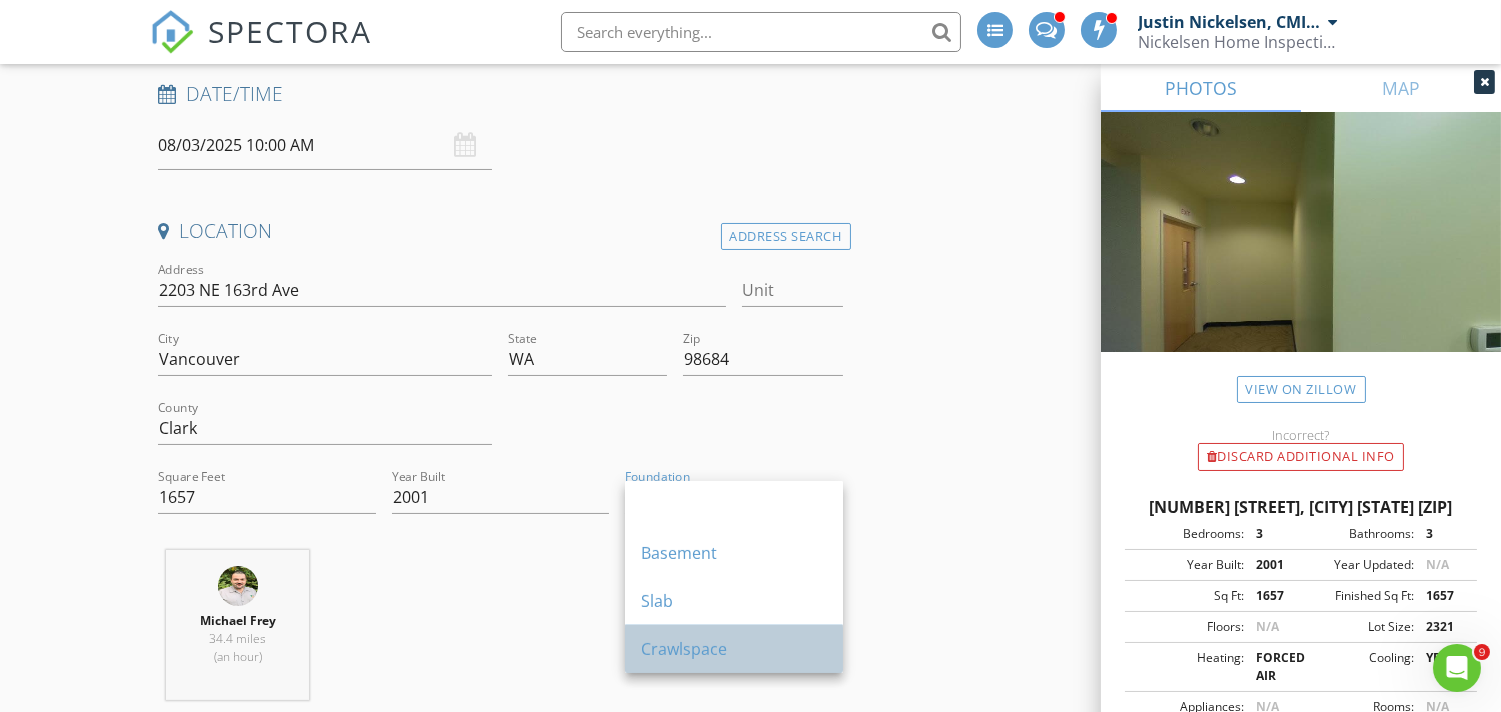 click on "Crawlspace" at bounding box center (734, 649) 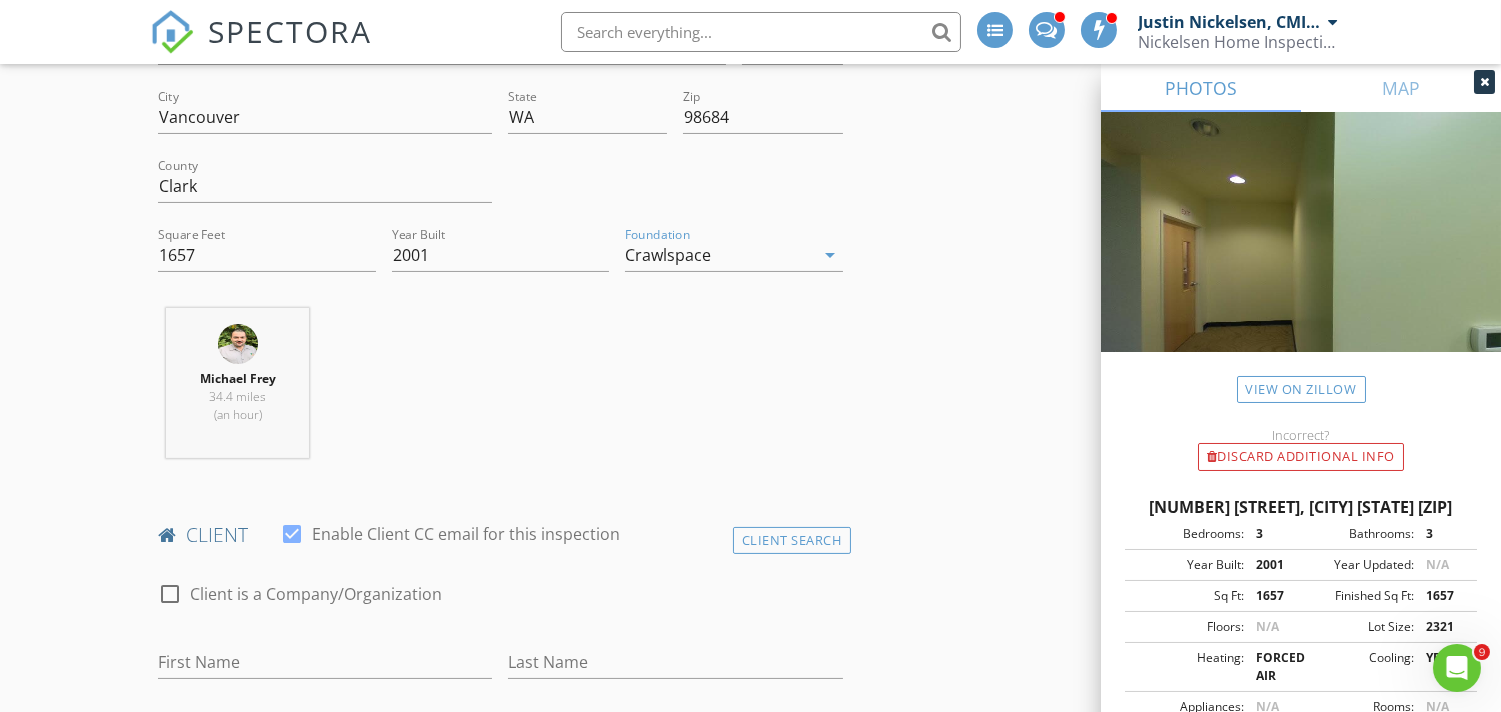 scroll, scrollTop: 888, scrollLeft: 0, axis: vertical 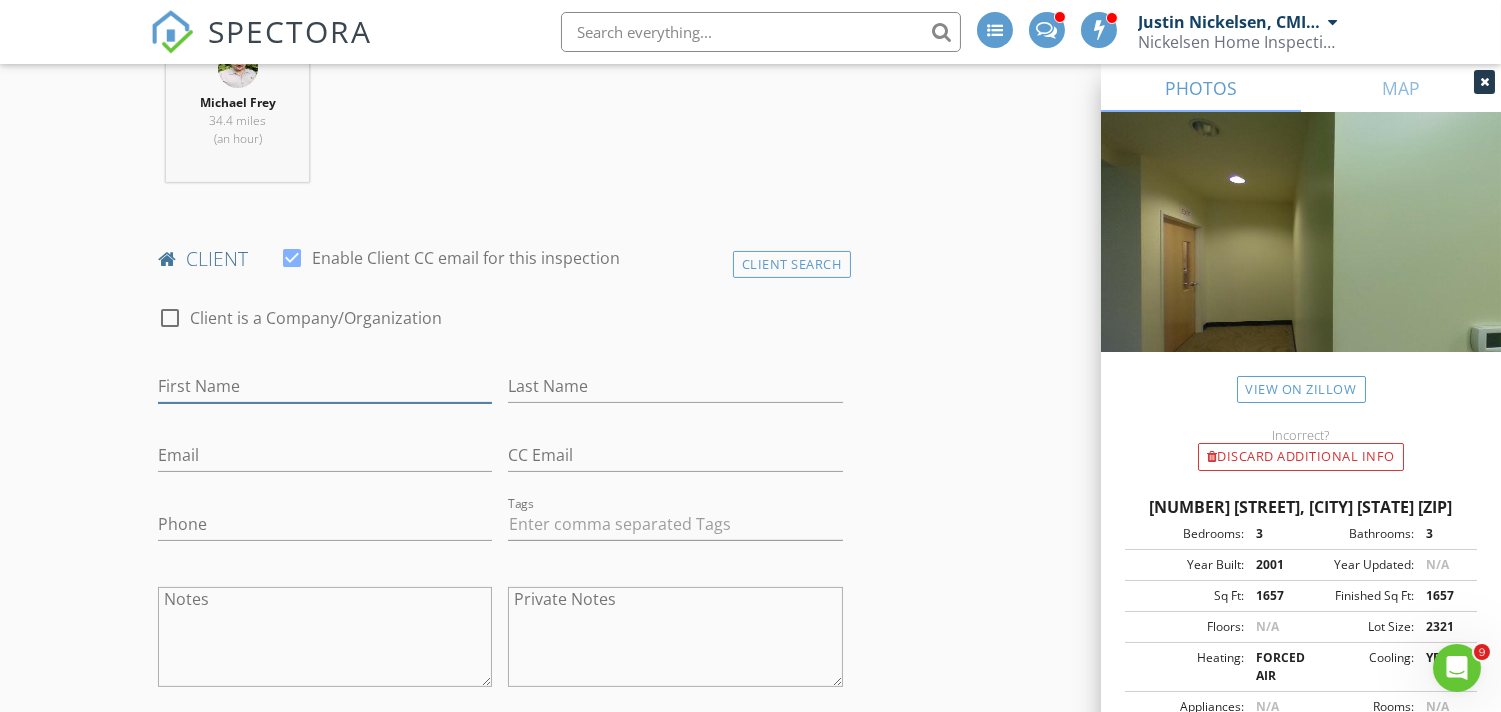 click on "First Name" at bounding box center (325, 386) 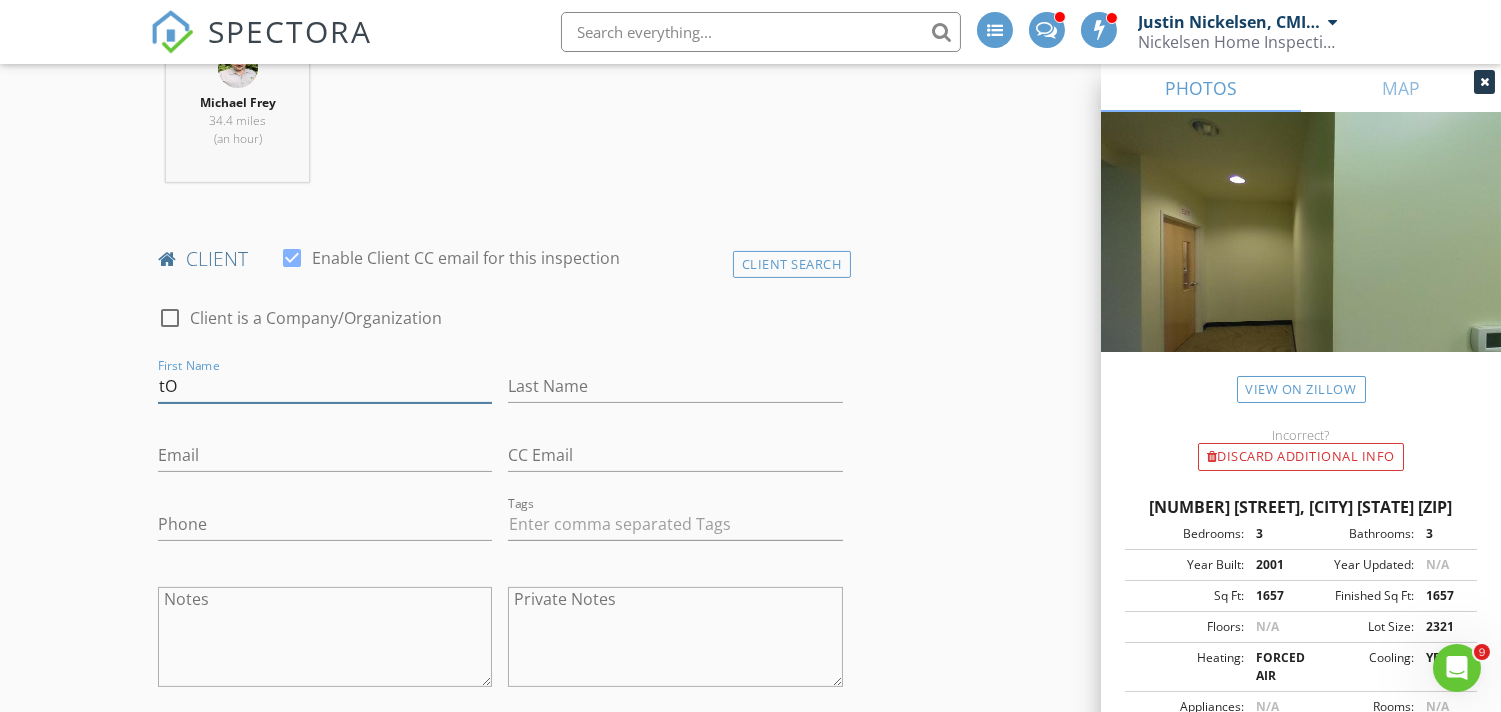 type on "t" 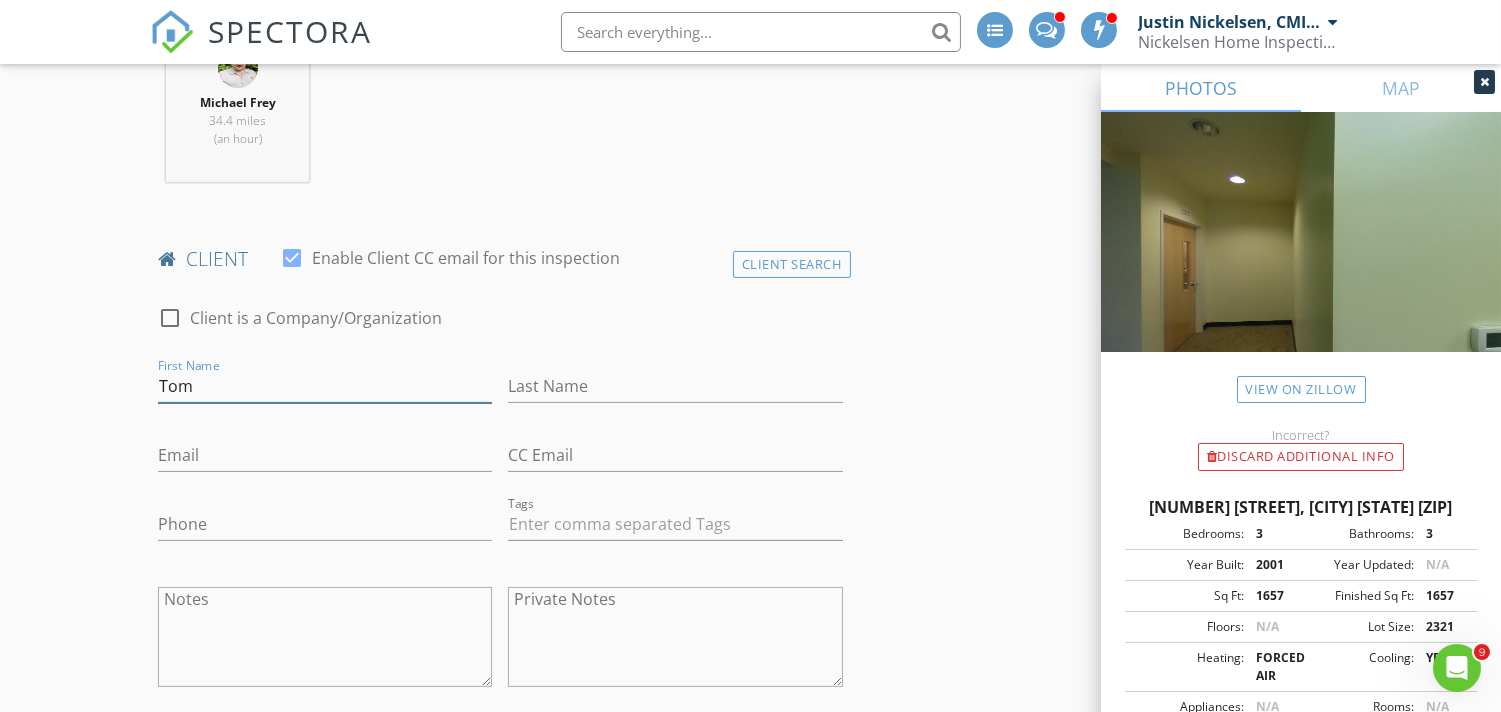 type on "Tom" 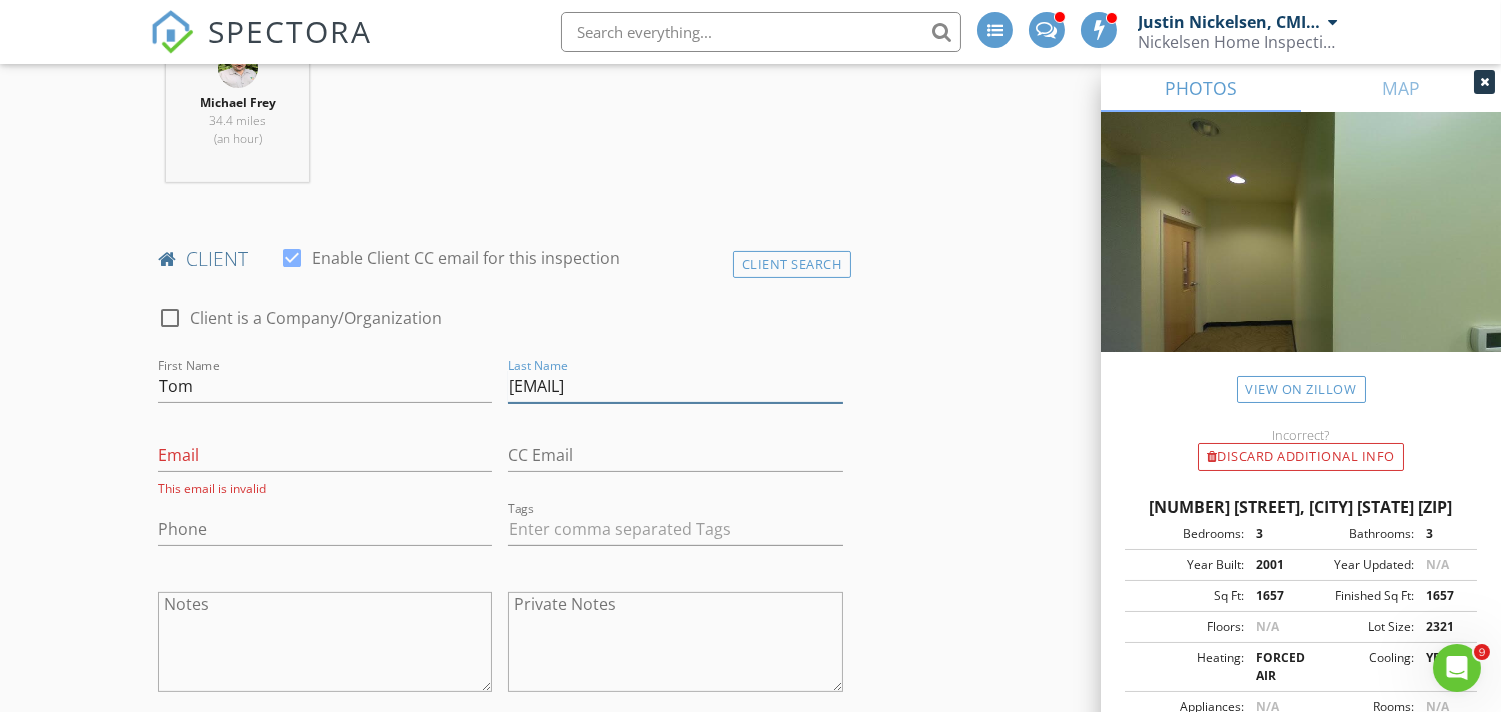 drag, startPoint x: 684, startPoint y: 384, endPoint x: 503, endPoint y: 390, distance: 181.09943 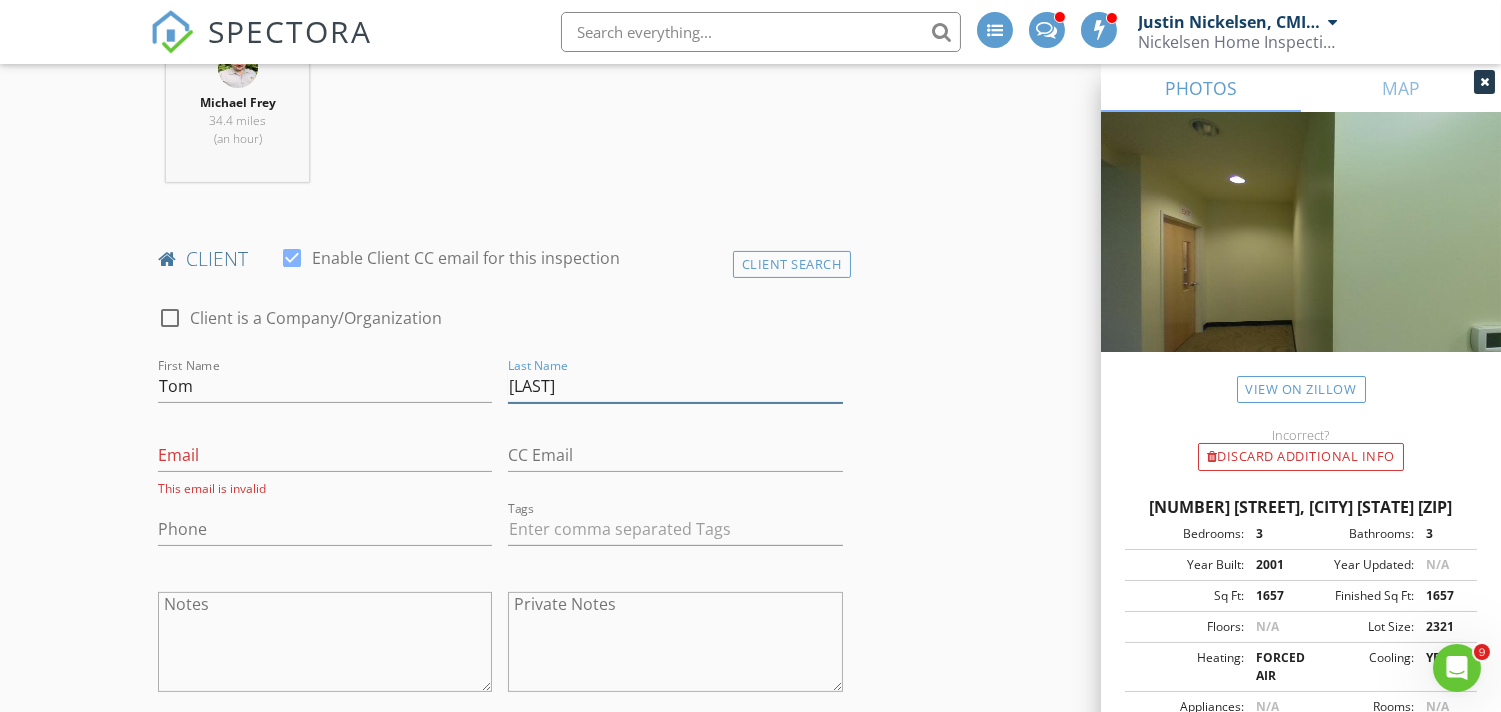 type on "Dougher" 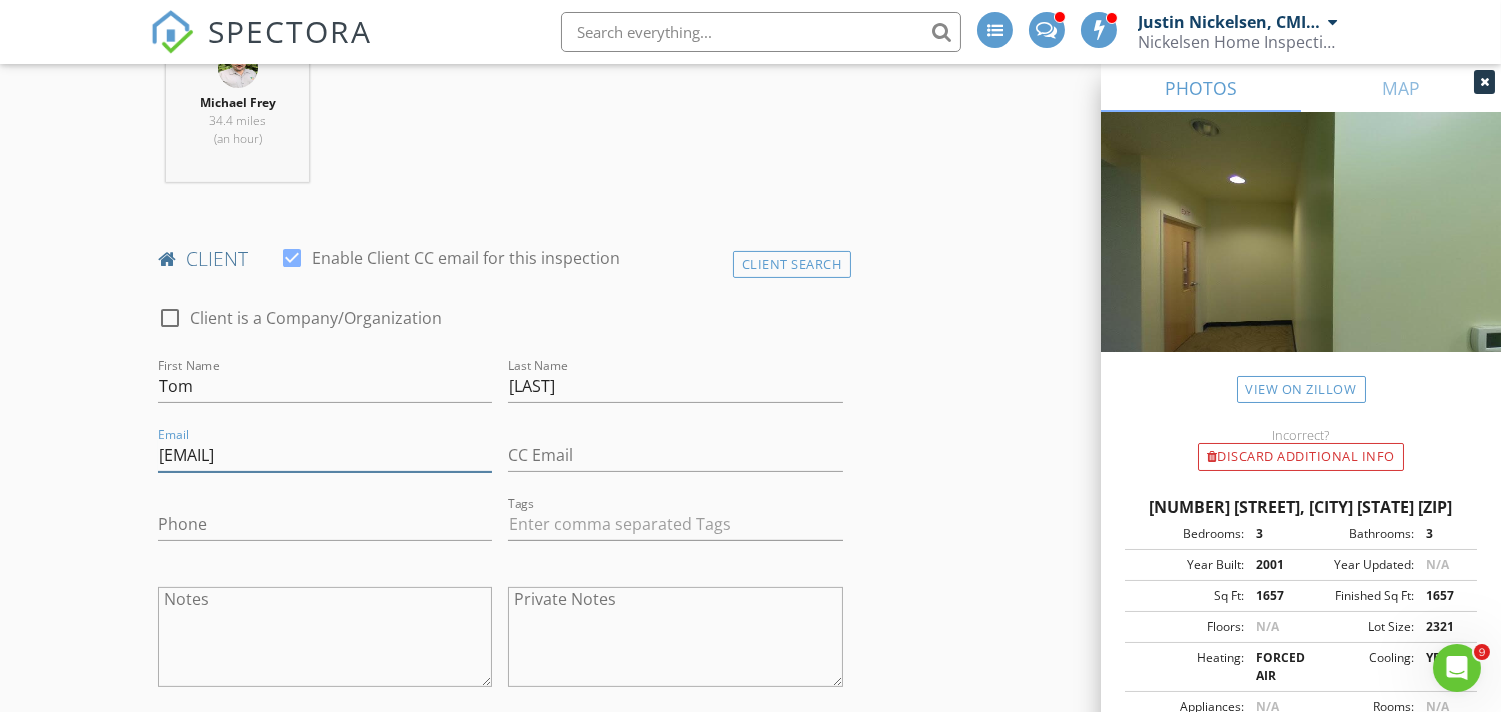 type on "[EMAIL]" 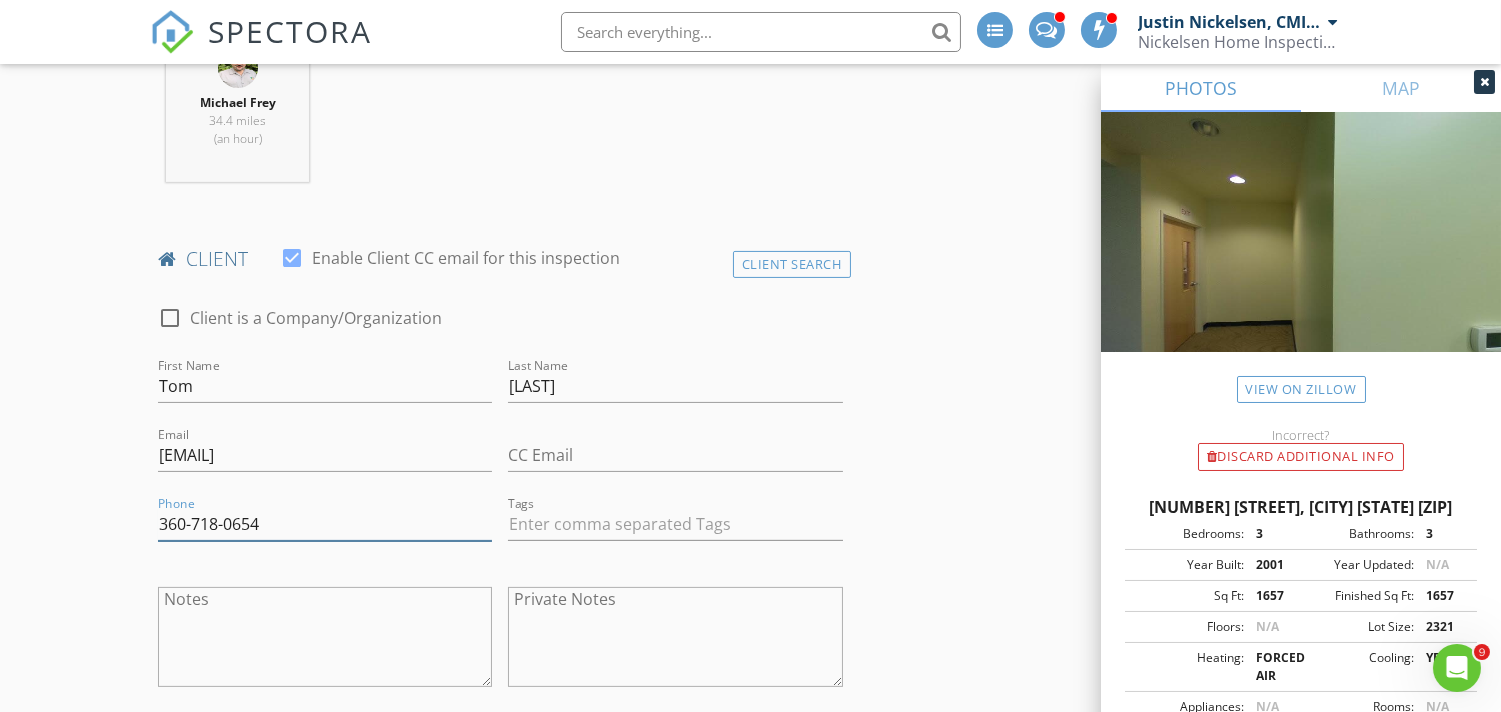 scroll, scrollTop: 1407, scrollLeft: 0, axis: vertical 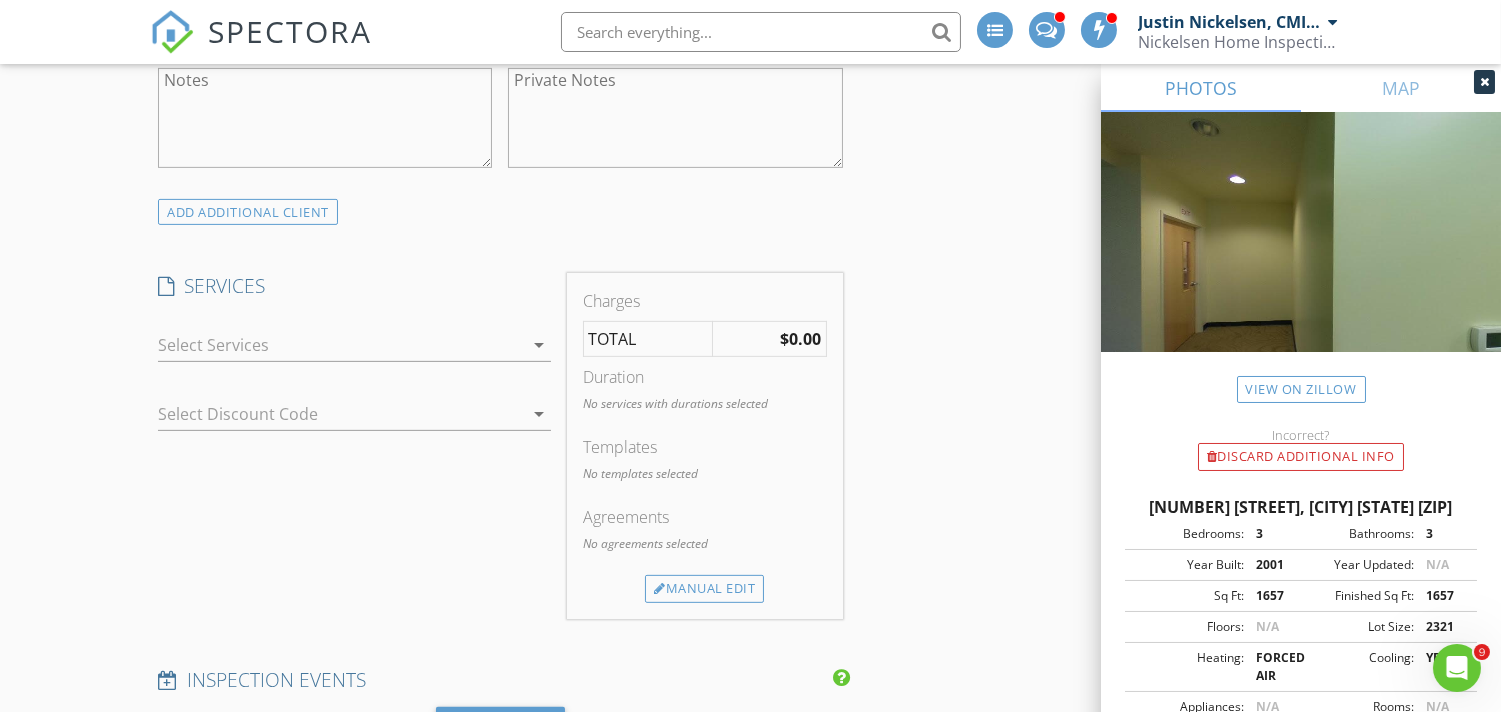 type on "360-718-0654" 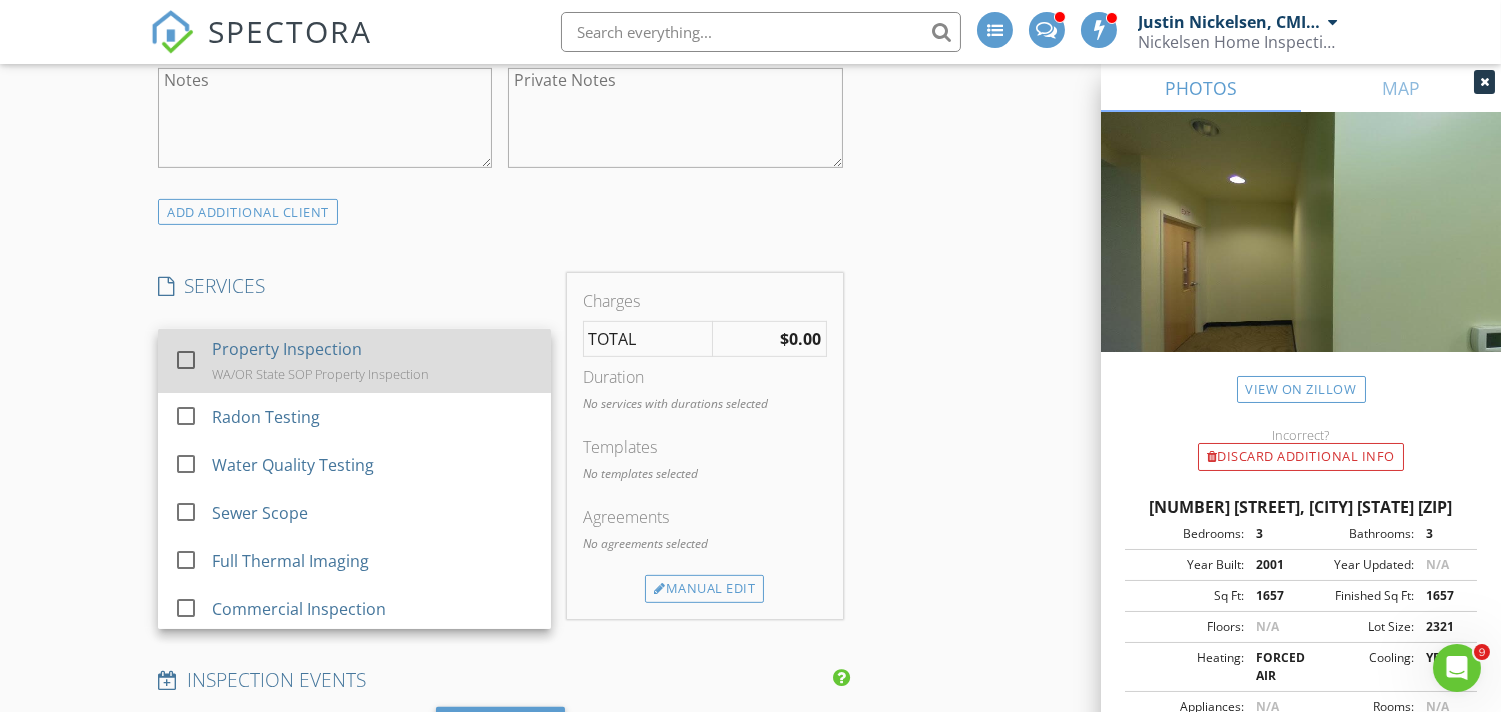 click on "Property Inspection" at bounding box center (287, 349) 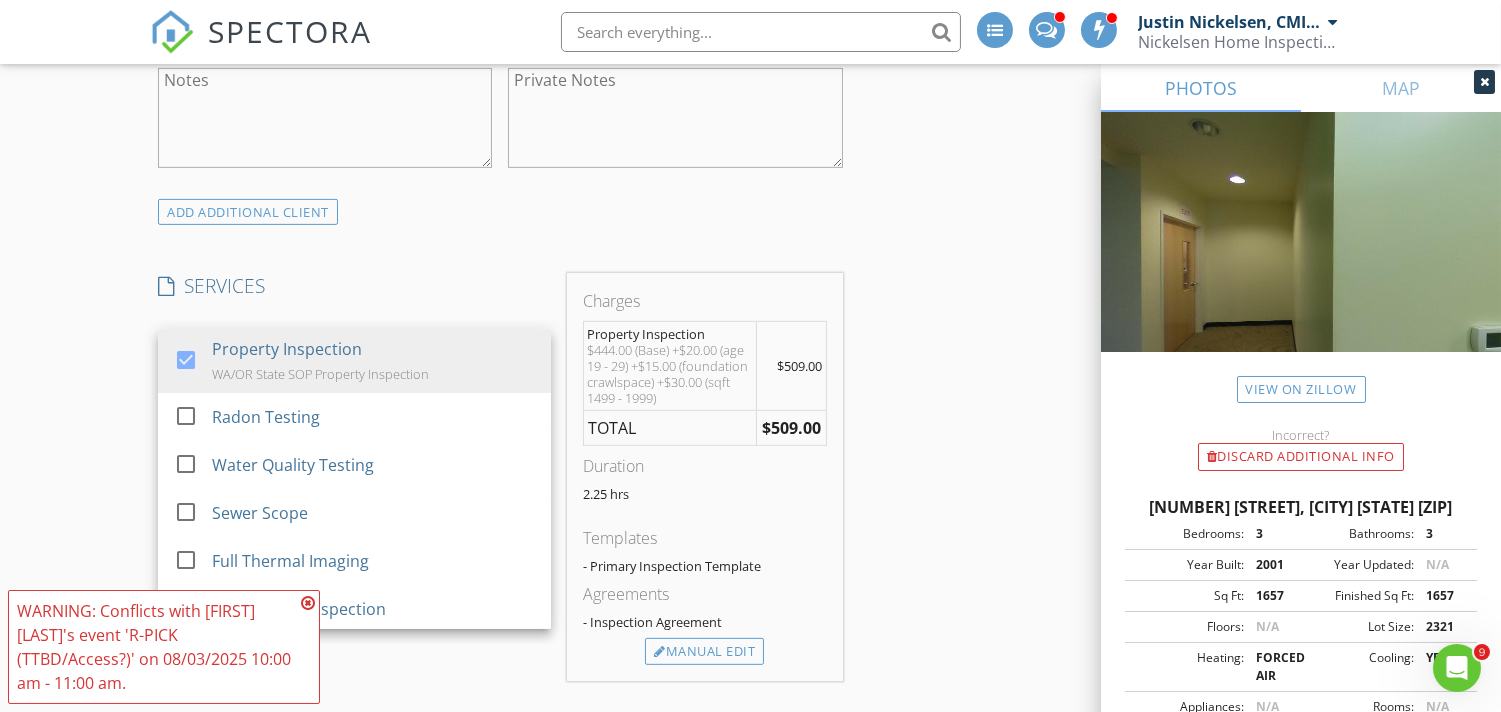 drag, startPoint x: 1087, startPoint y: 410, endPoint x: 601, endPoint y: 404, distance: 486.03705 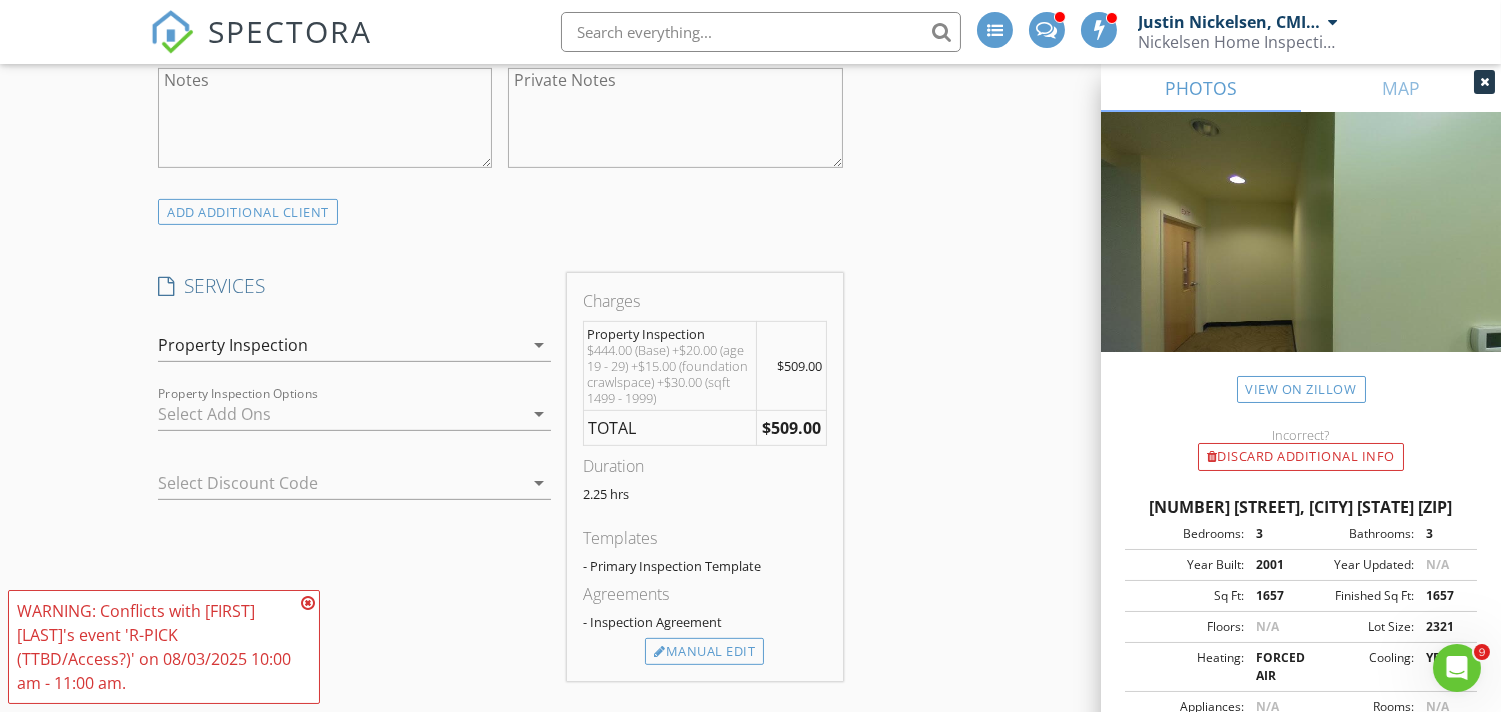 click at bounding box center [340, 414] 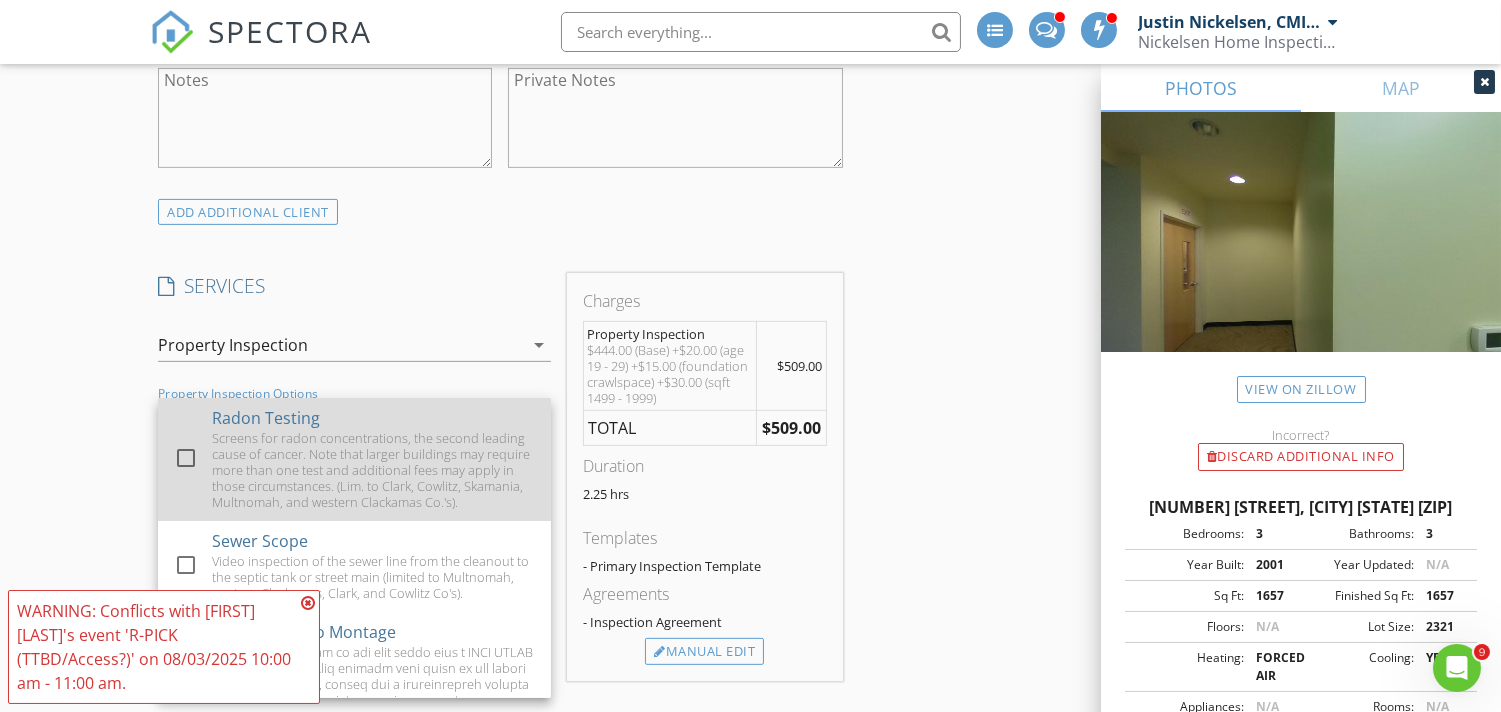 drag, startPoint x: 214, startPoint y: 446, endPoint x: 203, endPoint y: 467, distance: 23.70654 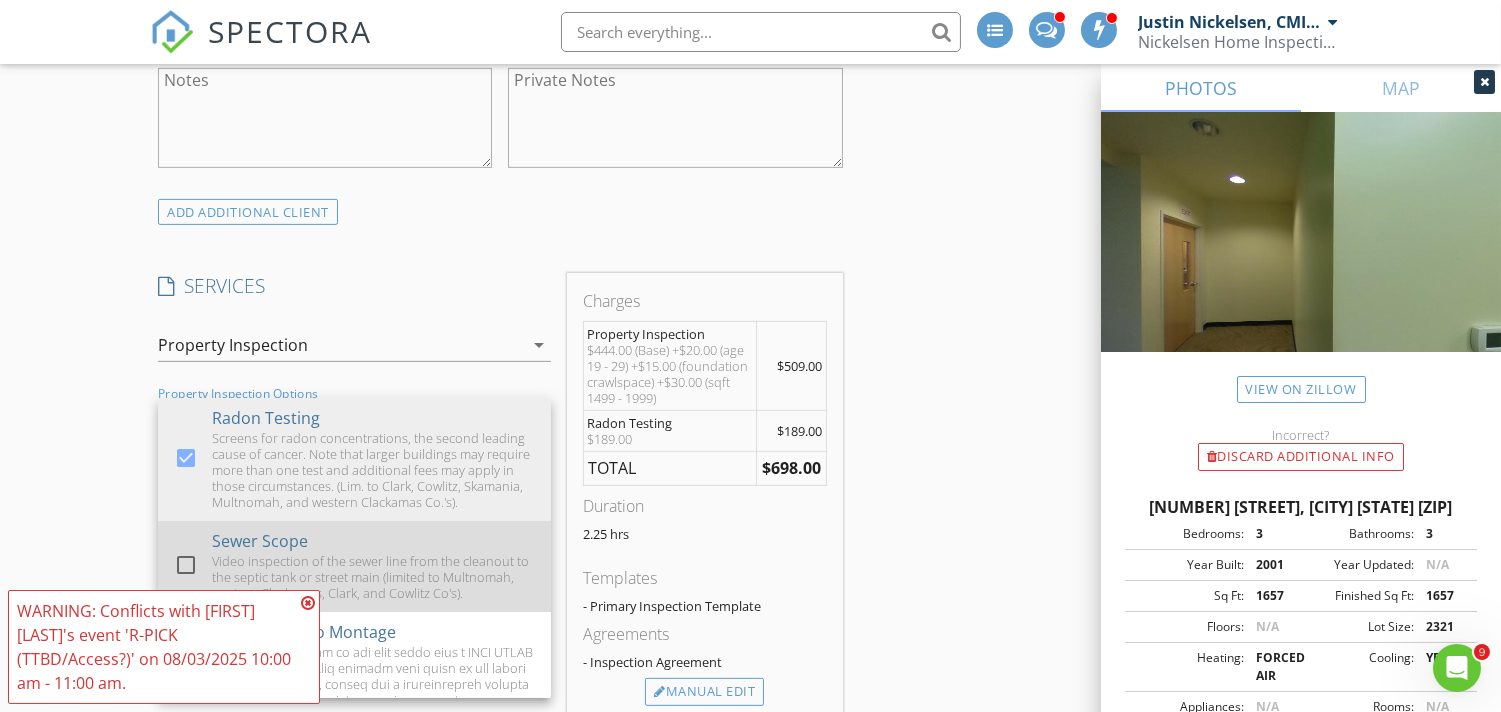 click at bounding box center [186, 565] 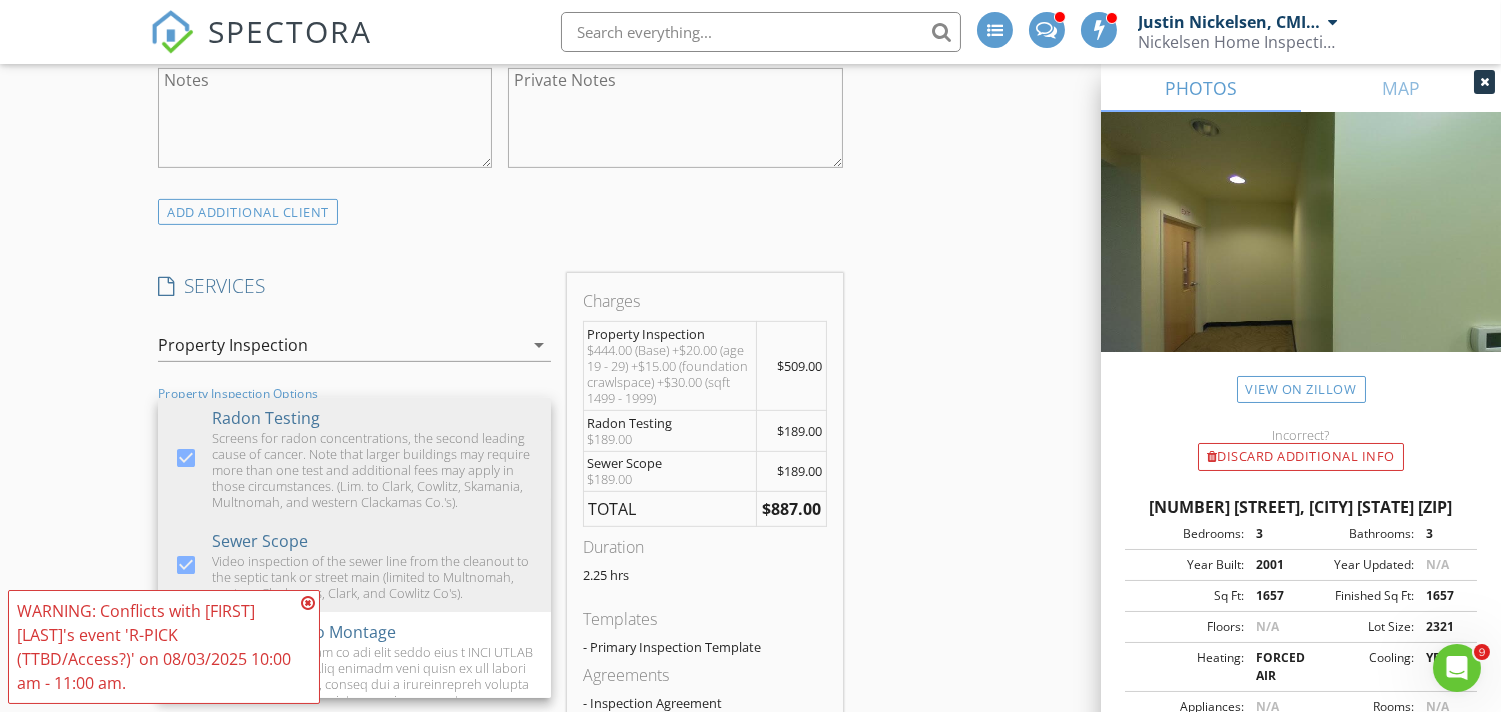 drag, startPoint x: 943, startPoint y: 488, endPoint x: 1026, endPoint y: 453, distance: 90.07774 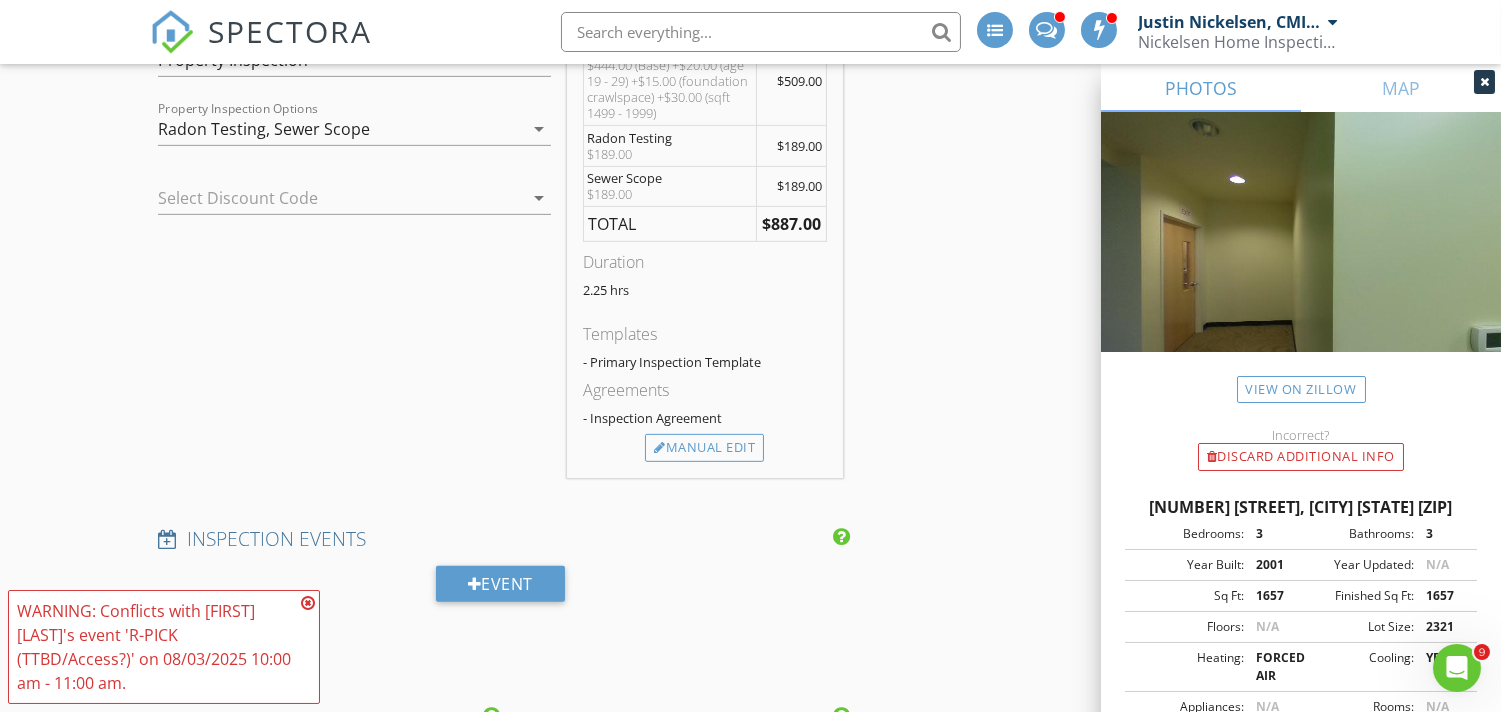 scroll, scrollTop: 1777, scrollLeft: 0, axis: vertical 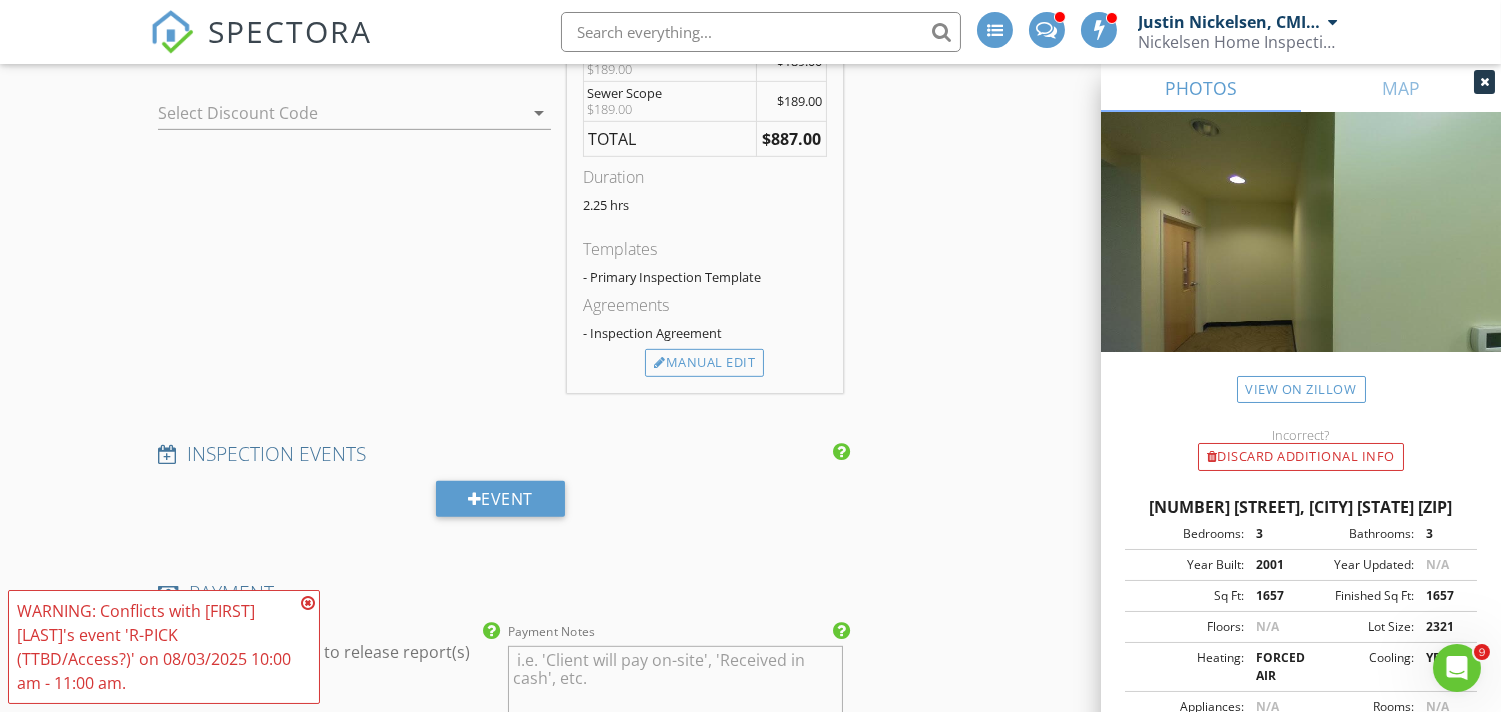 drag, startPoint x: 307, startPoint y: 624, endPoint x: 544, endPoint y: 587, distance: 239.8708 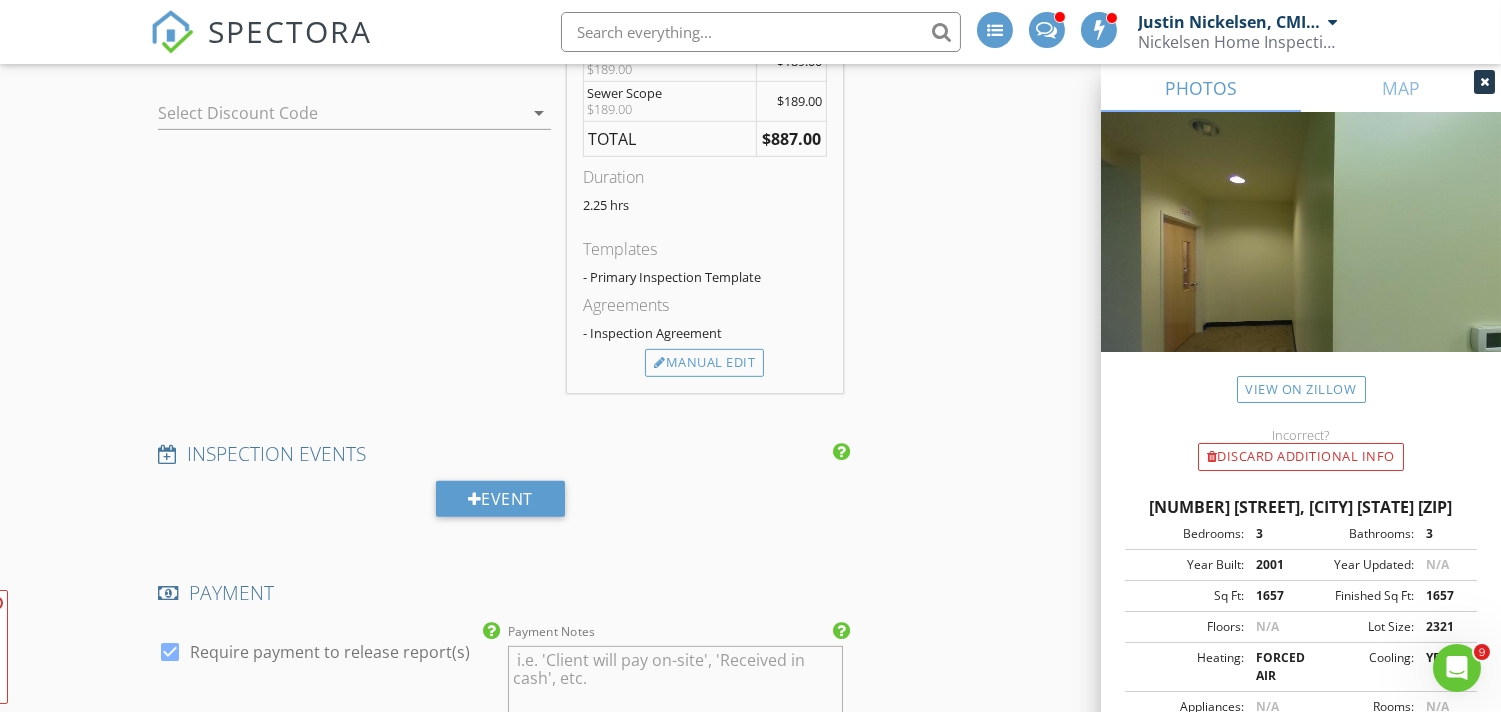 click on "INSPECTOR(S)
check_box_outline_blank   Justin Nickelsen, CMI, ACI, CPI     check_box   Michael Frey   PRIMARY   Michael Frey arrow_drop_down   check_box_outline_blank Michael Frey specifically requested
Date/Time
08/03/2025 10:00 AM
Location
Address Search       Address 2203 NE 163rd Ave   Unit   City Vancouver   State WA   Zip 98684   County Clark     Square Feet 1657   Year Built 2001   Foundation Crawlspace arrow_drop_down     Michael Frey     34.4 miles     (an hour)
client
check_box Enable Client CC email for this inspection   Client Search     check_box_outline_blank Client is a Company/Organization     First Name Tom   Last Name Dougher   Email tomdougher1@gmail.com   CC Email   Phone 360-718-0654         Tags         Notes   Private Notes
ADD ADDITIONAL client
check_box   Property Inspection" at bounding box center [750, 400] 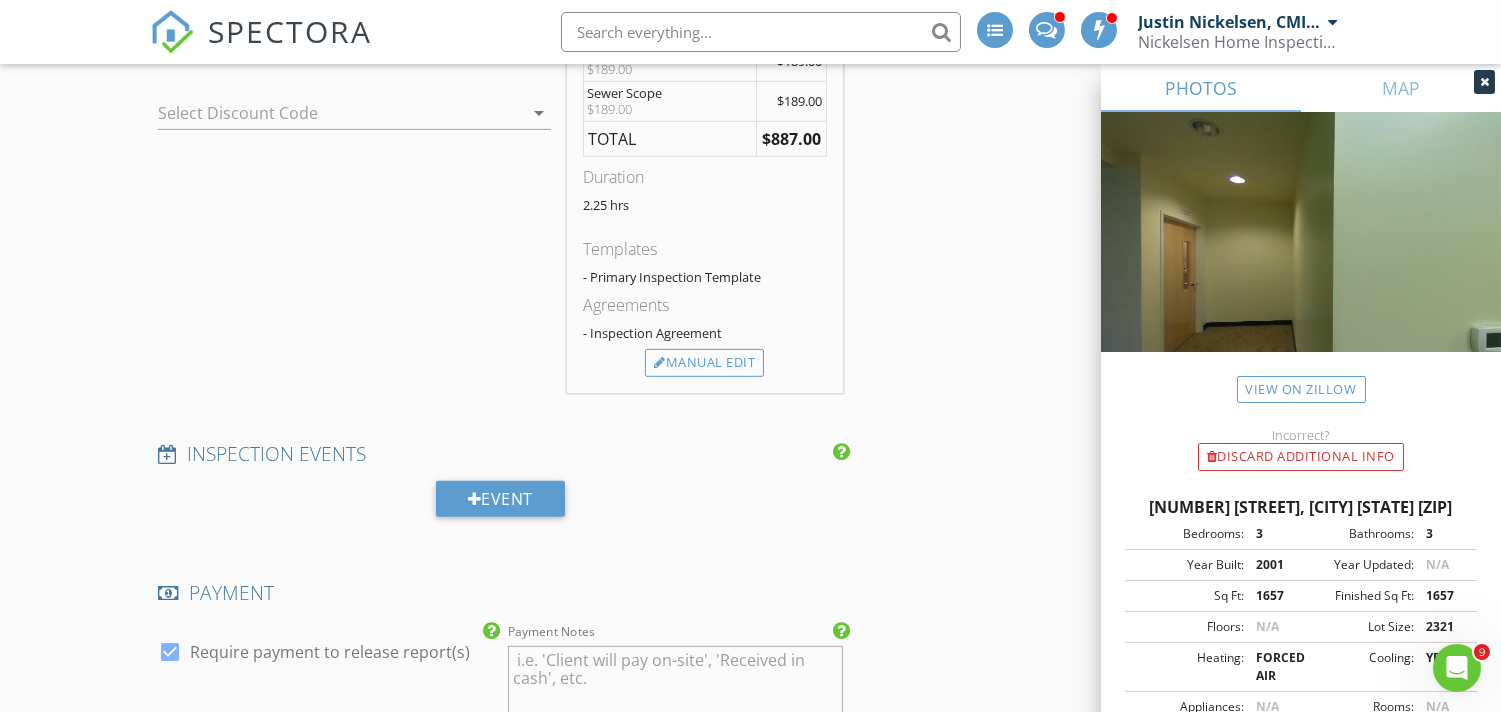 scroll, scrollTop: 2296, scrollLeft: 0, axis: vertical 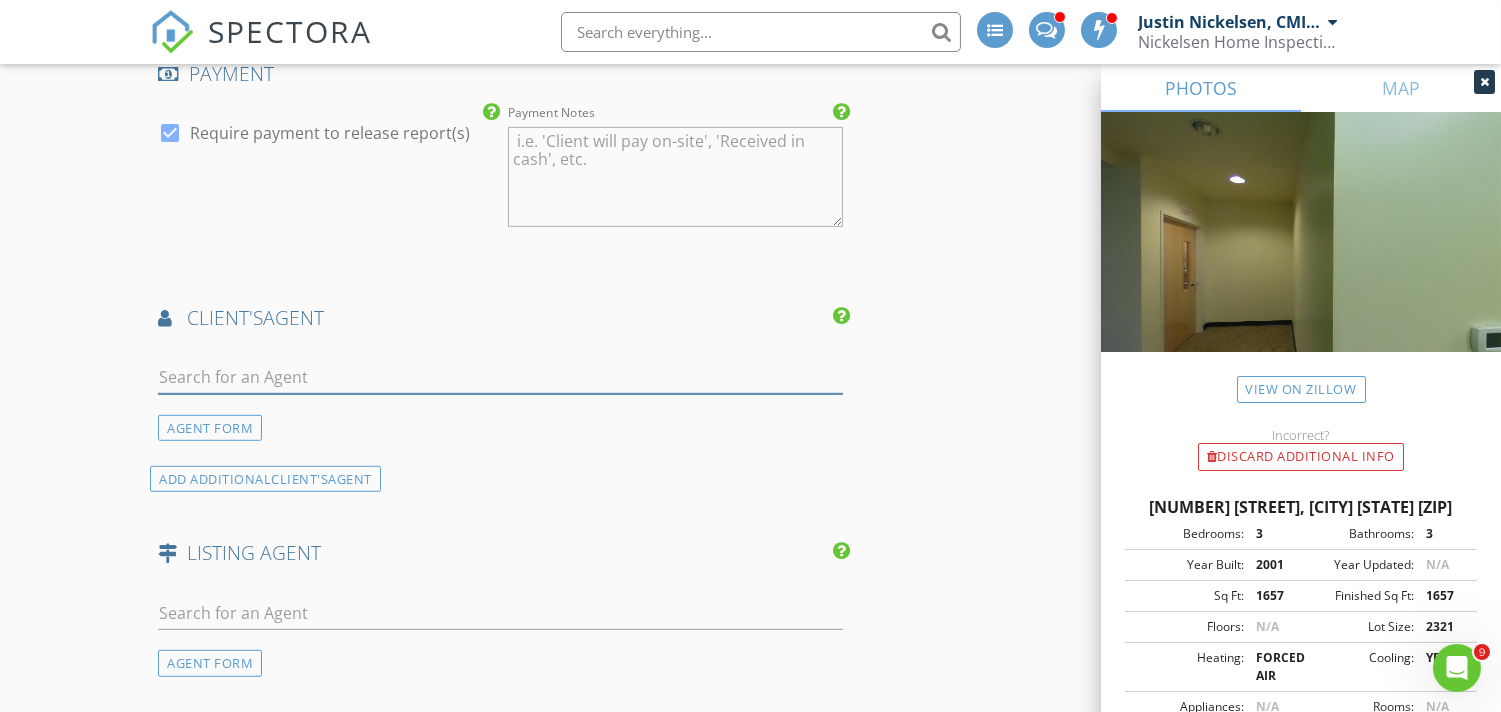 click at bounding box center (500, 377) 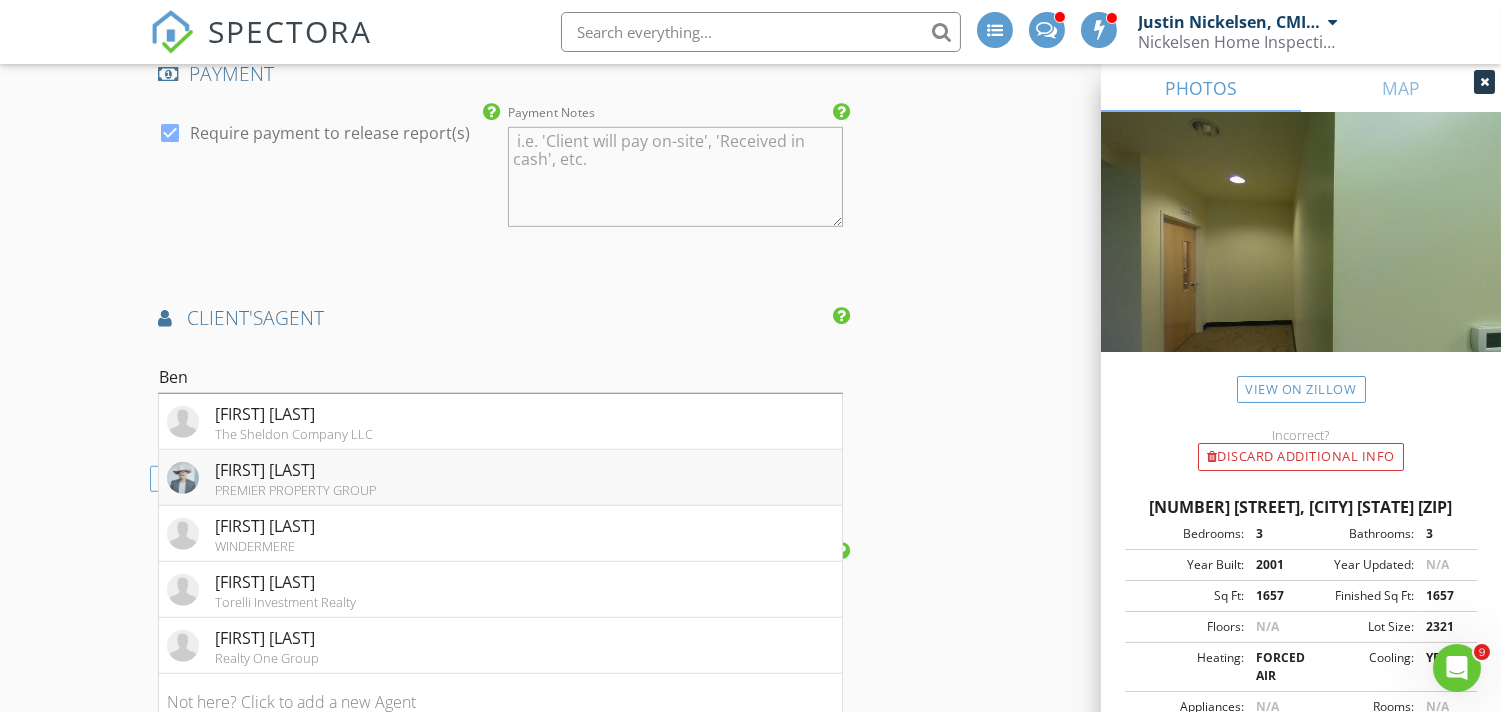 type on "Ben" 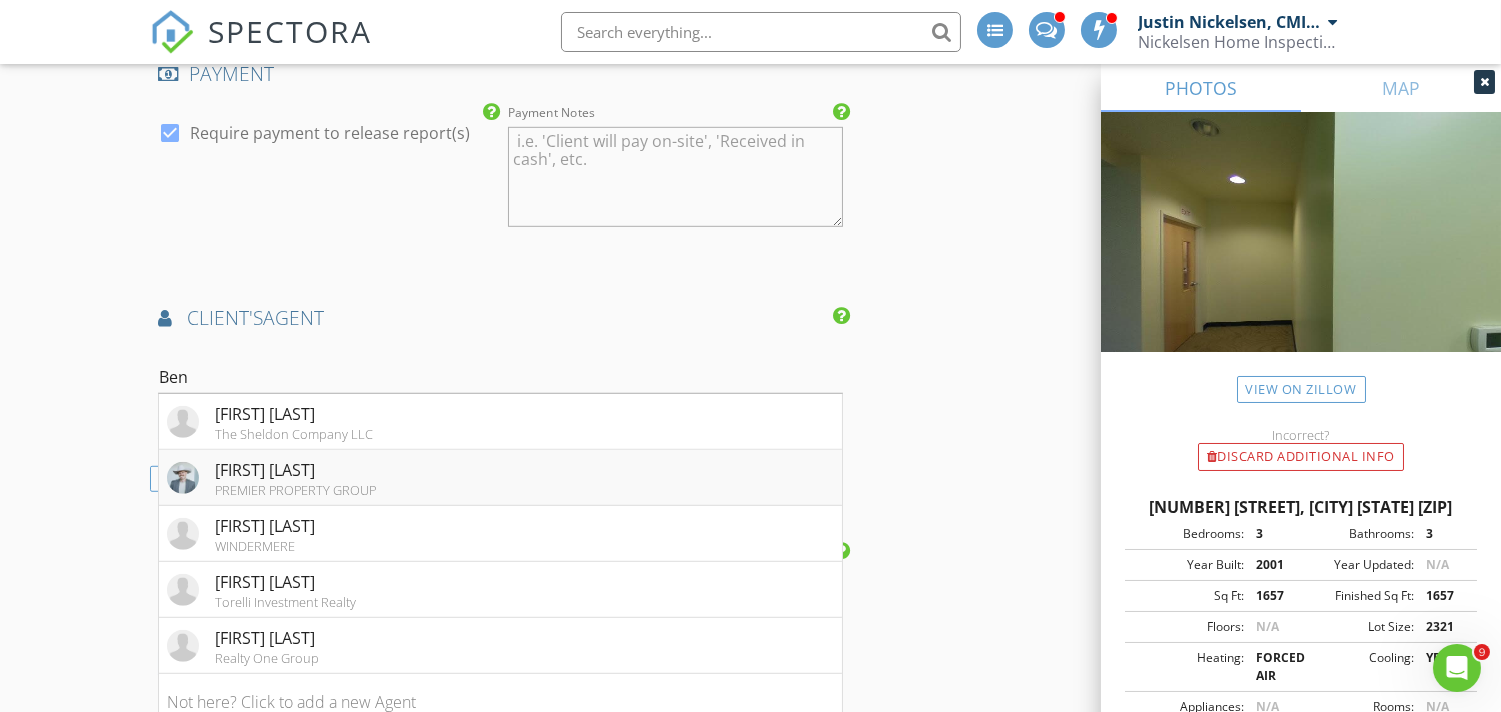 click on "PREMIER PROPERTY GROUP" at bounding box center [295, 490] 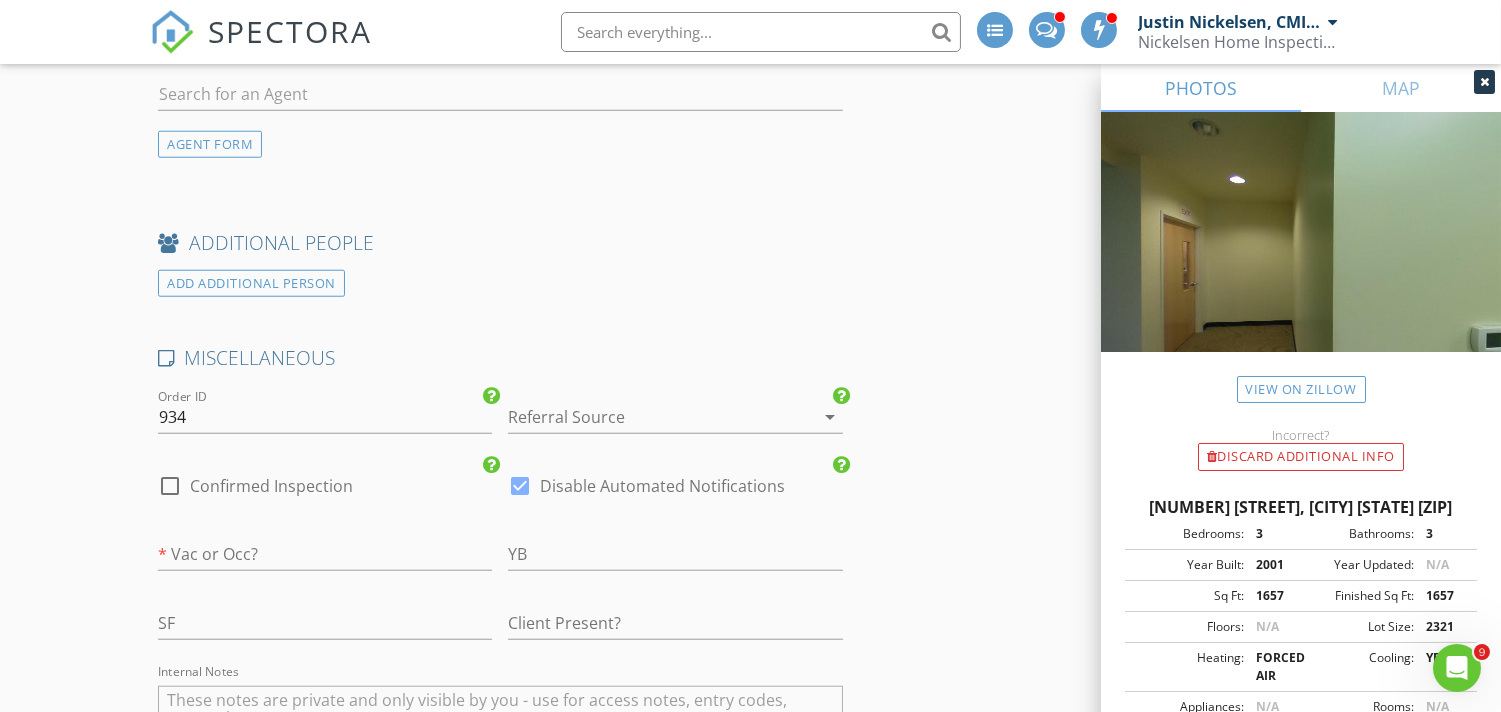 scroll, scrollTop: 2963, scrollLeft: 0, axis: vertical 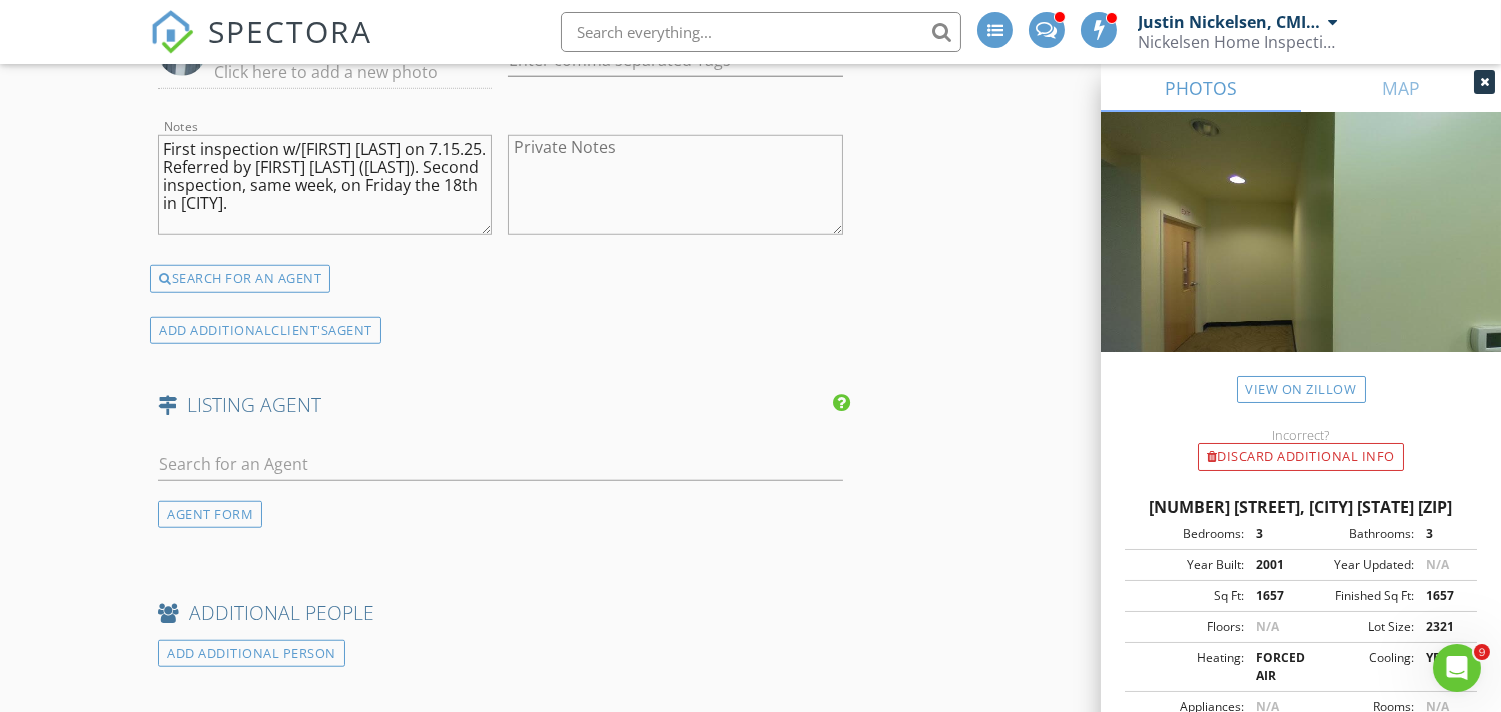 click on "First inspection w/Ben on 7.15.25. Referred by Sonya MacDonald (McKinney). Second inspection, same week, on Friday the 18th in Milwaukie." at bounding box center [325, 185] 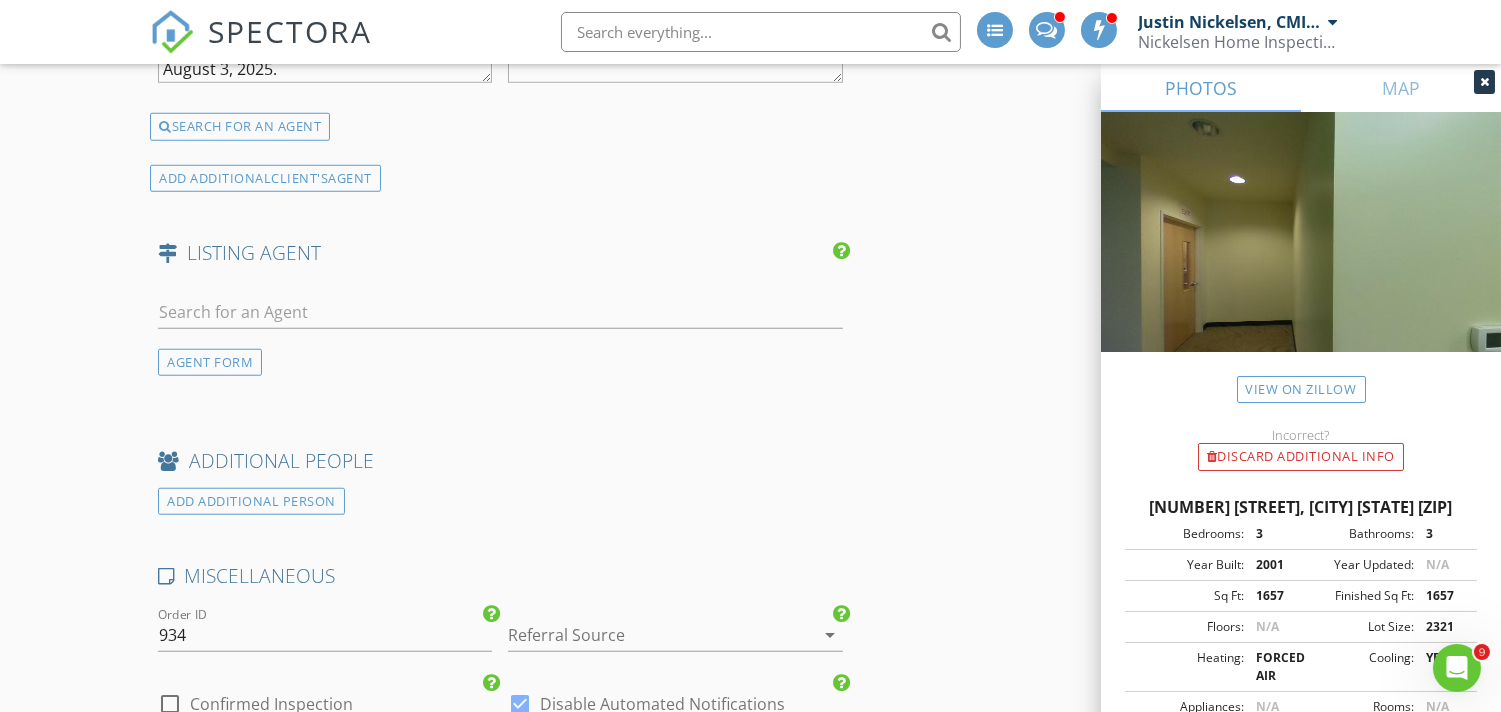 scroll, scrollTop: 3333, scrollLeft: 0, axis: vertical 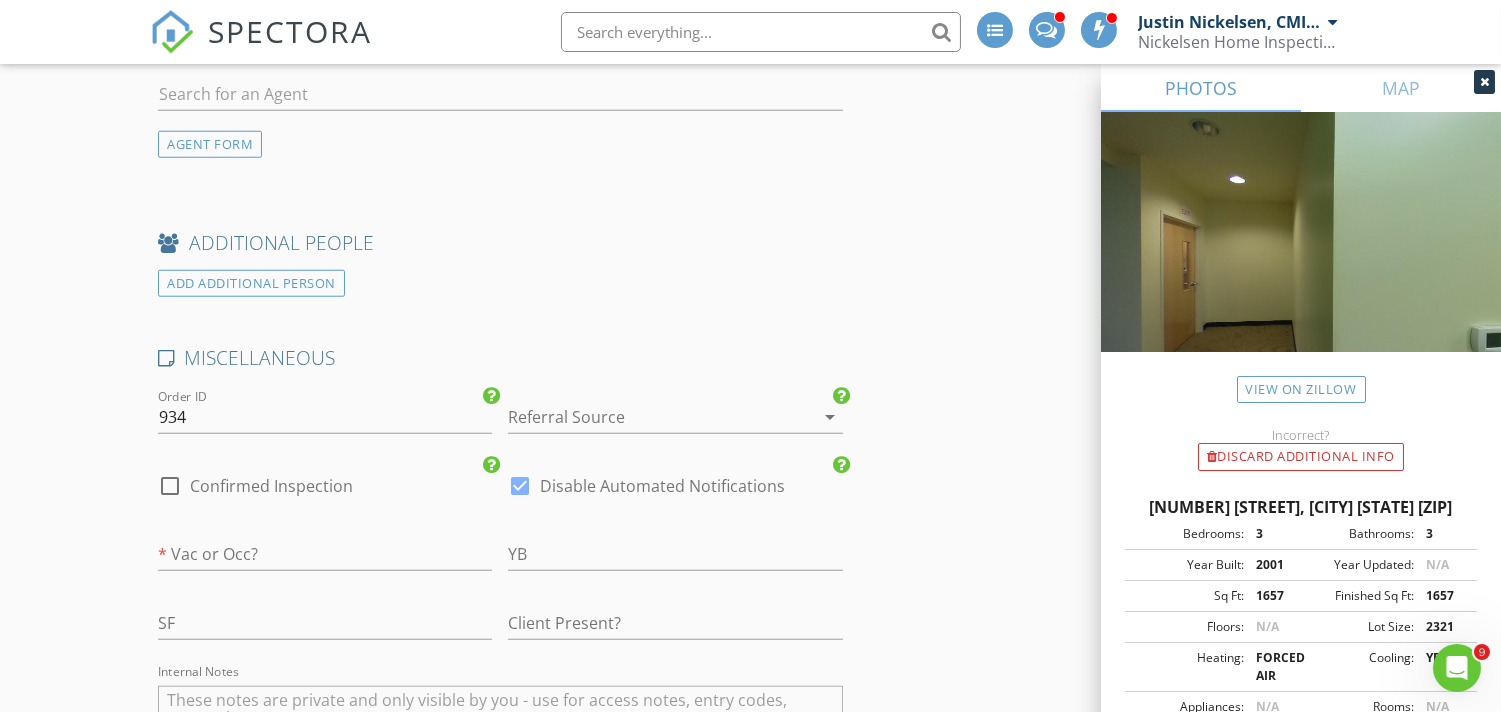 type on "First inspection w/Ben on 7.15.25. Referred by Sonya MacDonald (McKinney). Second inspection, same week, on Friday the 18th in Milwaukie. Then another. Fourth inspection August 3, 2025." 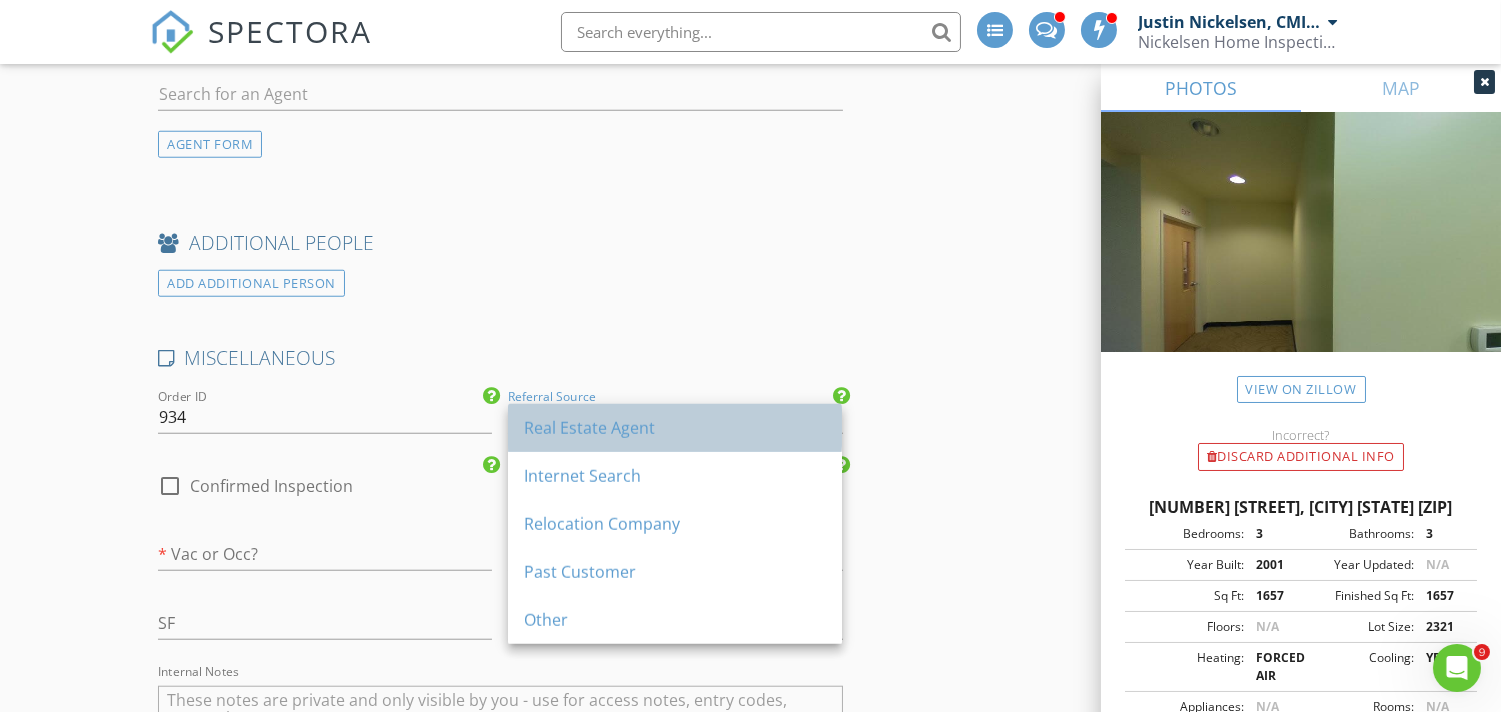 click on "Real Estate Agent" at bounding box center [675, 428] 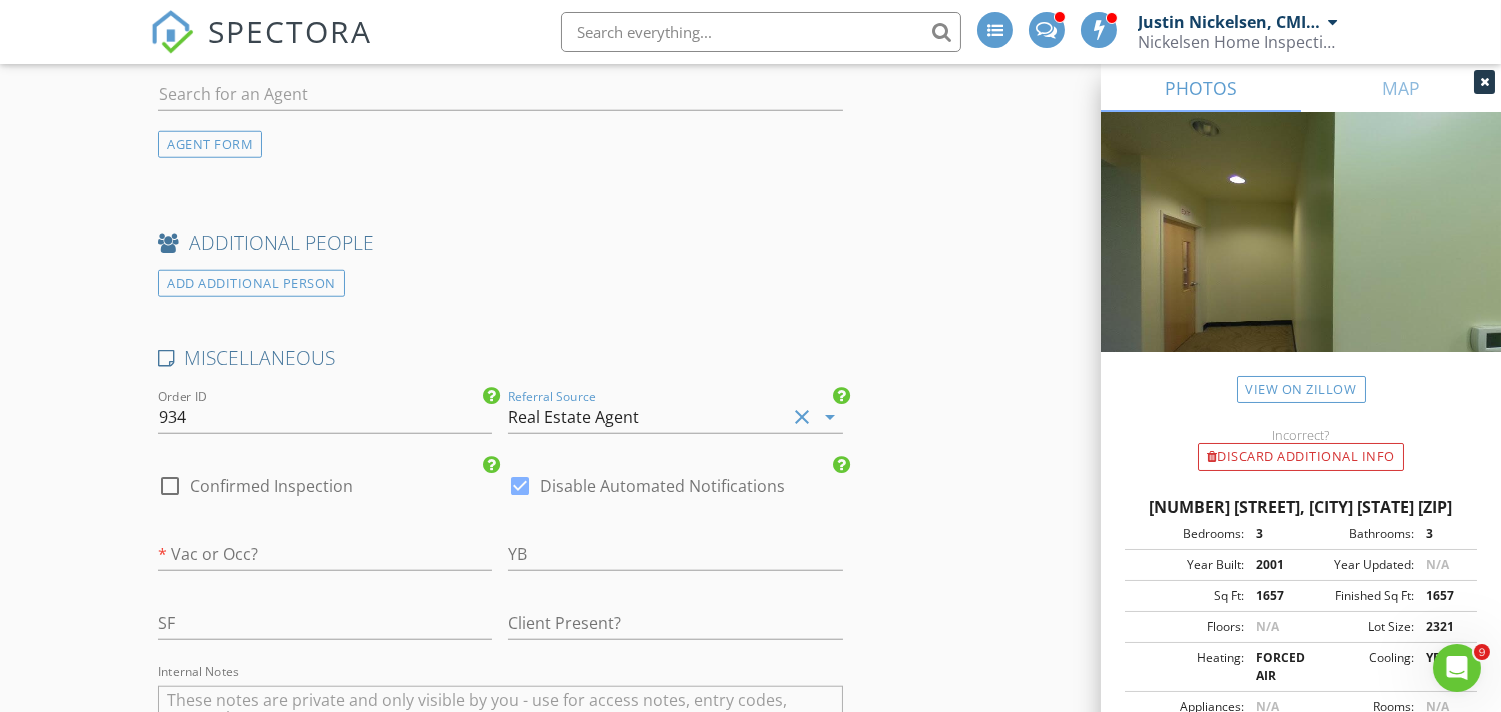 drag, startPoint x: 173, startPoint y: 497, endPoint x: 194, endPoint y: 492, distance: 21.587032 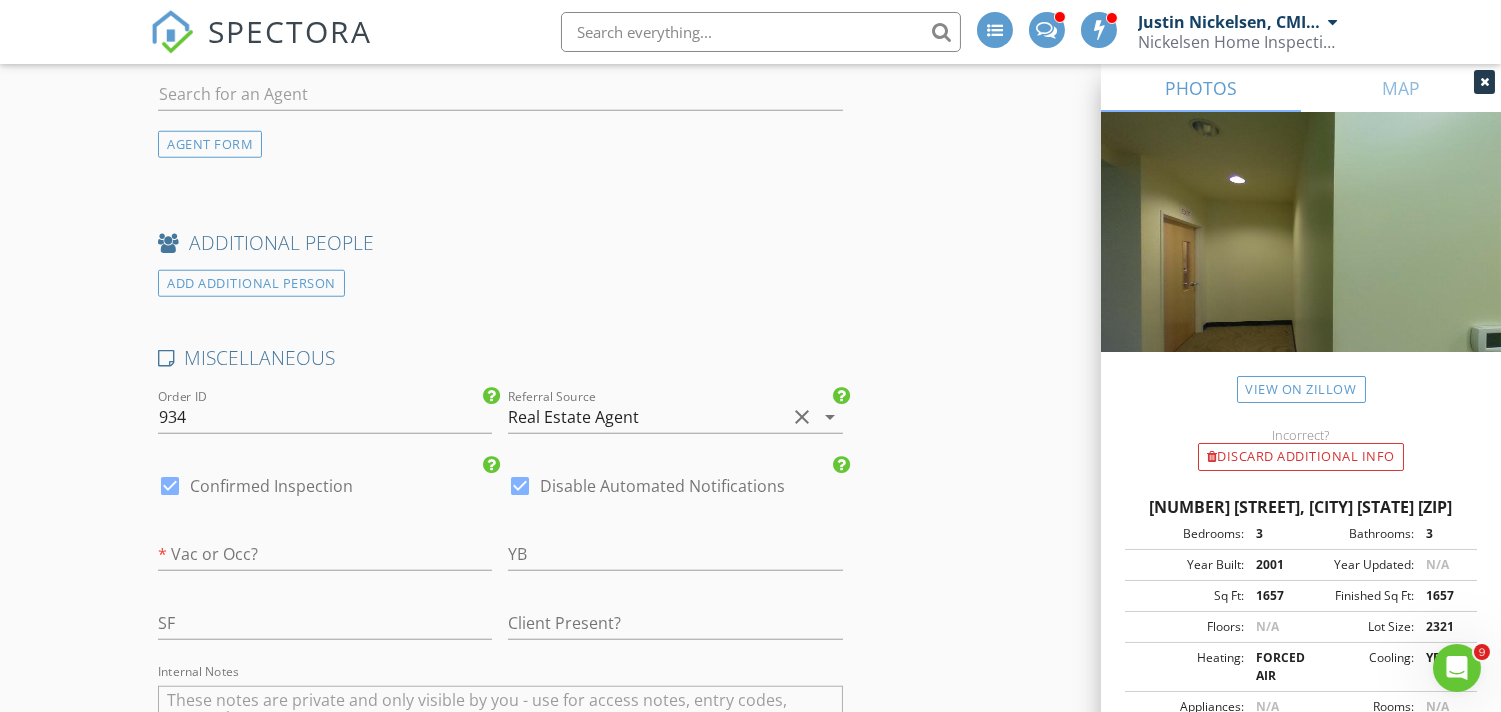 click at bounding box center (520, 486) 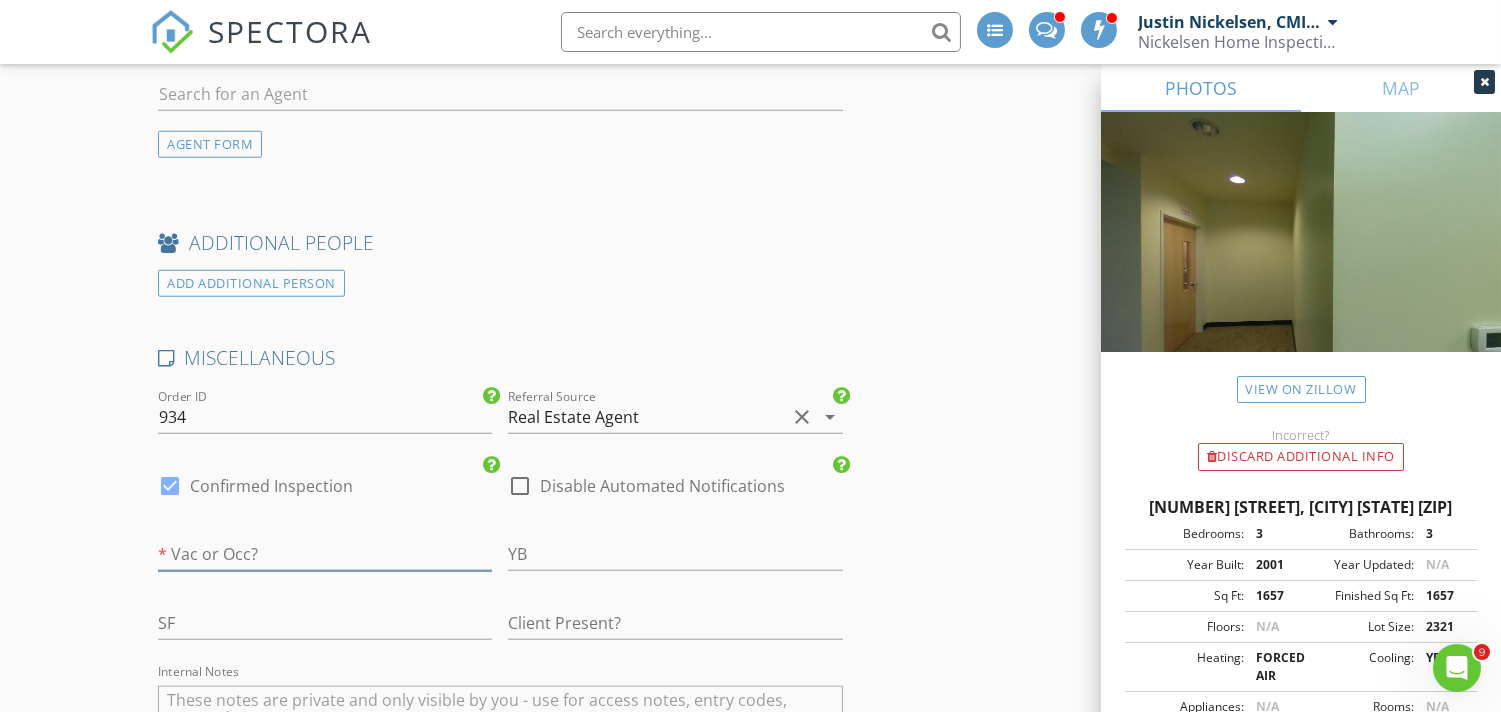click at bounding box center [325, 554] 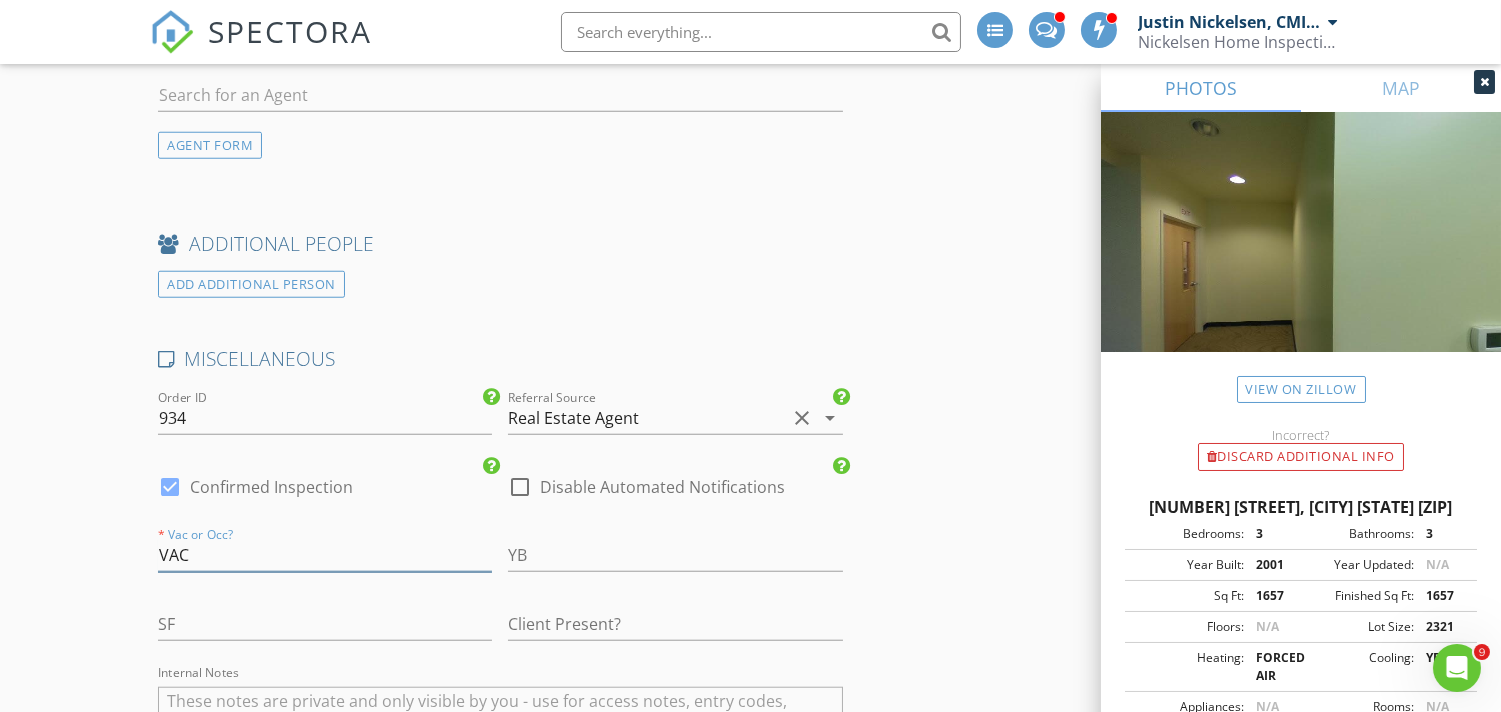 scroll, scrollTop: 3333, scrollLeft: 0, axis: vertical 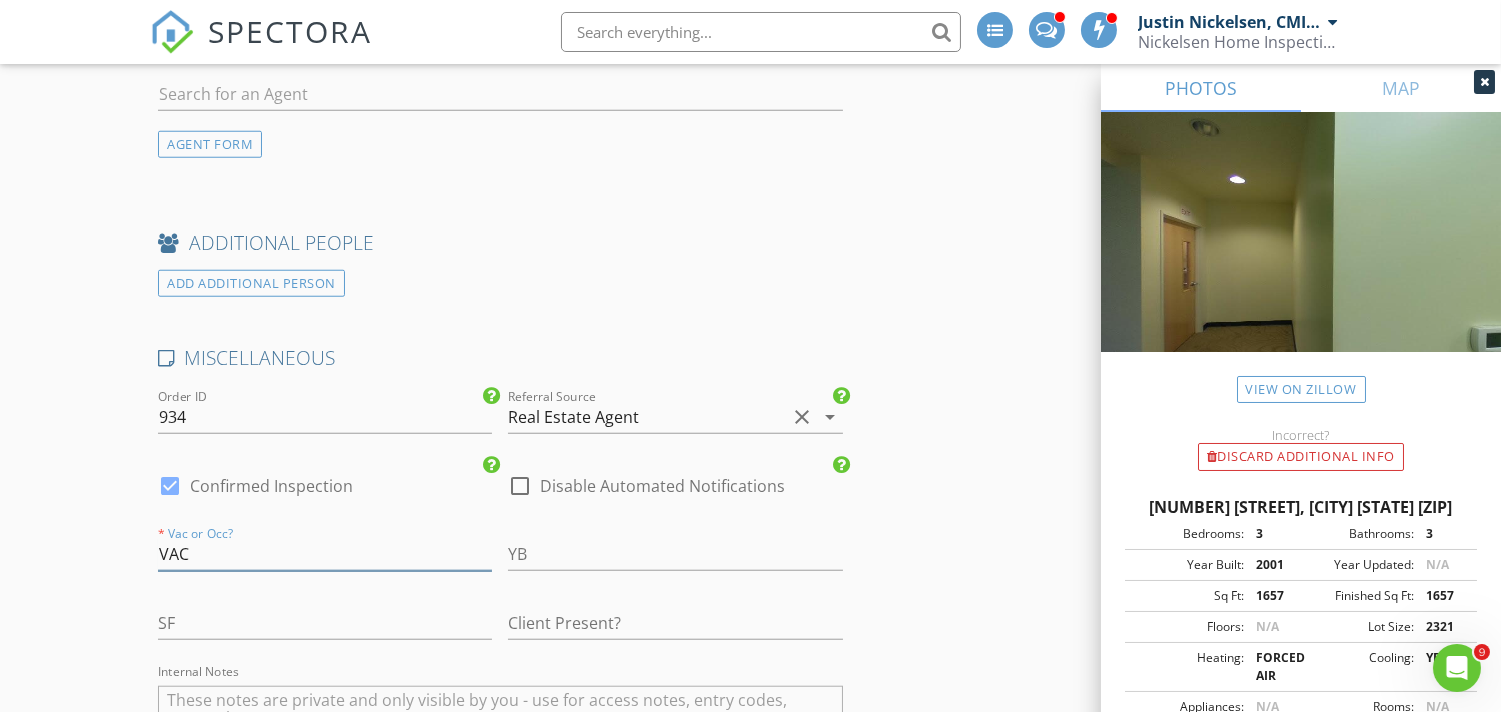 type on "VAC" 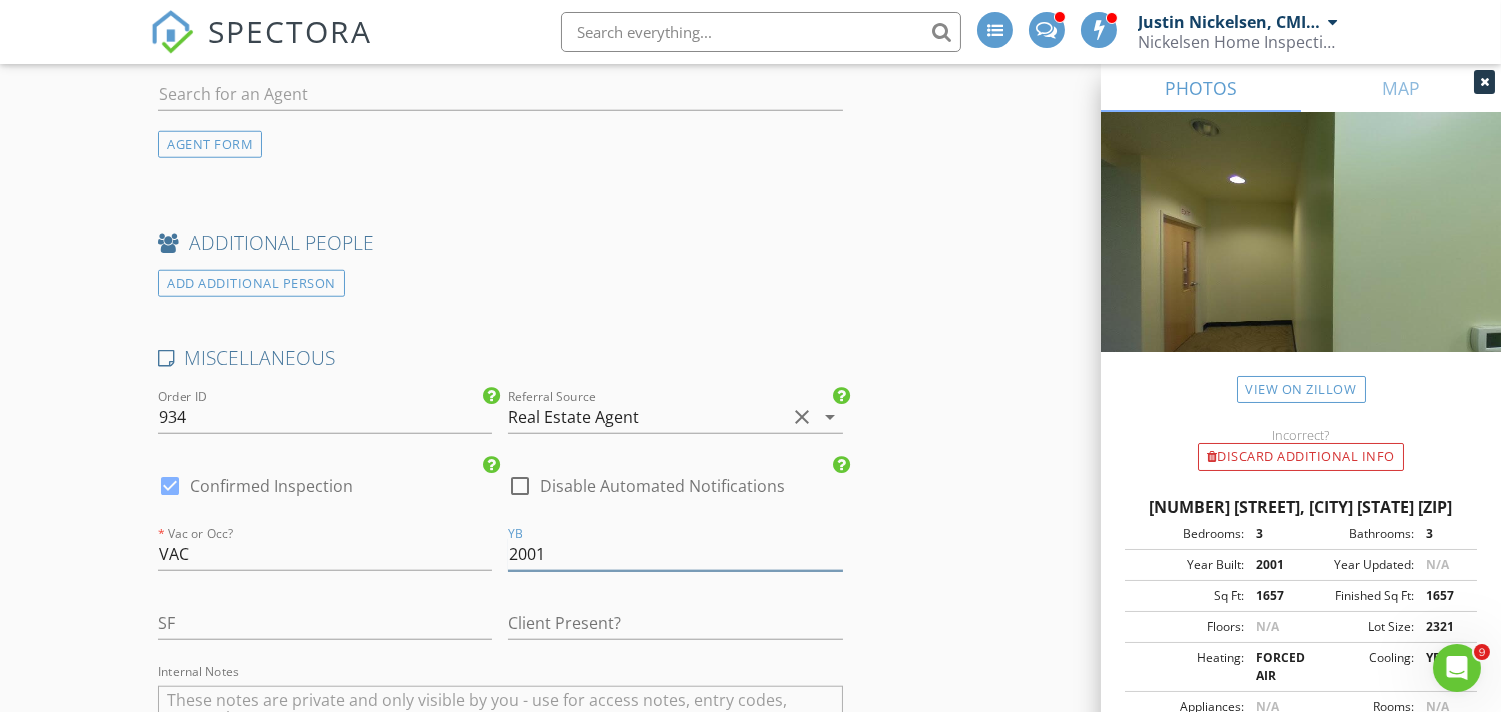type on "2001" 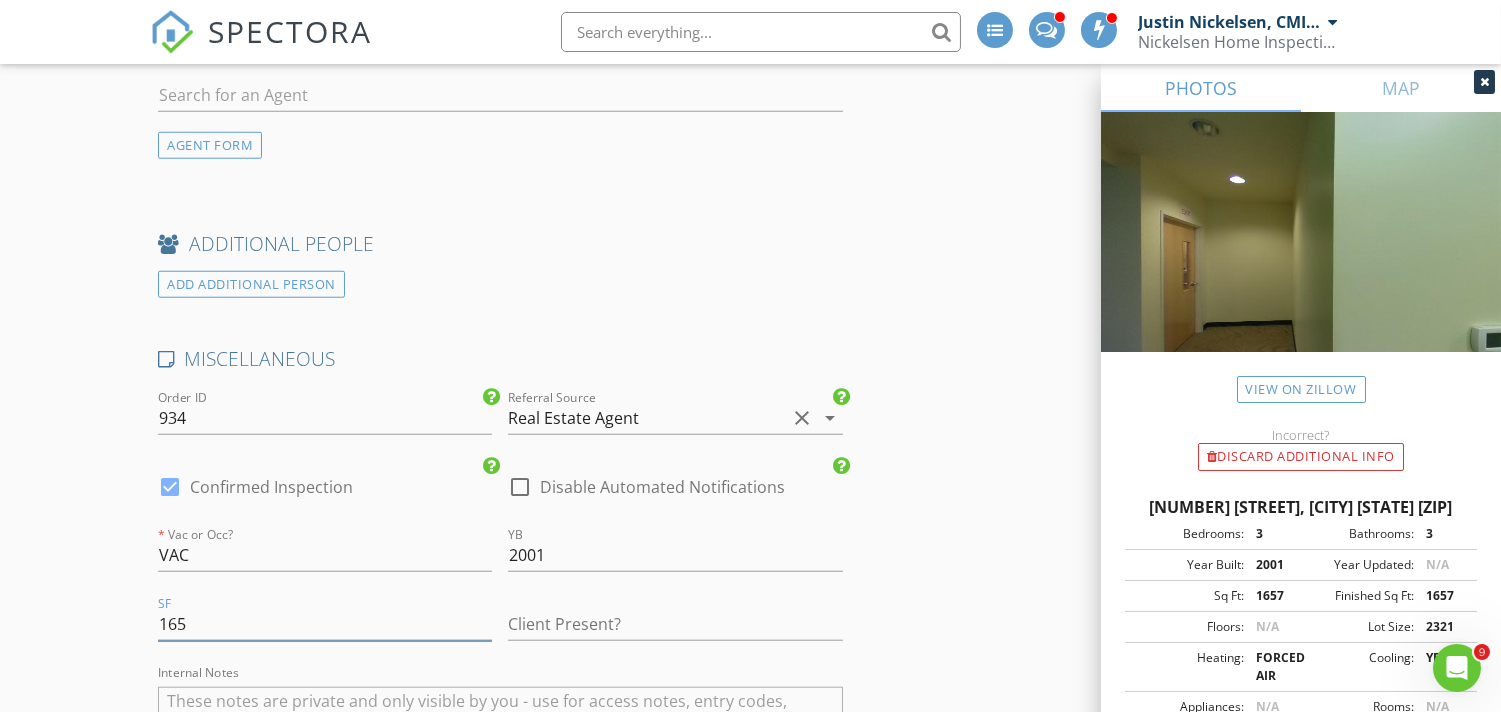 scroll, scrollTop: 3333, scrollLeft: 0, axis: vertical 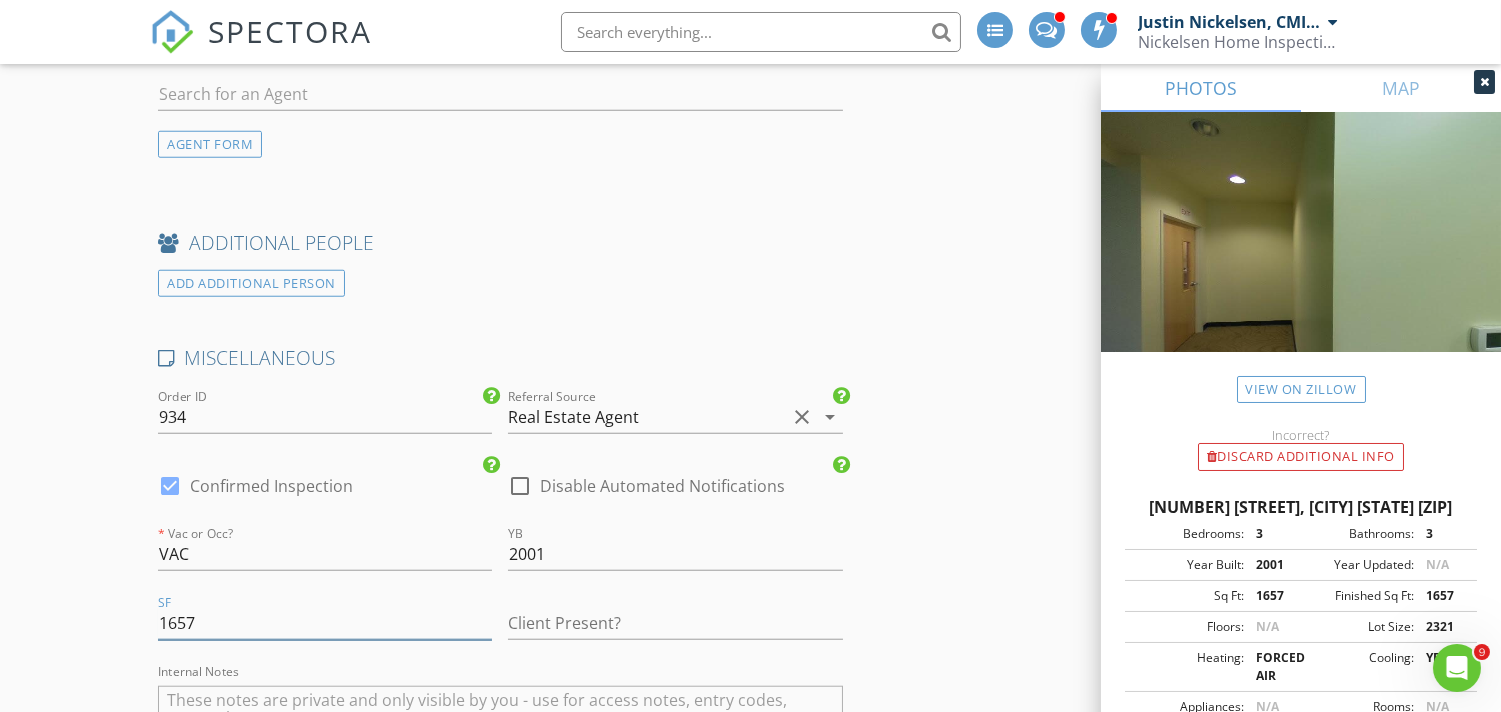 type on "1657" 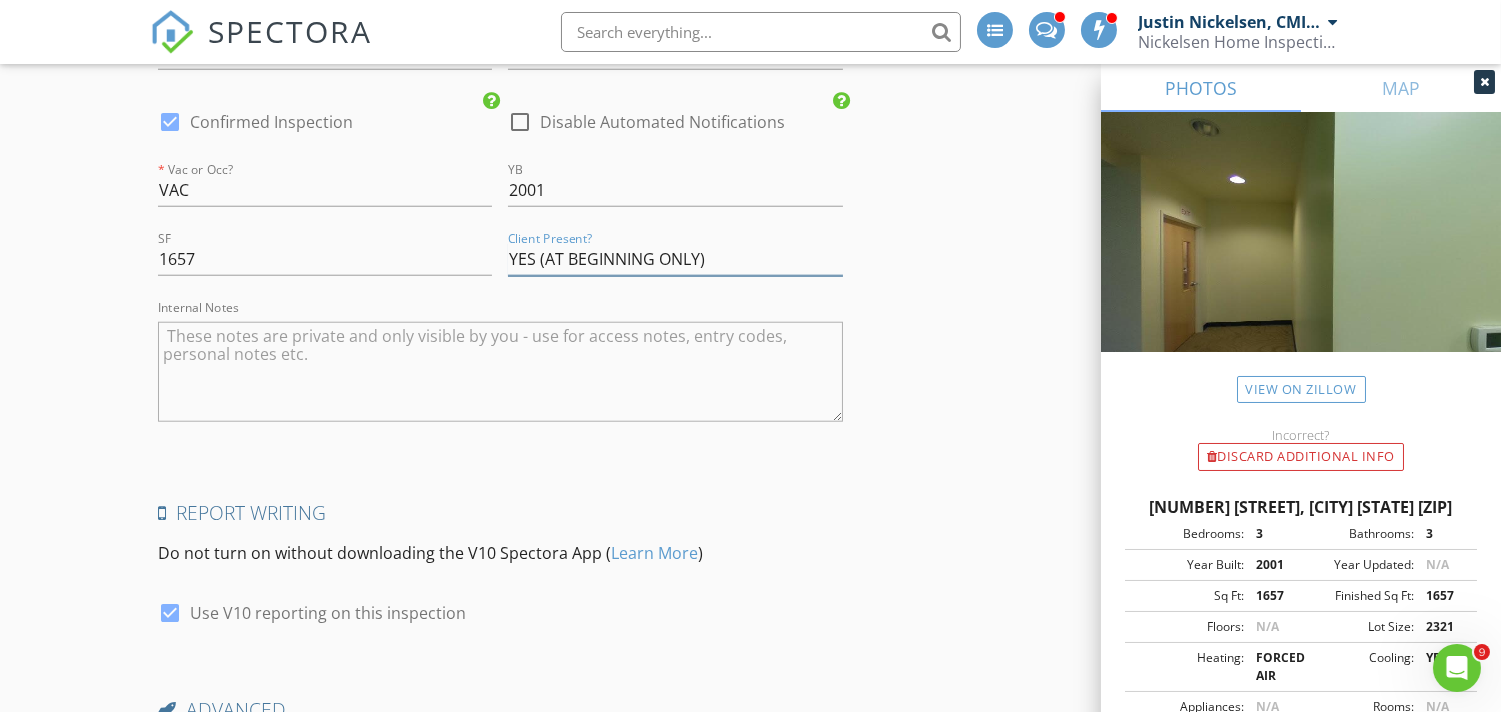 scroll, scrollTop: 3777, scrollLeft: 0, axis: vertical 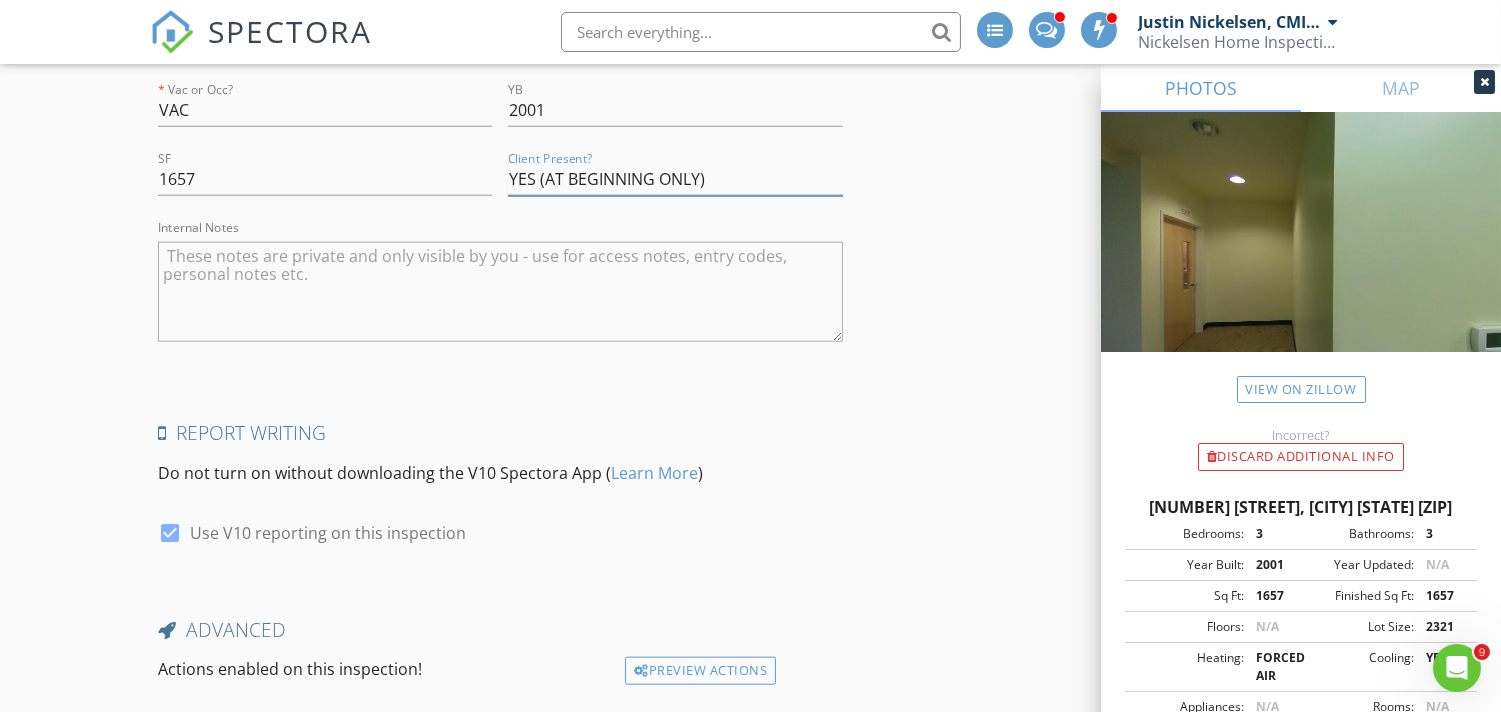 type on "YES (AT BEGINNING ONLY)" 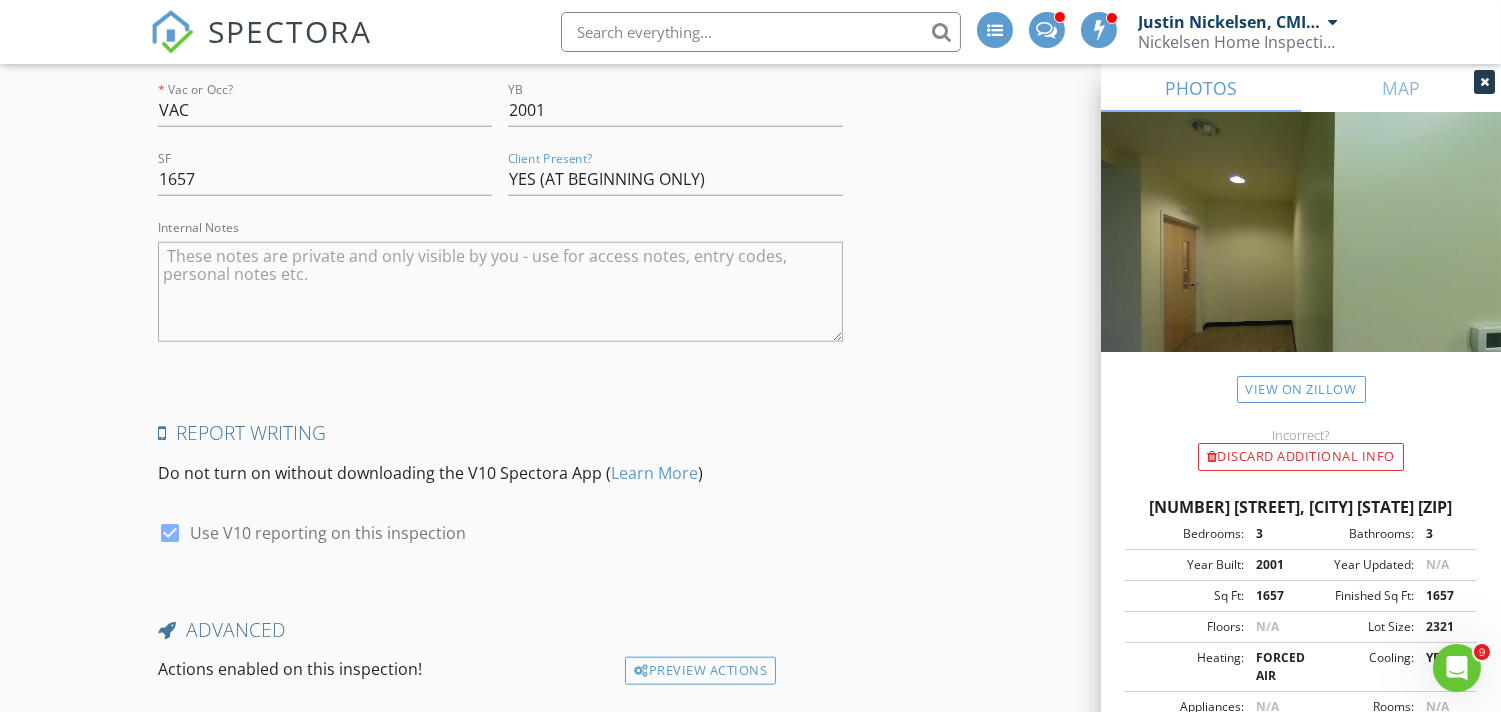 click at bounding box center (500, 292) 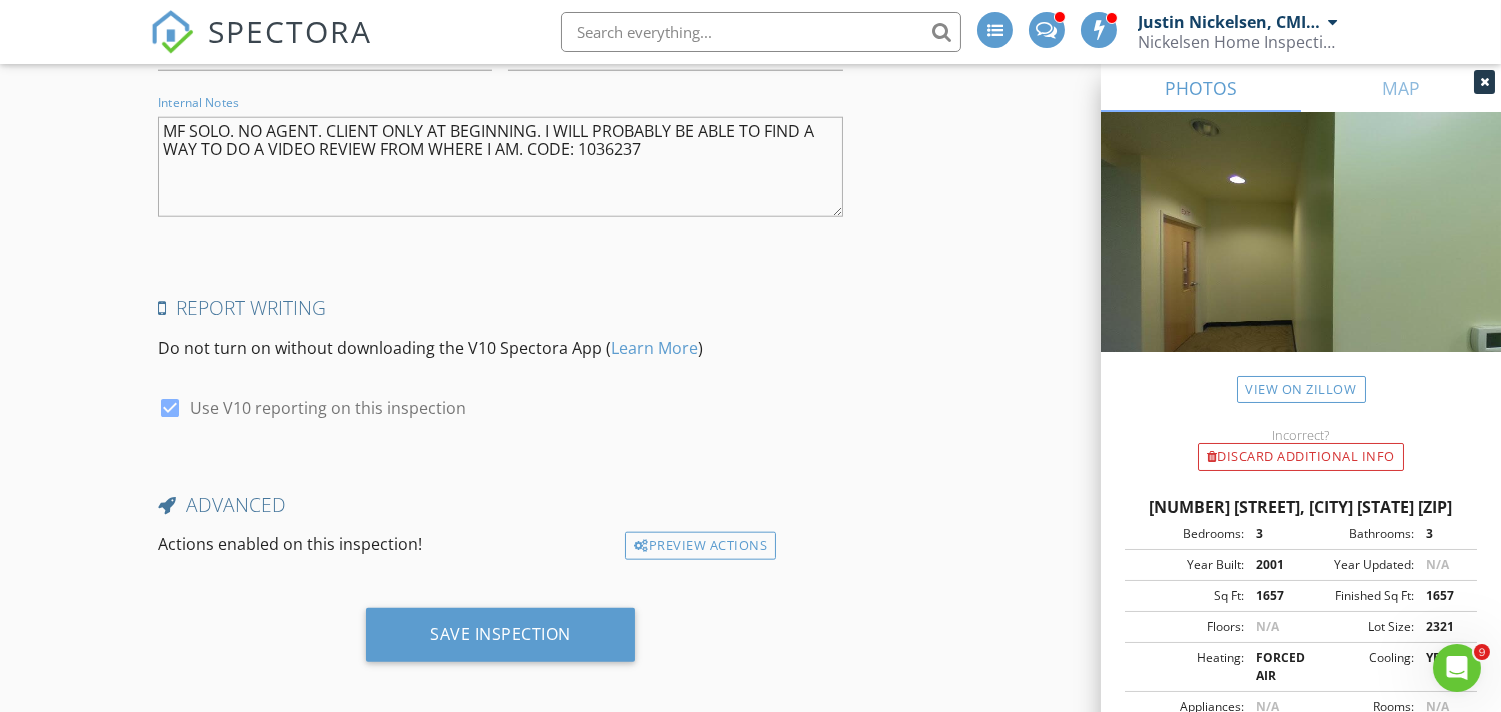 scroll, scrollTop: 3917, scrollLeft: 0, axis: vertical 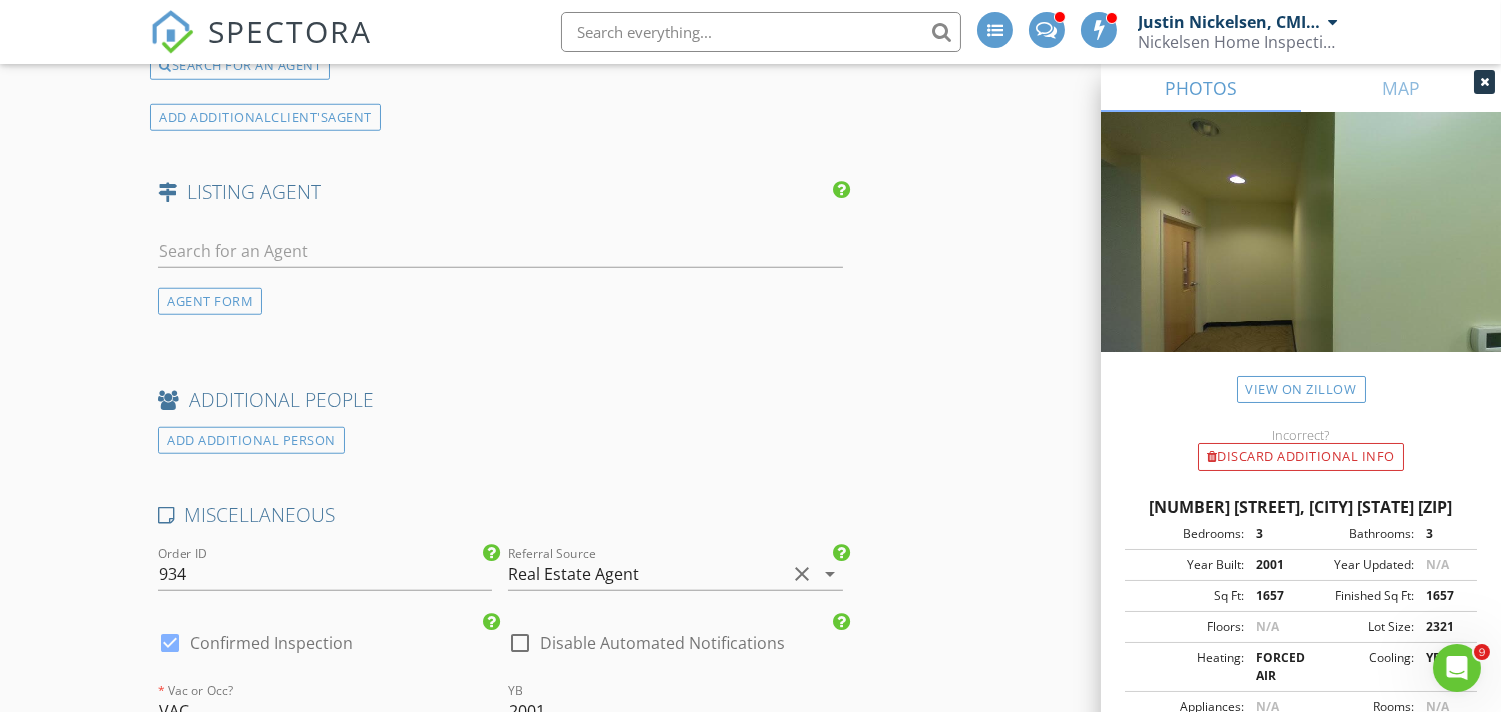 type on "MF SOLO. NO AGENT. CLIENT ONLY AT BEGINNING. I WILL PROBABLY BE ABLE TO FIND A WAY TO DO A VIDEO REVIEW FROM WHERE I AM. CODE: 1036237" 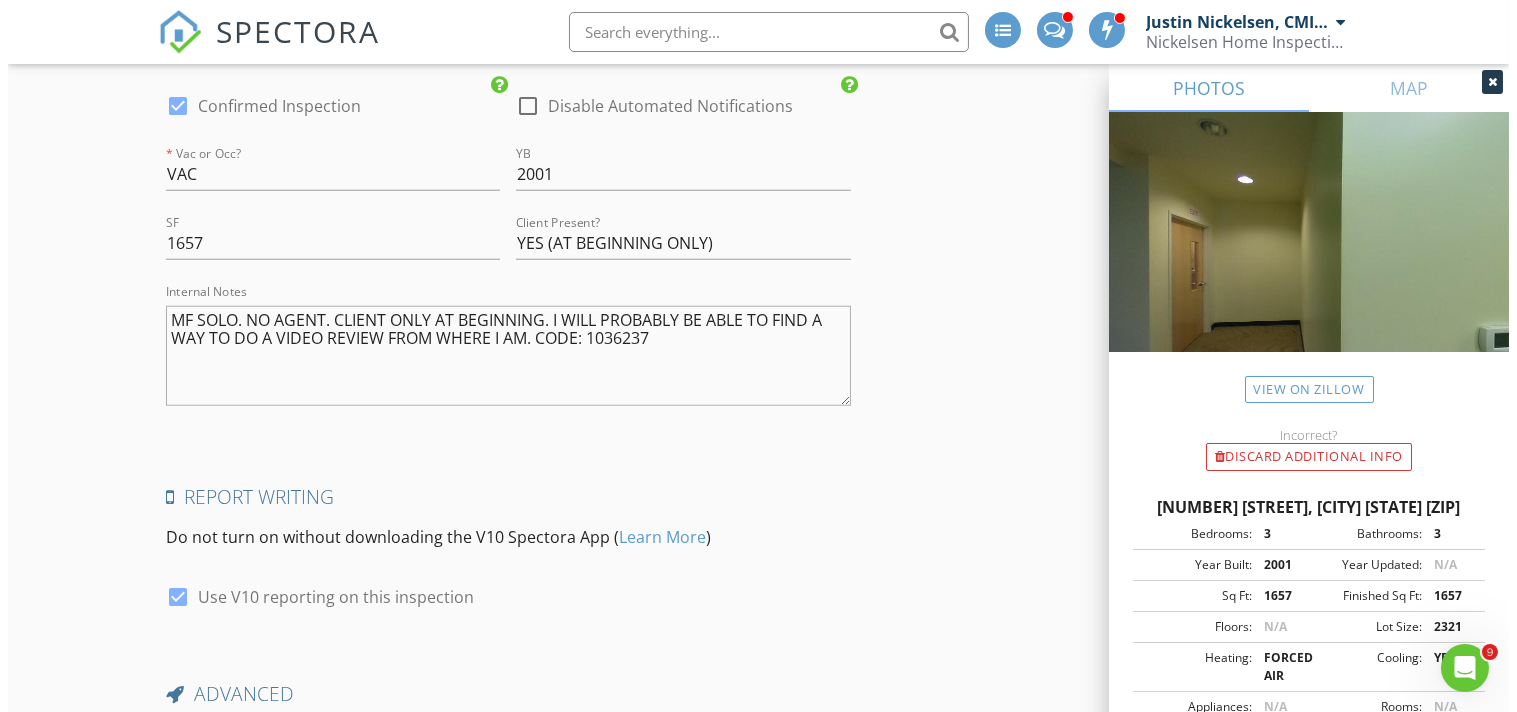 scroll, scrollTop: 3917, scrollLeft: 0, axis: vertical 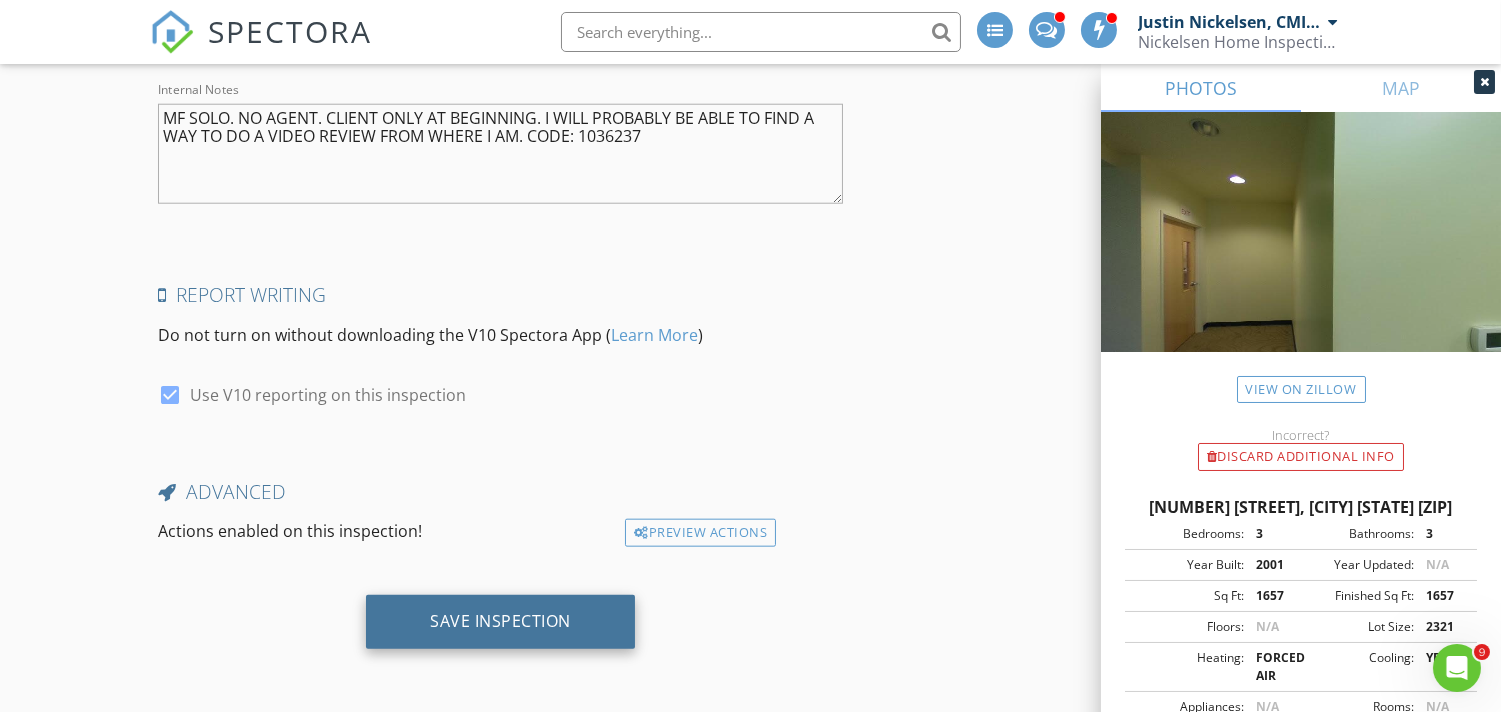 click on "Save Inspection" at bounding box center (500, 621) 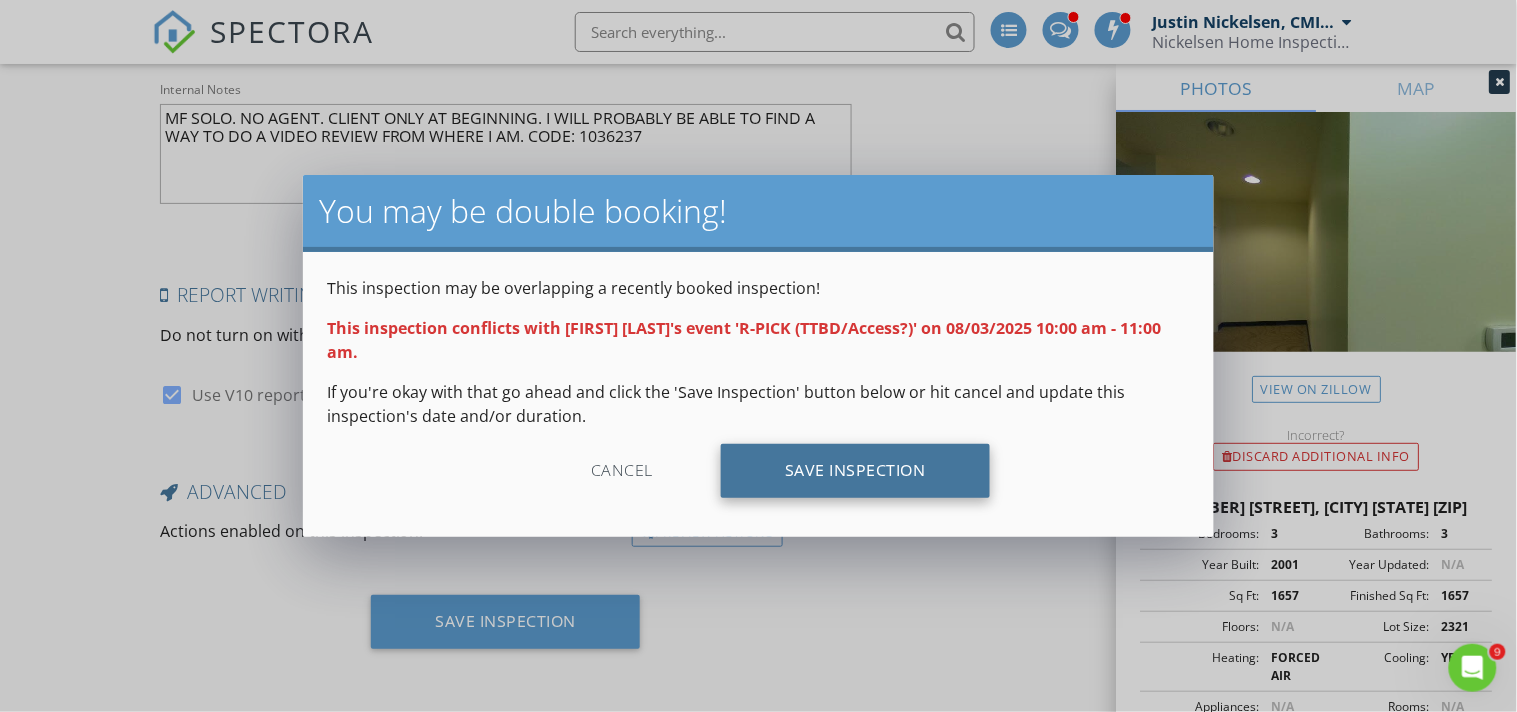 click on "Save Inspection" at bounding box center [855, 471] 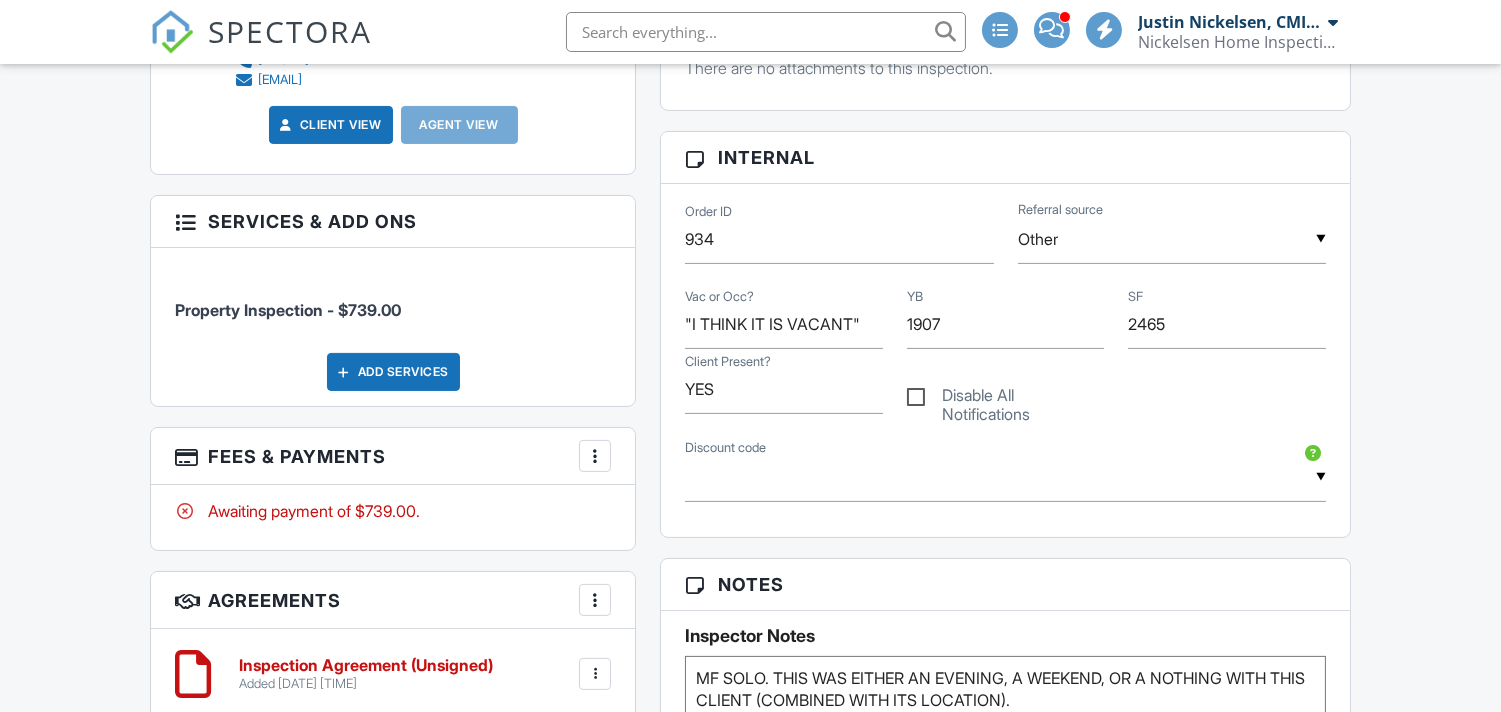 scroll, scrollTop: 0, scrollLeft: 0, axis: both 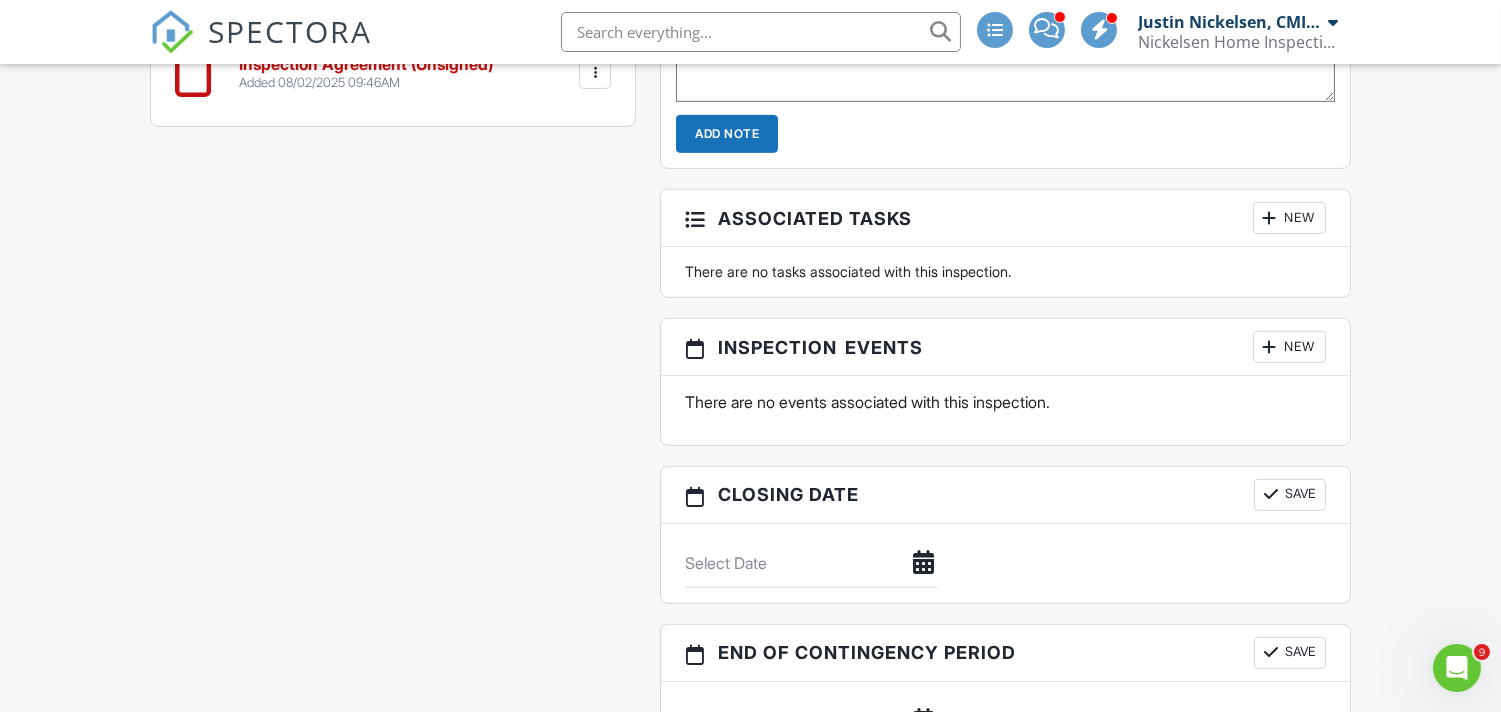 click at bounding box center [1270, 347] 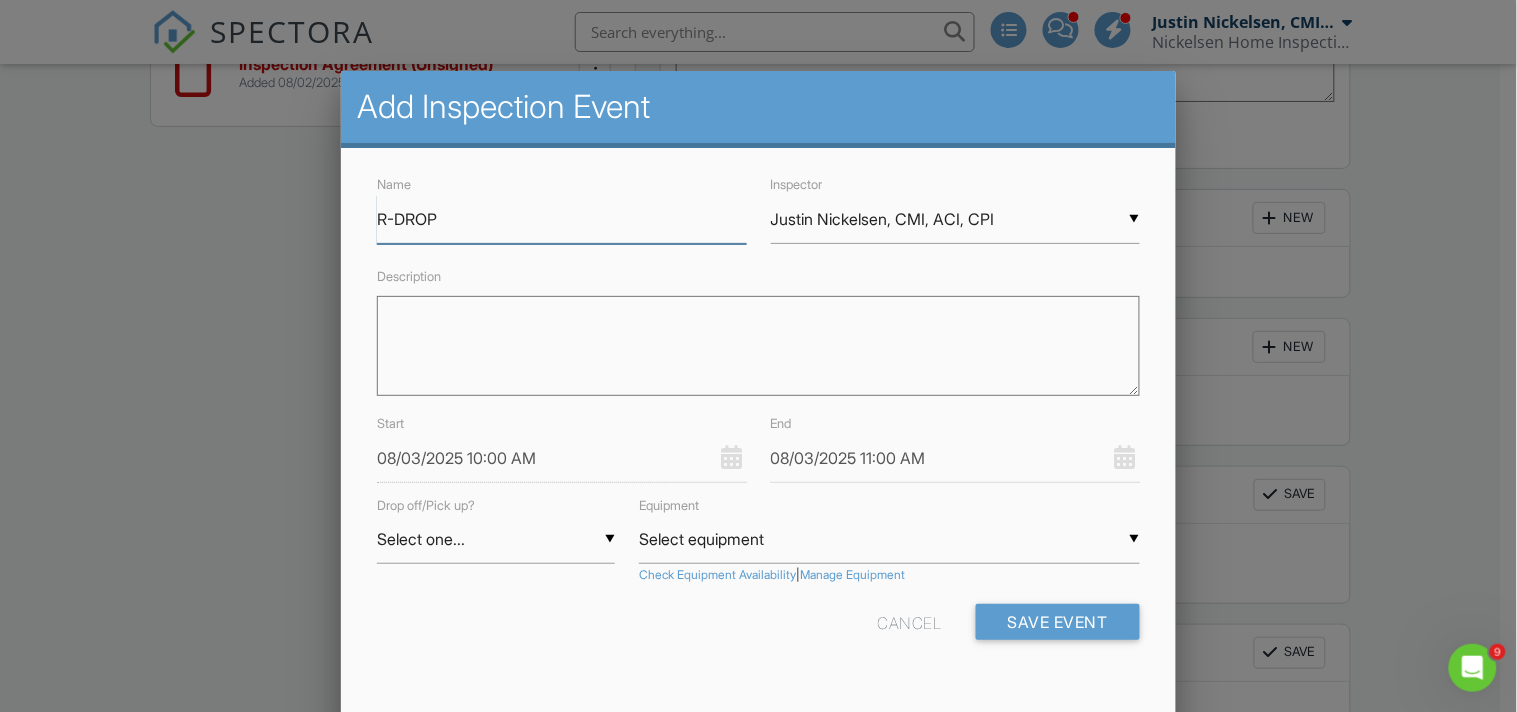 type on "R-DROP (AT INSPECTION)" 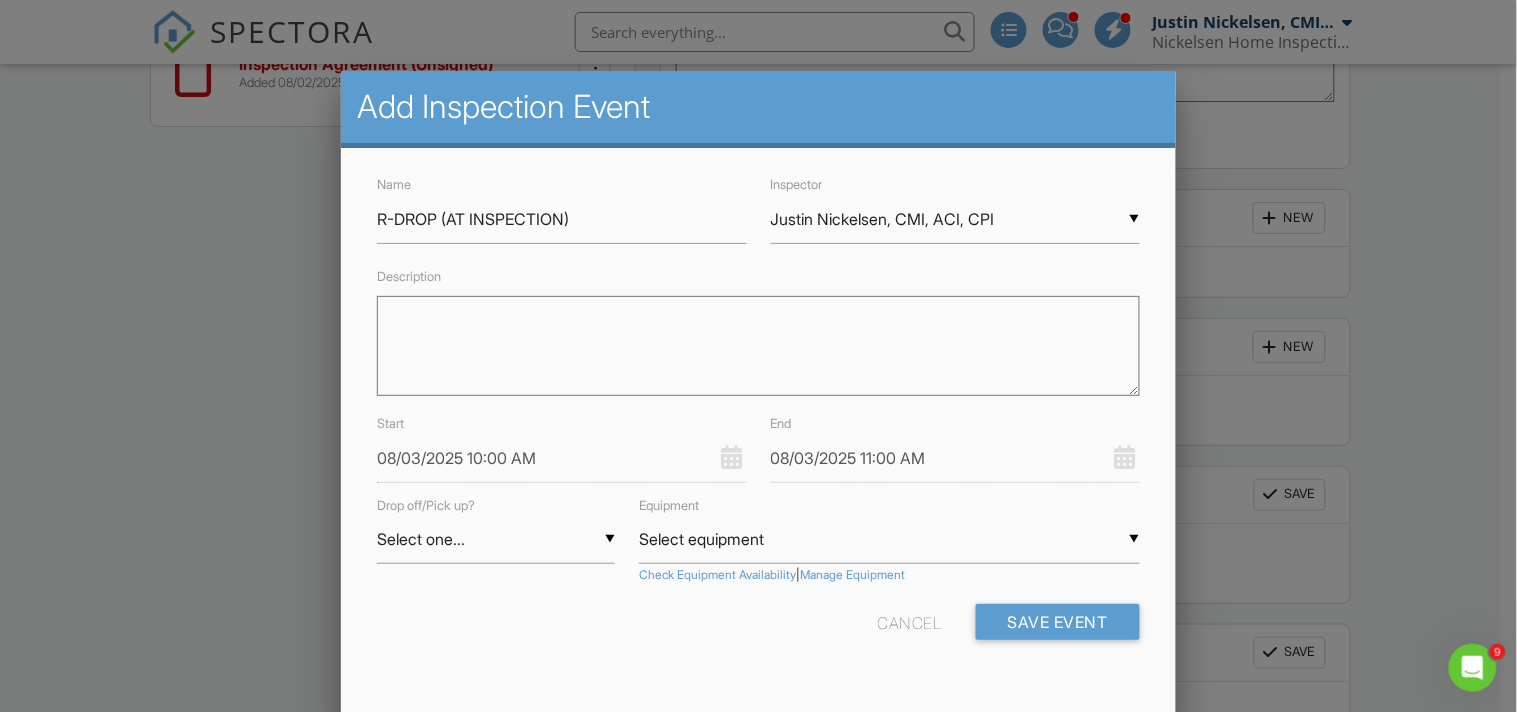 click on "▼ Justin Nickelsen, CMI, ACI, CPI Justin Nickelsen, CMI, ACI, CPI Michael Frey Justin Nickelsen, CMI, ACI, CPI
Michael Frey" at bounding box center (955, 219) 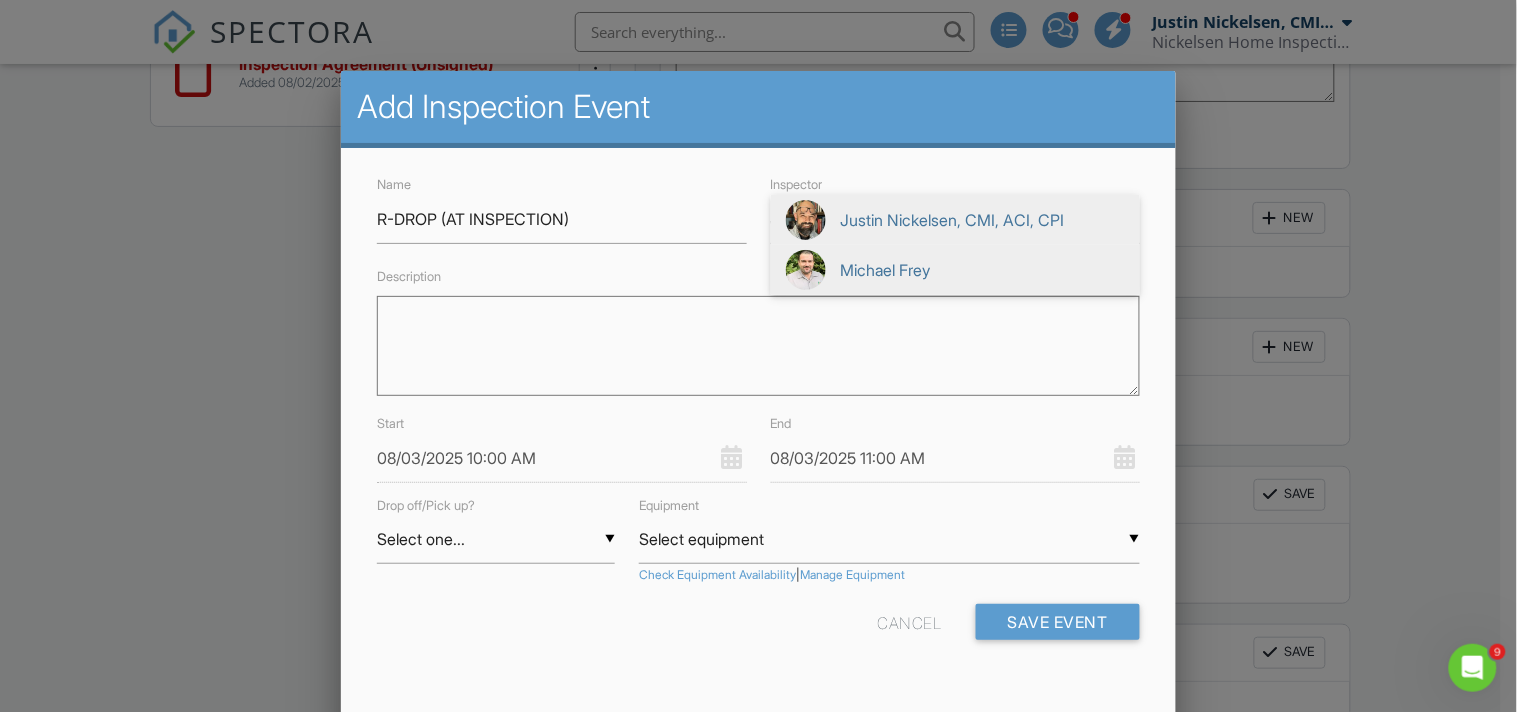 click on "Michael Frey" at bounding box center (955, 270) 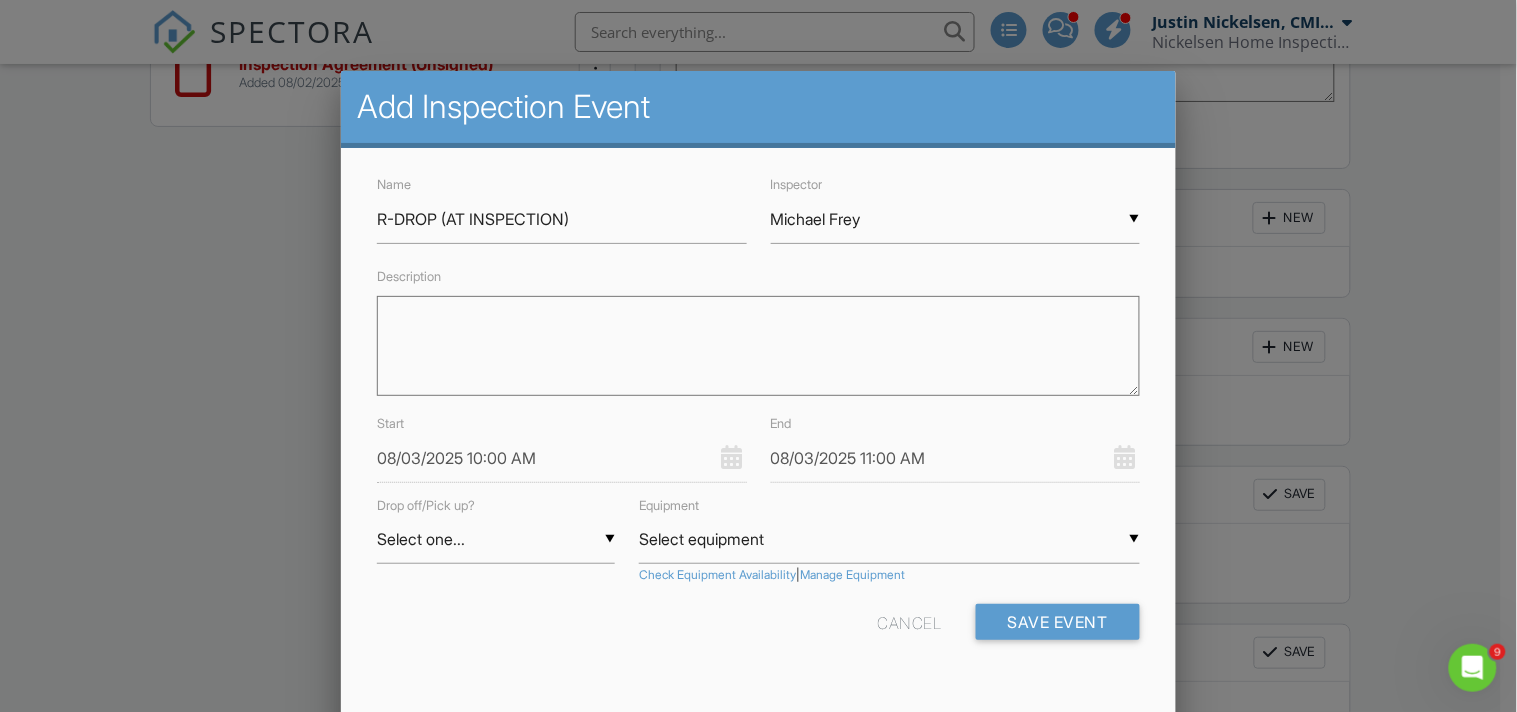 drag, startPoint x: 573, startPoint y: 586, endPoint x: 560, endPoint y: 580, distance: 14.3178215 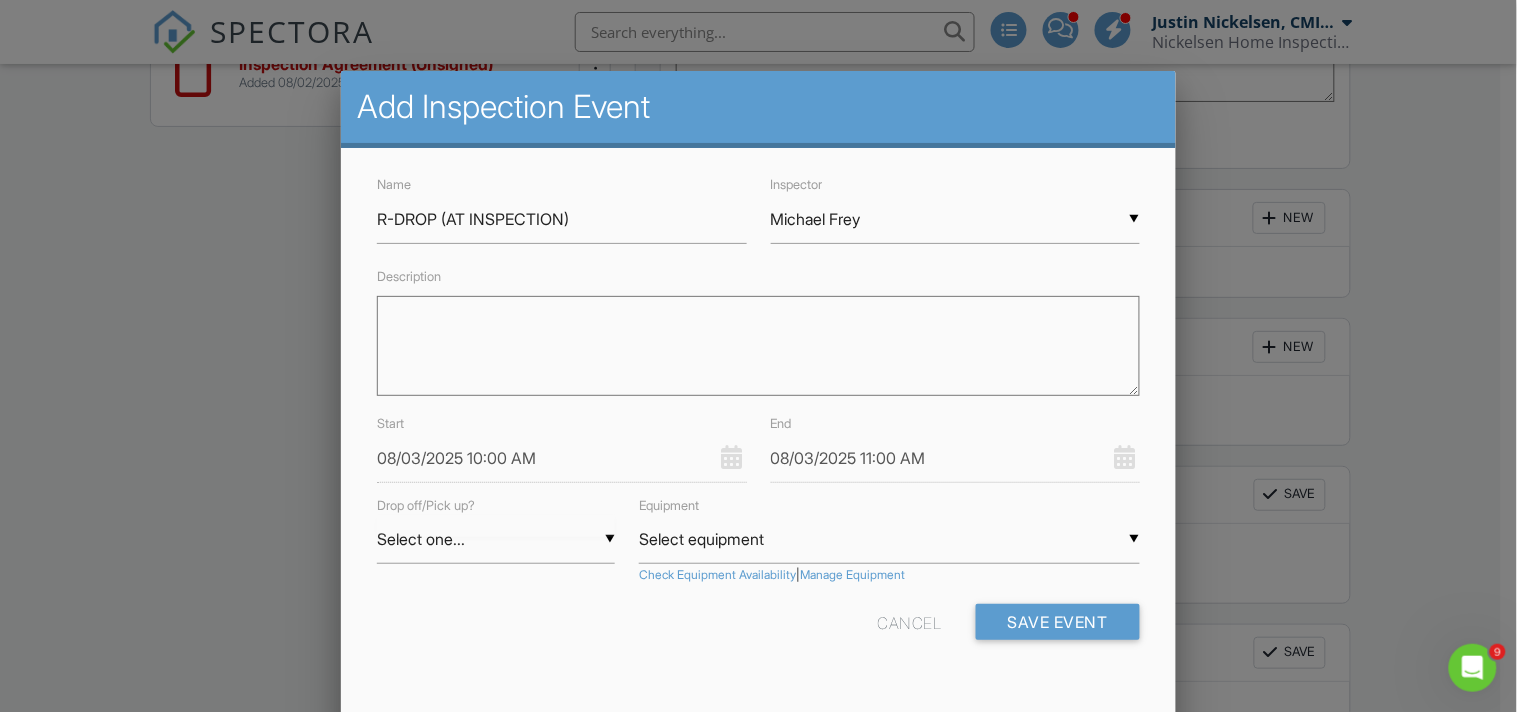 drag, startPoint x: 537, startPoint y: 542, endPoint x: 524, endPoint y: 547, distance: 13.928389 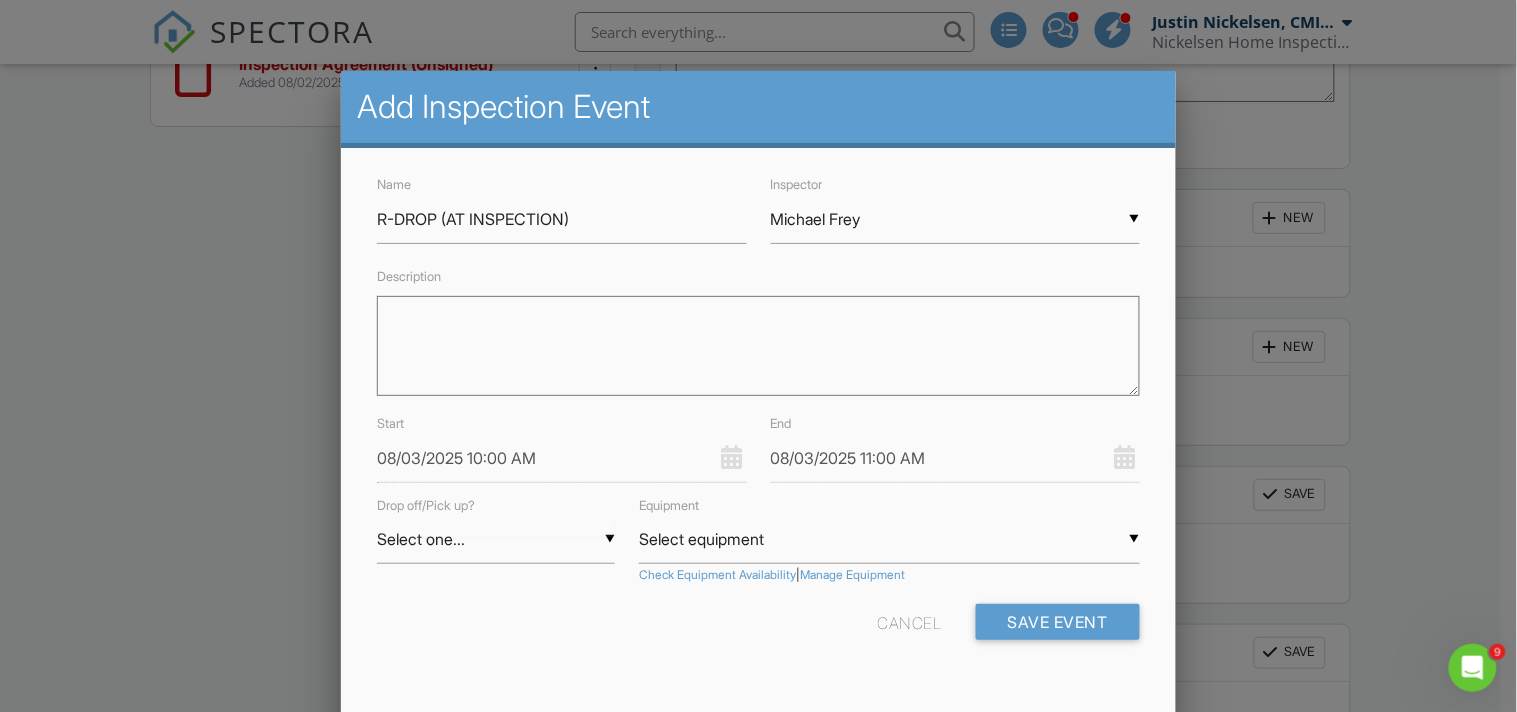 click on "▼ Select one... Select one... Drop Pickup Select one...
Drop
Pickup" at bounding box center [496, 539] 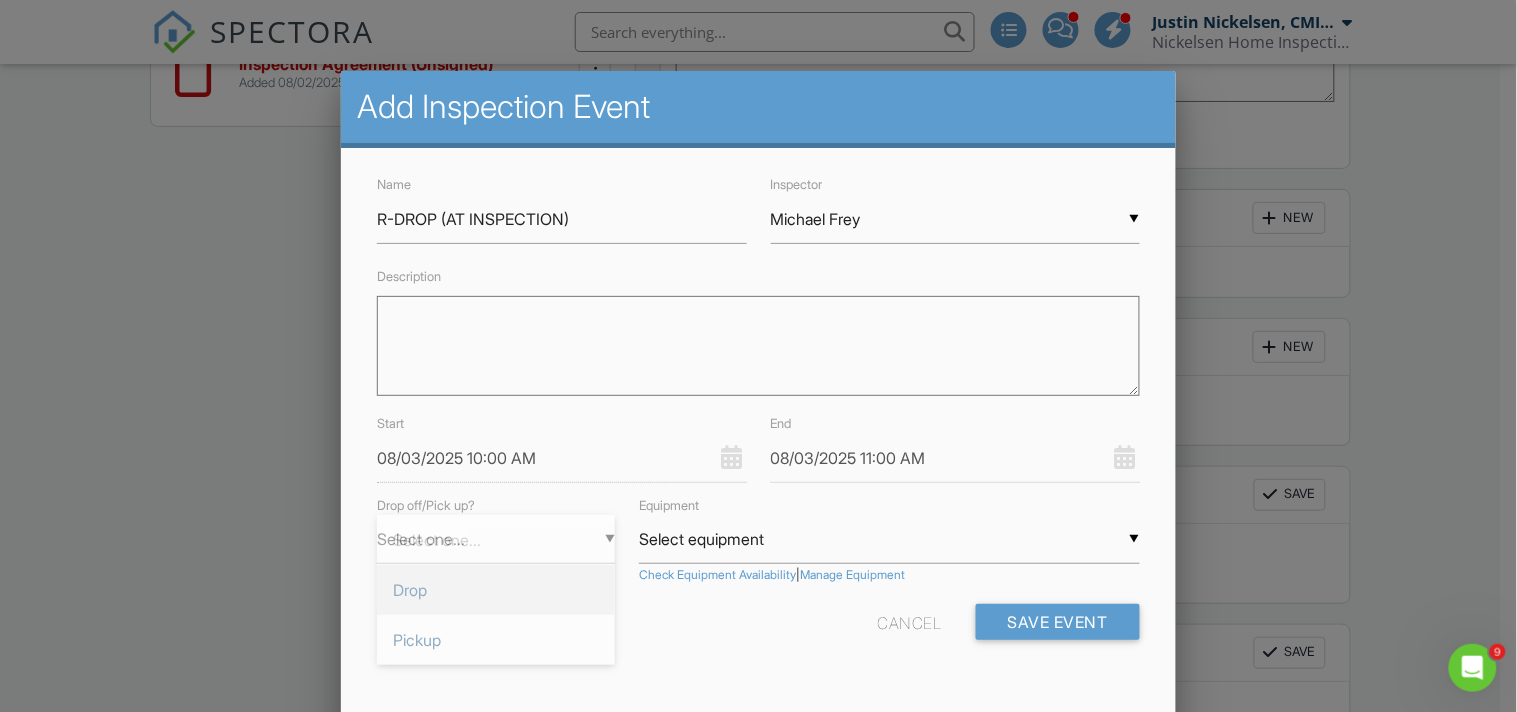 click on "Drop" at bounding box center (496, 590) 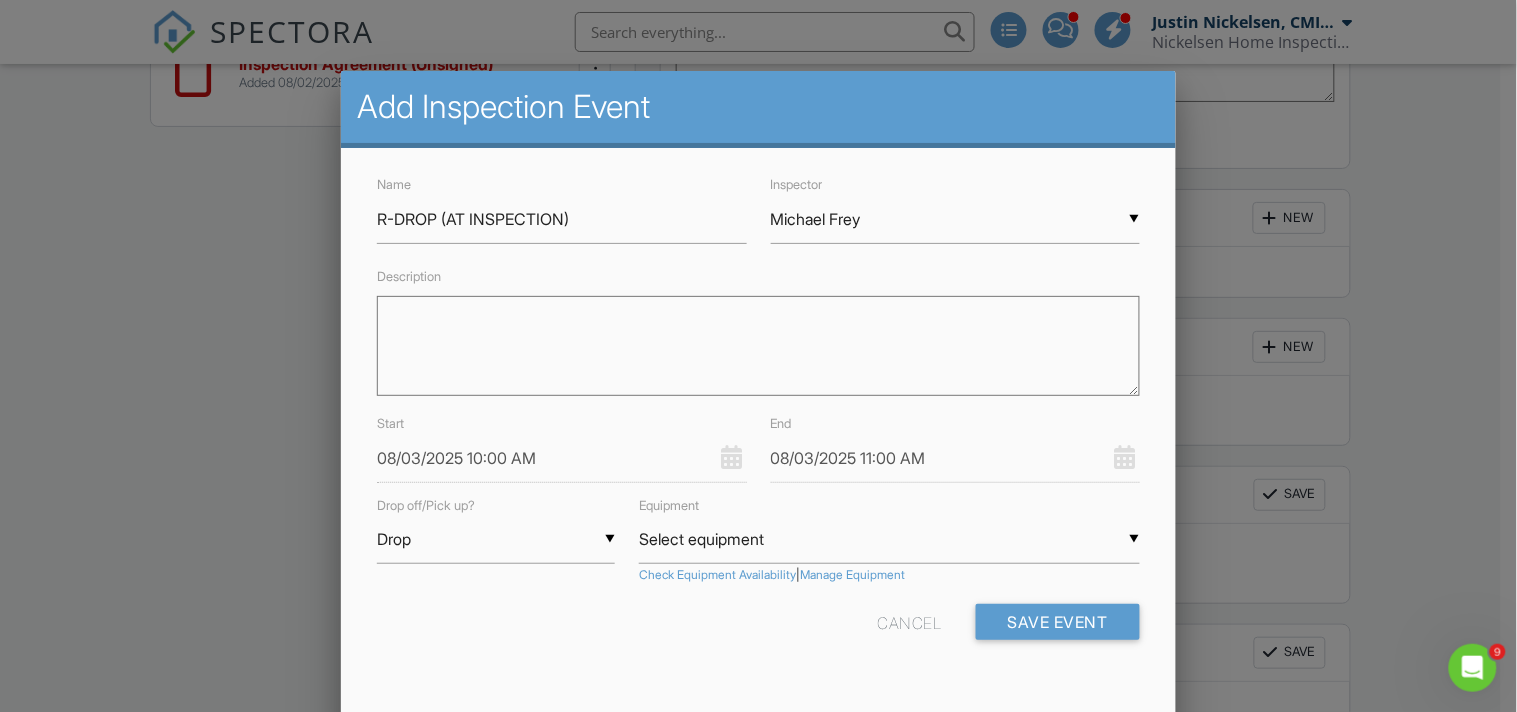 drag, startPoint x: 745, startPoint y: 633, endPoint x: 924, endPoint y: 636, distance: 179.02513 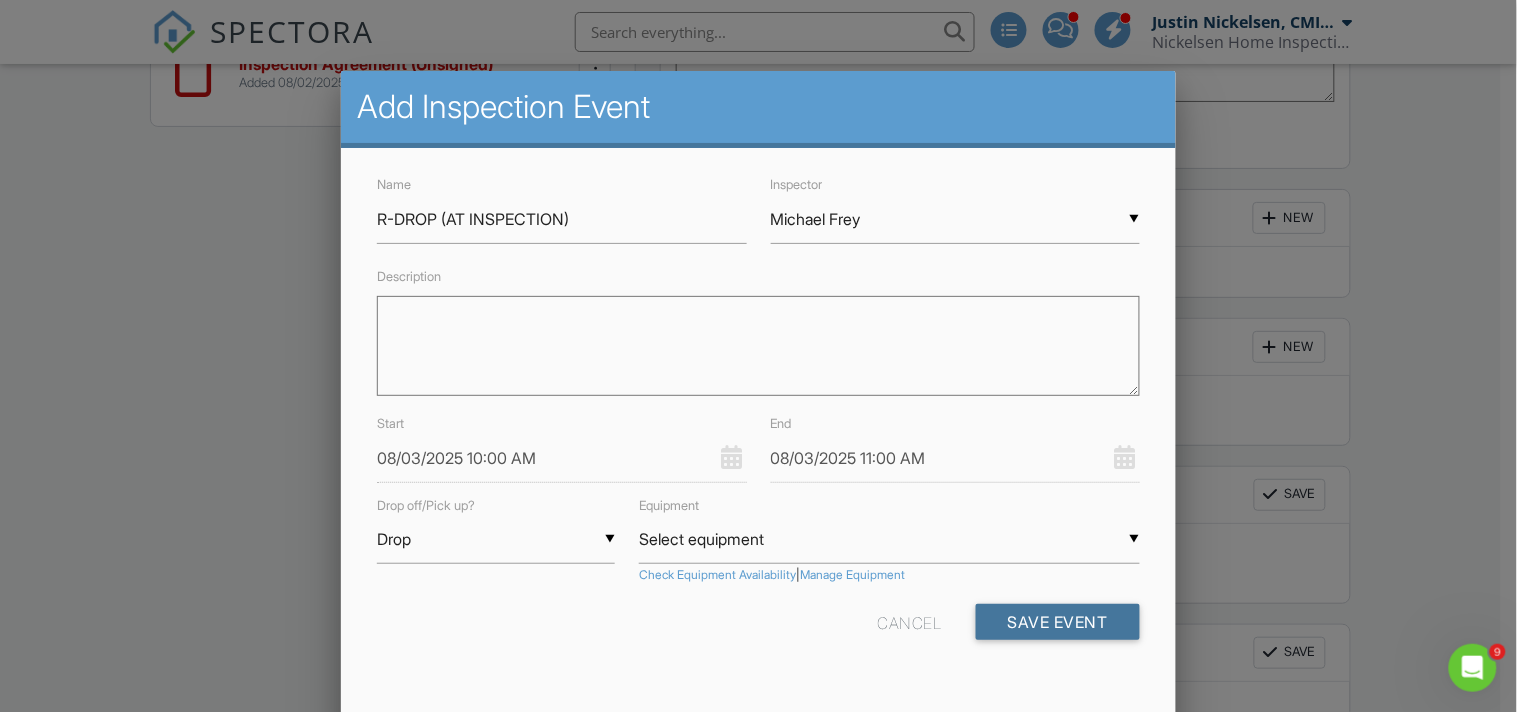 drag, startPoint x: 1080, startPoint y: 626, endPoint x: 1070, endPoint y: 625, distance: 10.049875 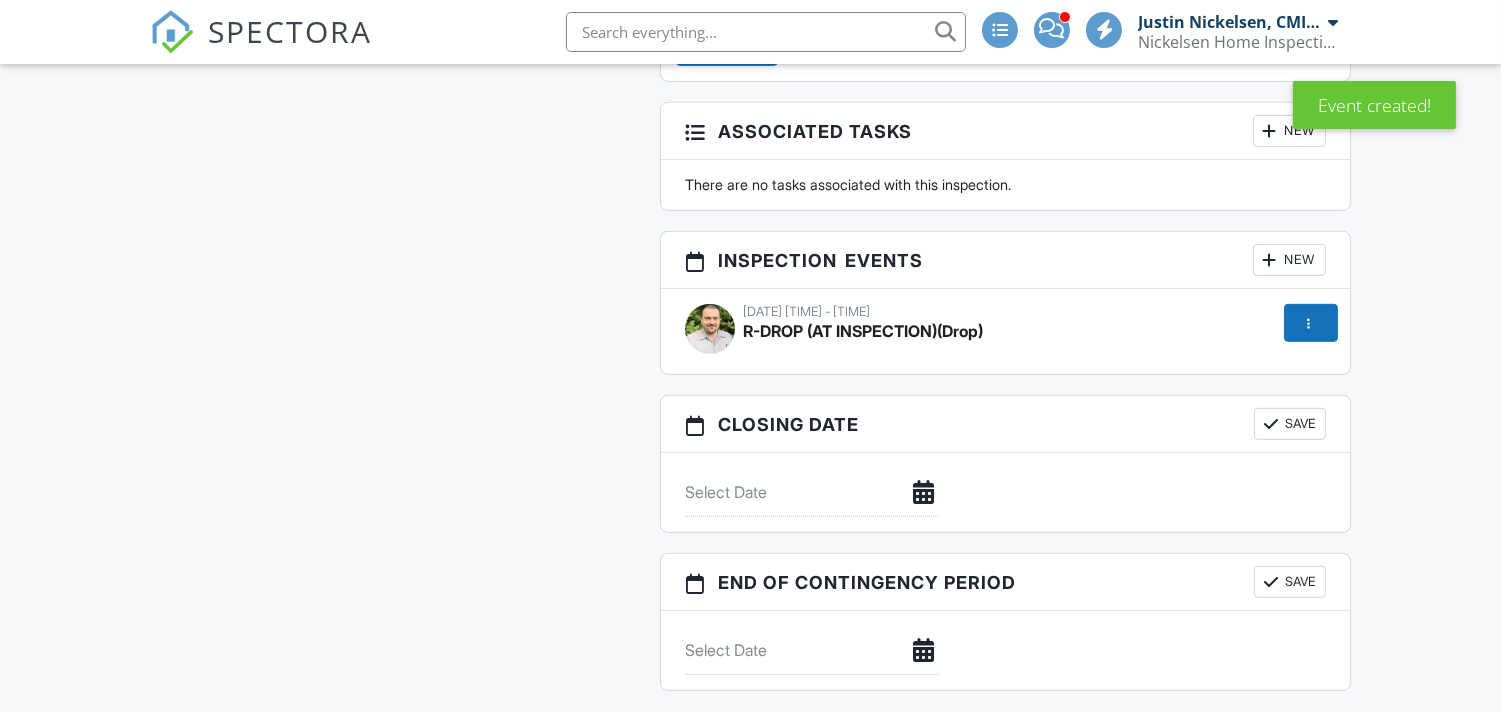 scroll, scrollTop: 1852, scrollLeft: 0, axis: vertical 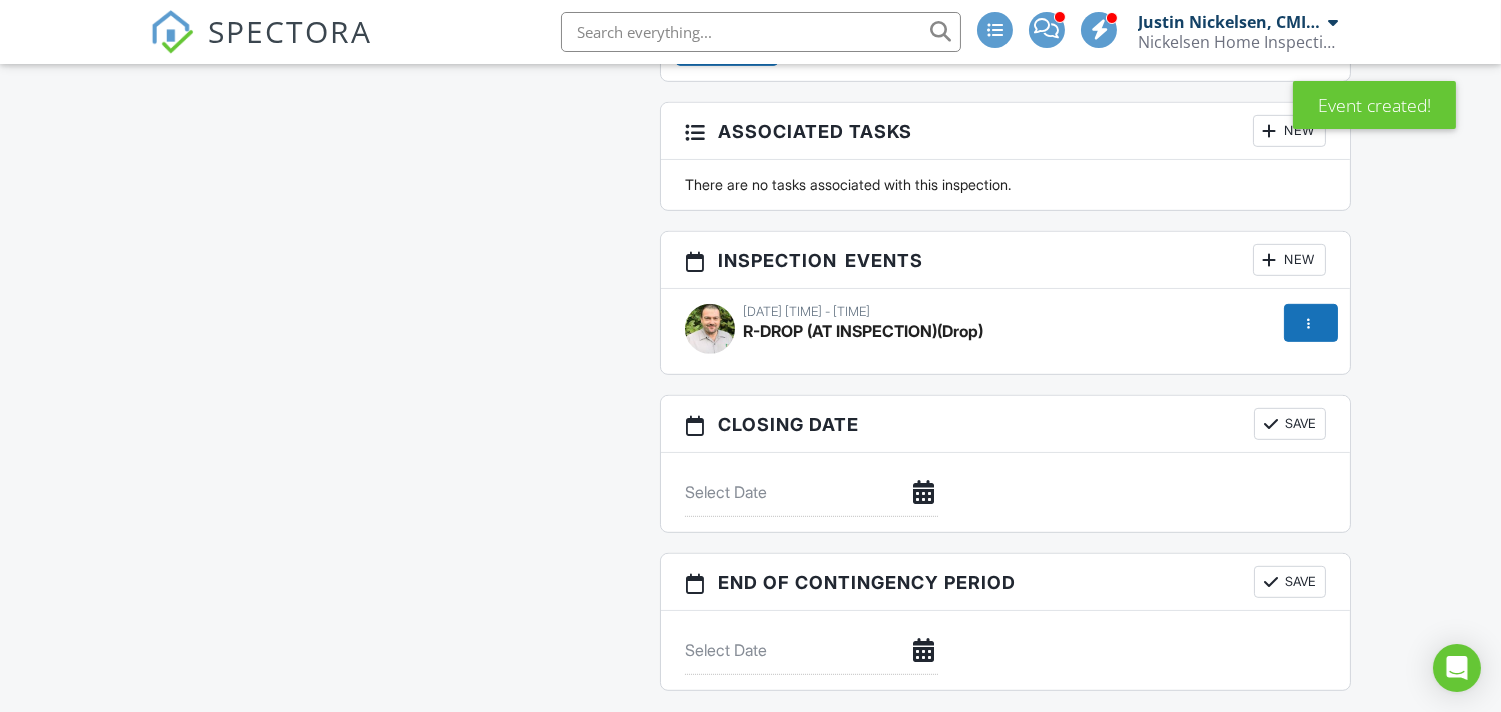 click on "New" at bounding box center (1289, 260) 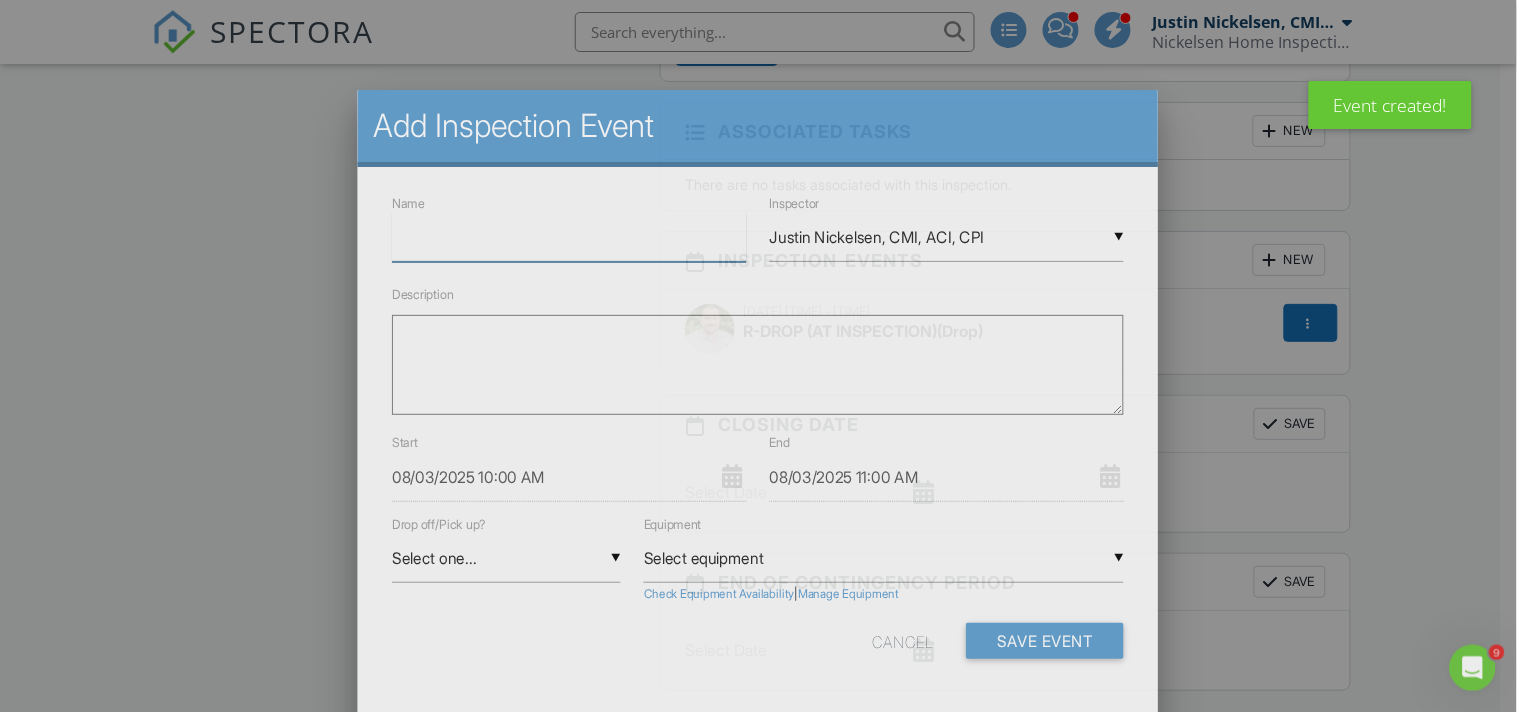 scroll, scrollTop: 0, scrollLeft: 0, axis: both 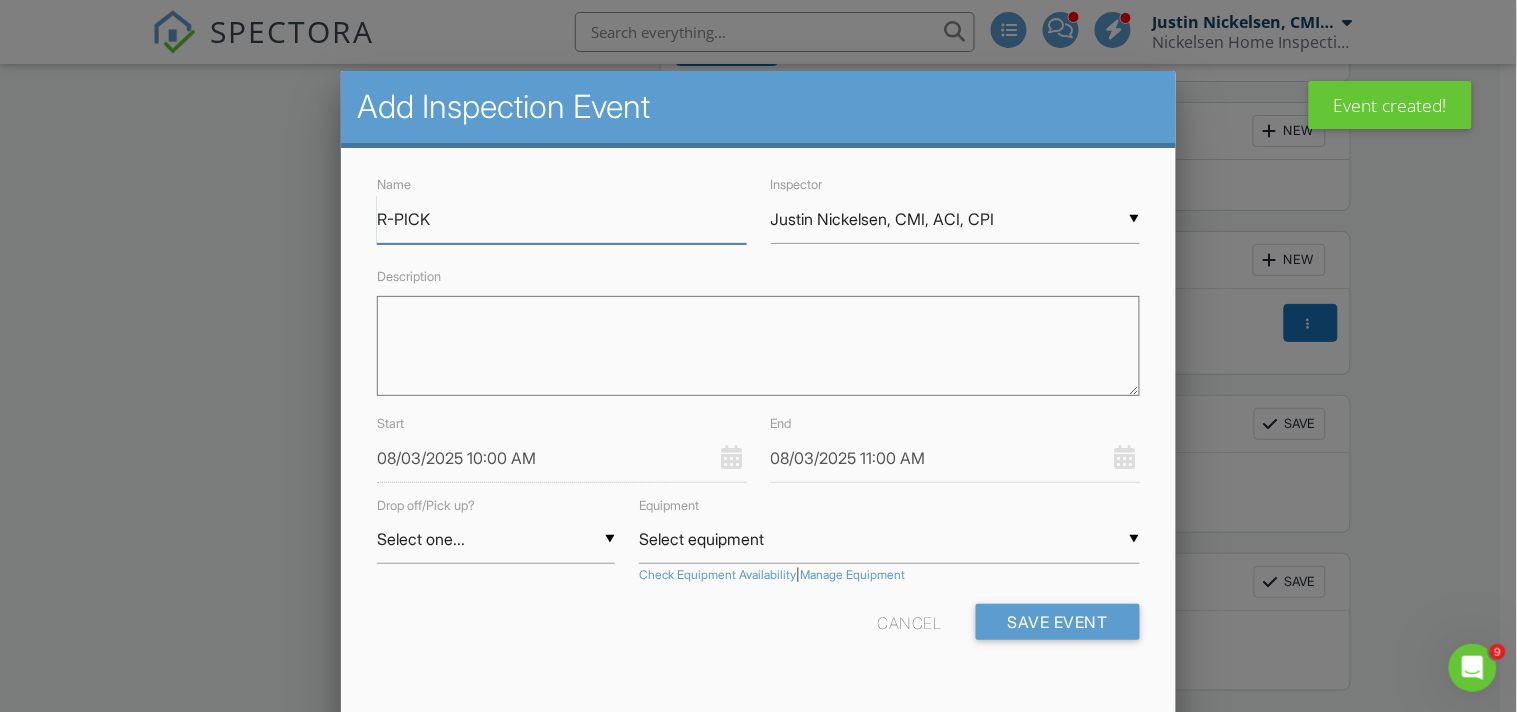 type on "R-PICK (TTBD/ACCESS?)" 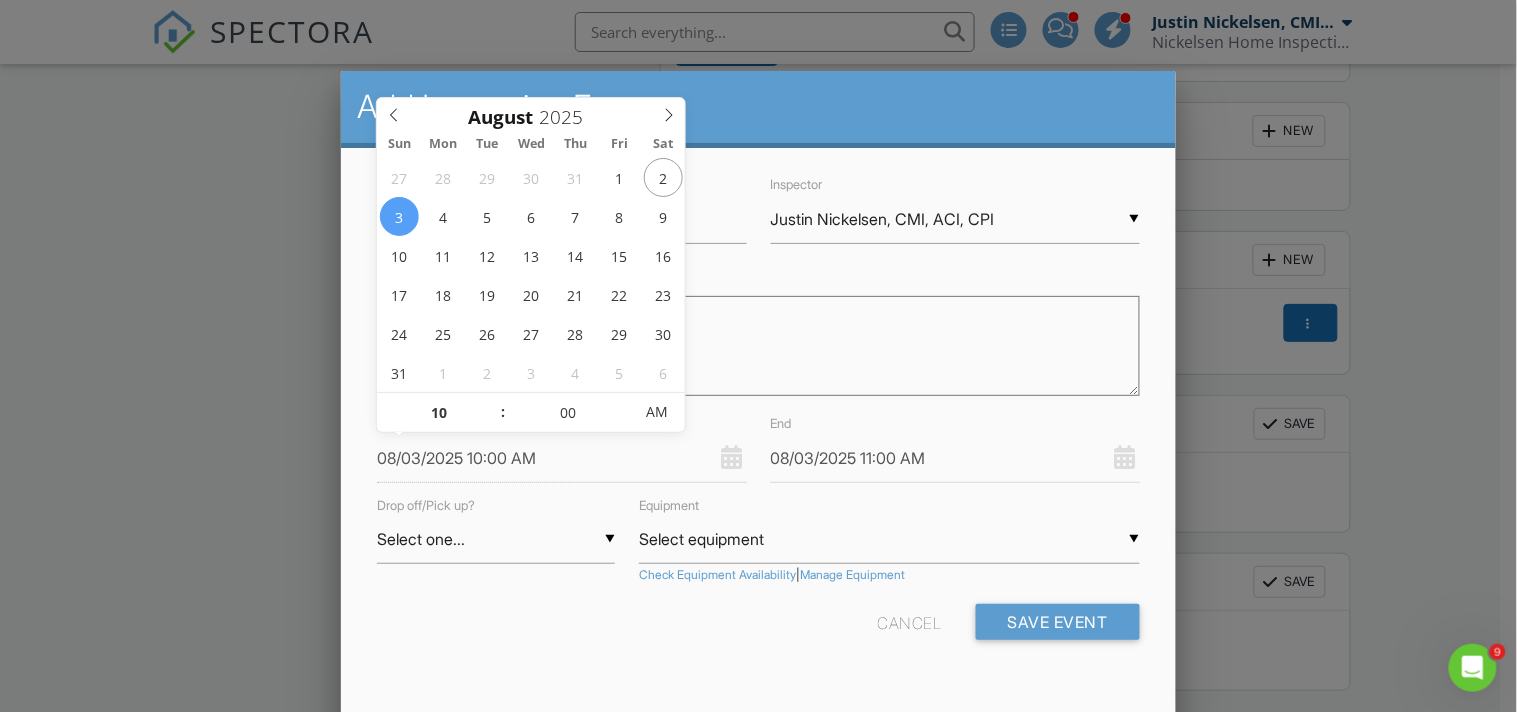 click on "08/03/2025 10:00 AM" at bounding box center [561, 458] 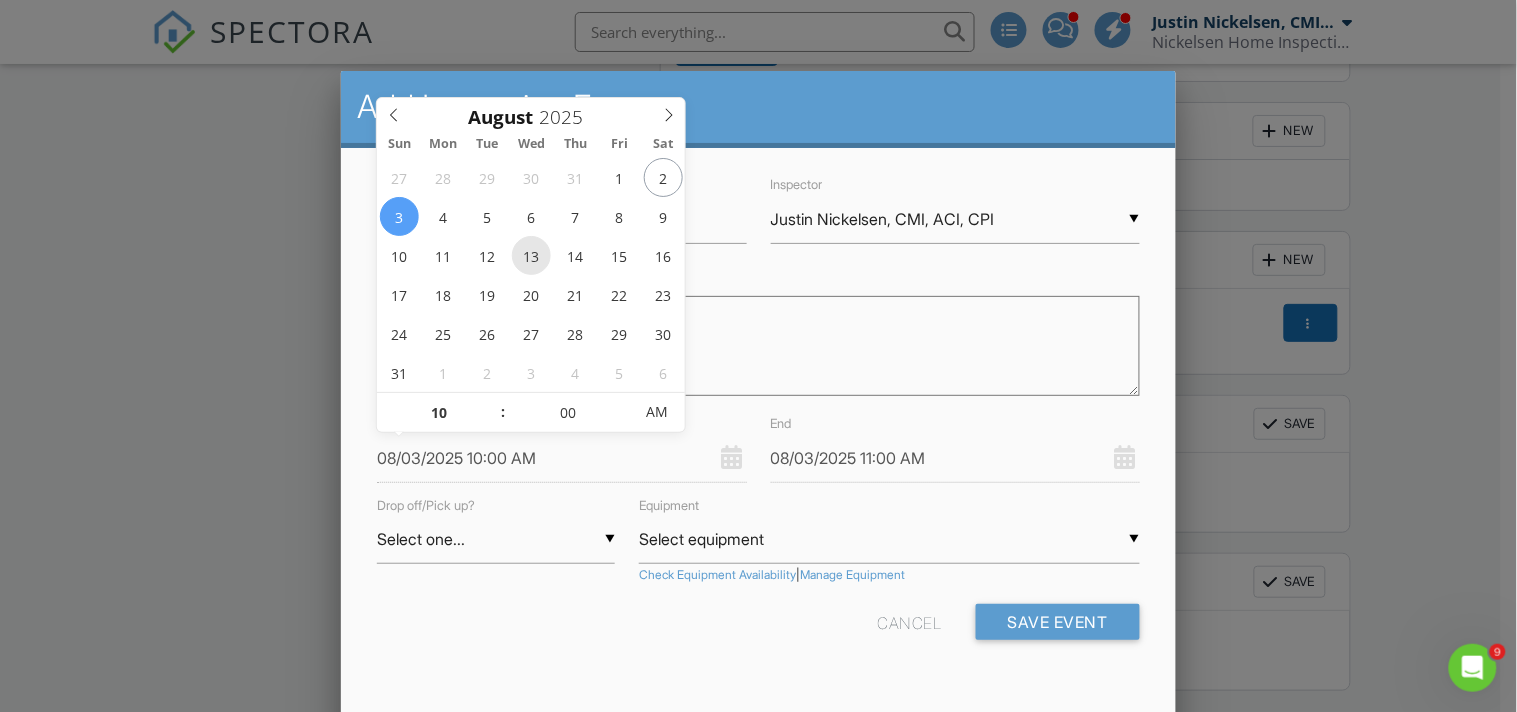type on "08/13/2025 10:00 AM" 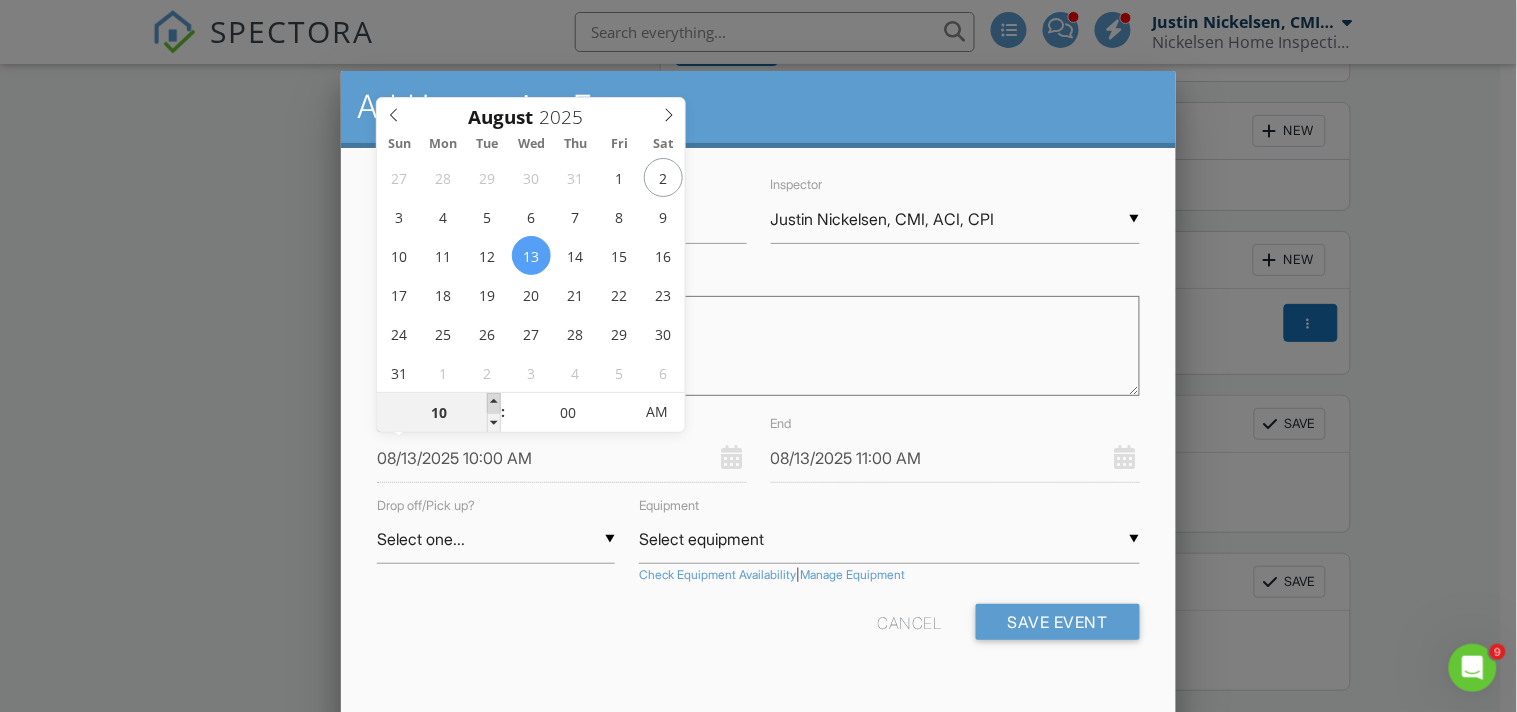 type on "11" 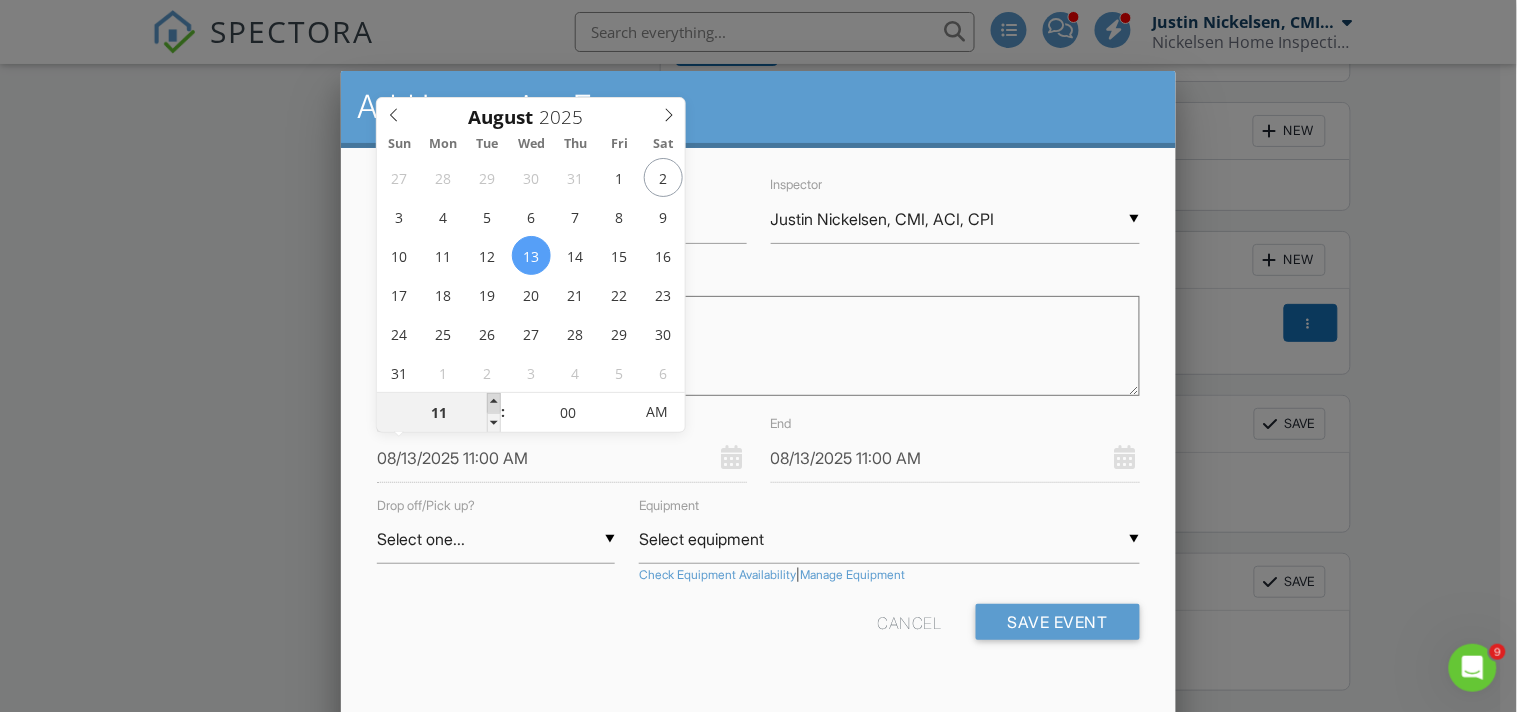 click at bounding box center (494, 403) 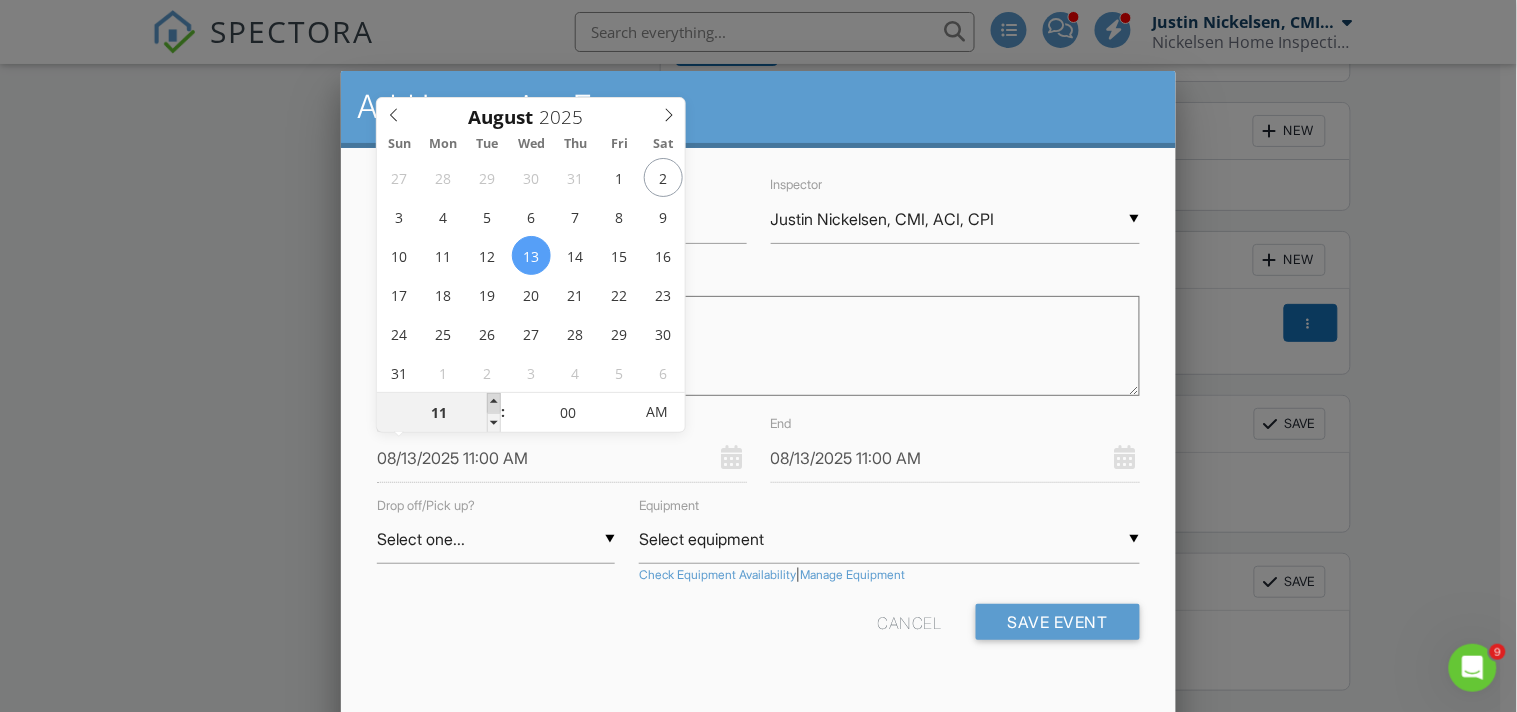 type on "12" 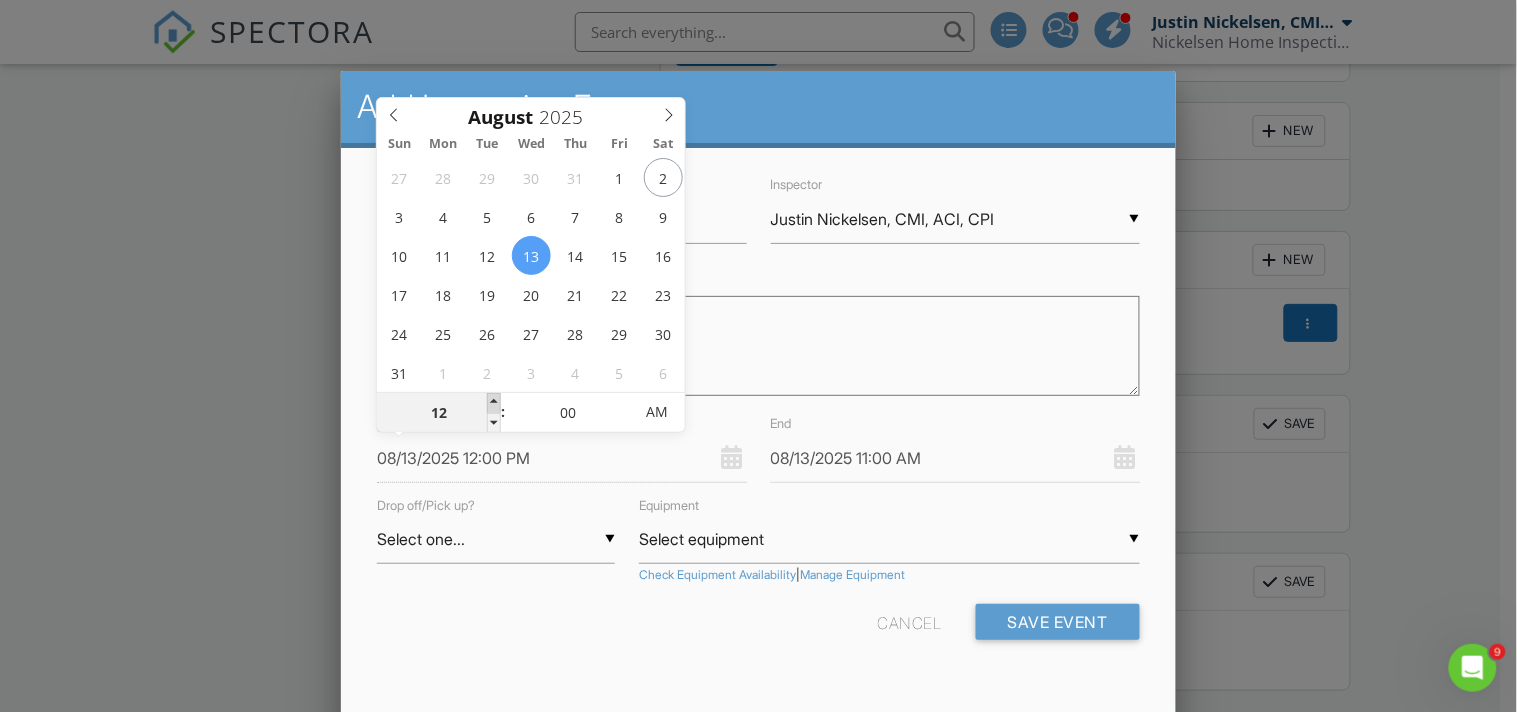 click at bounding box center (494, 403) 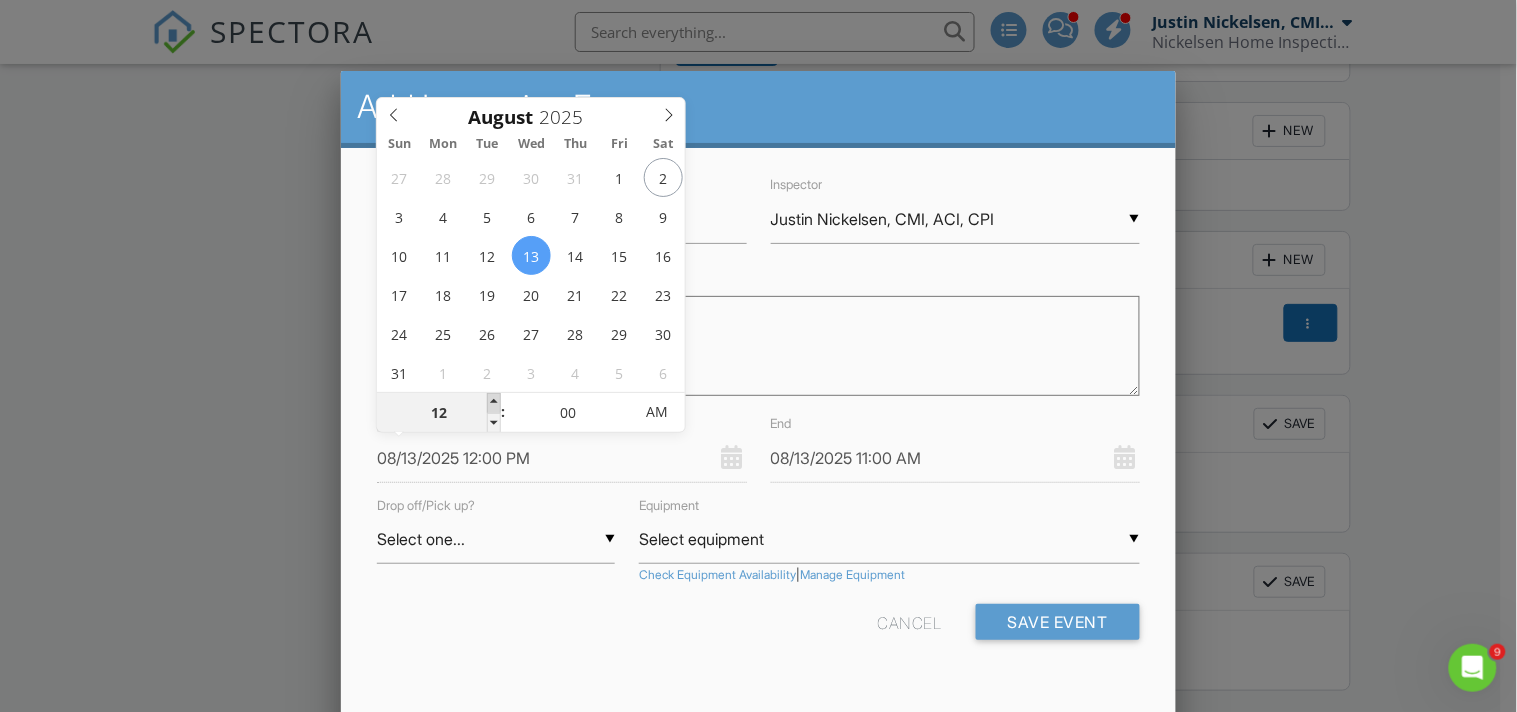 type on "01" 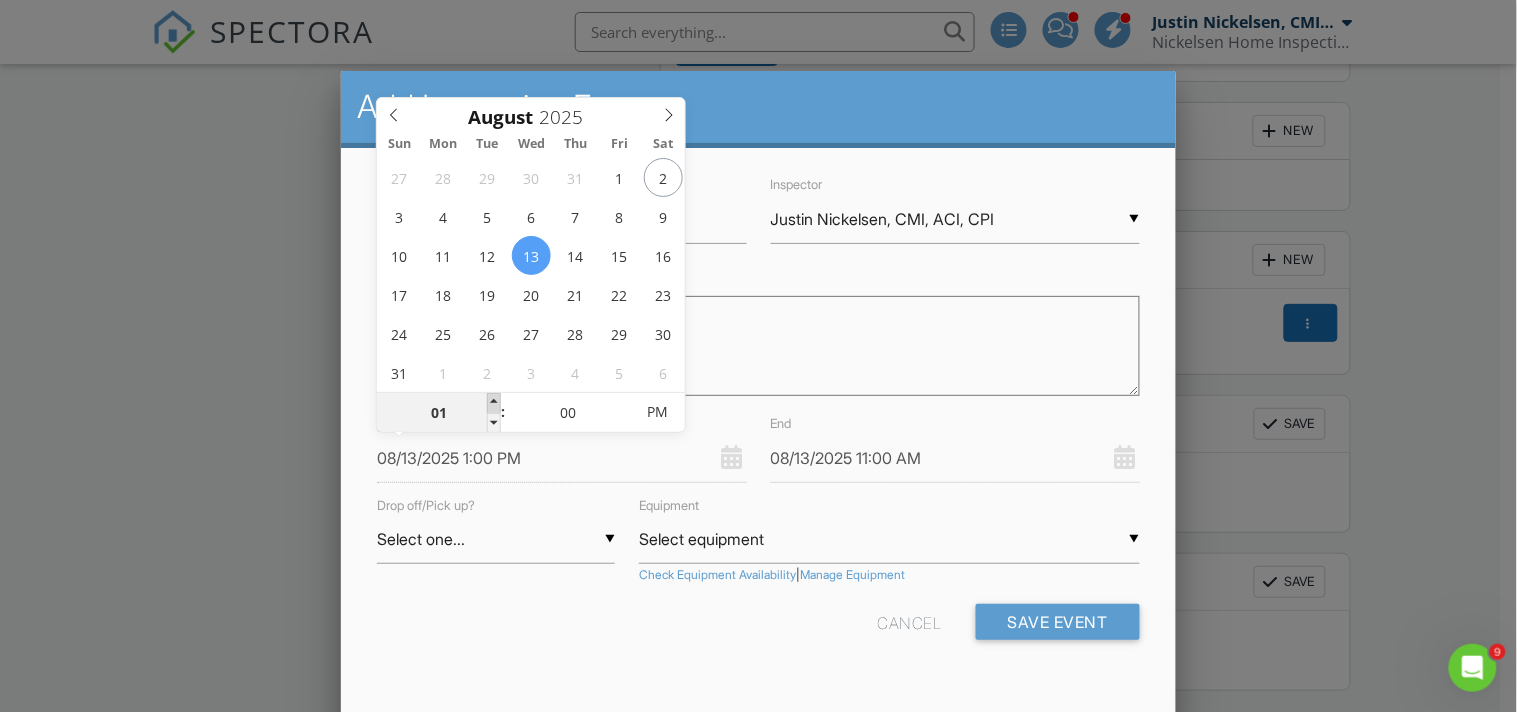 click at bounding box center (494, 403) 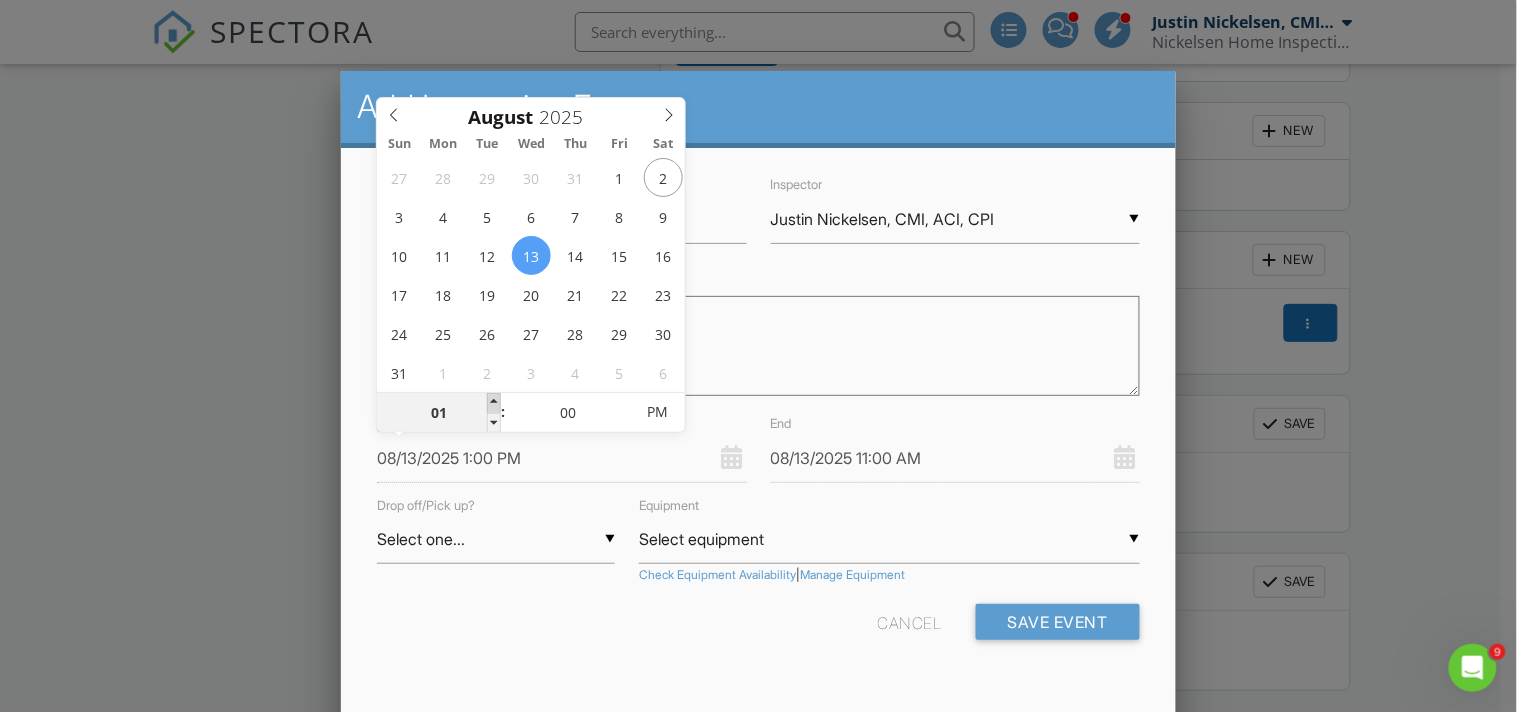 type on "02" 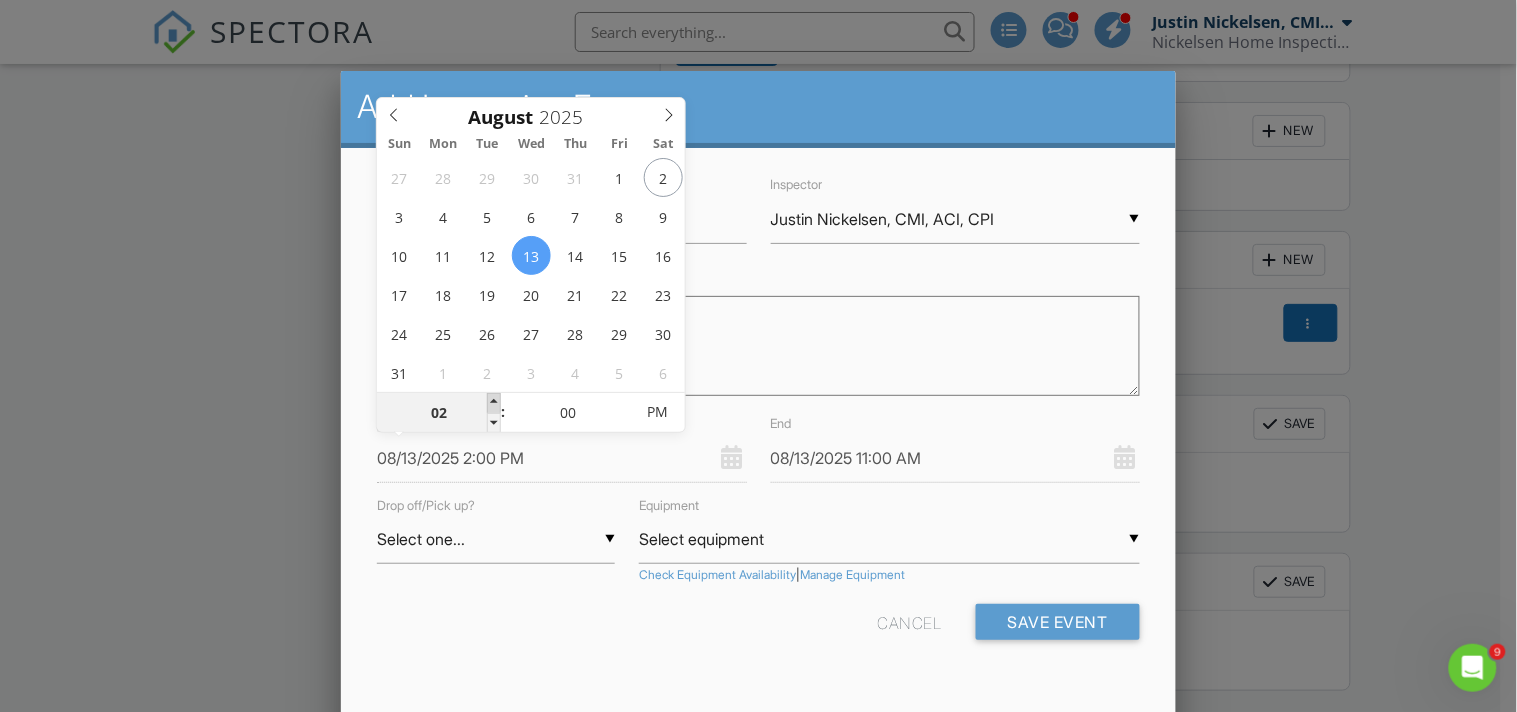 click at bounding box center [494, 403] 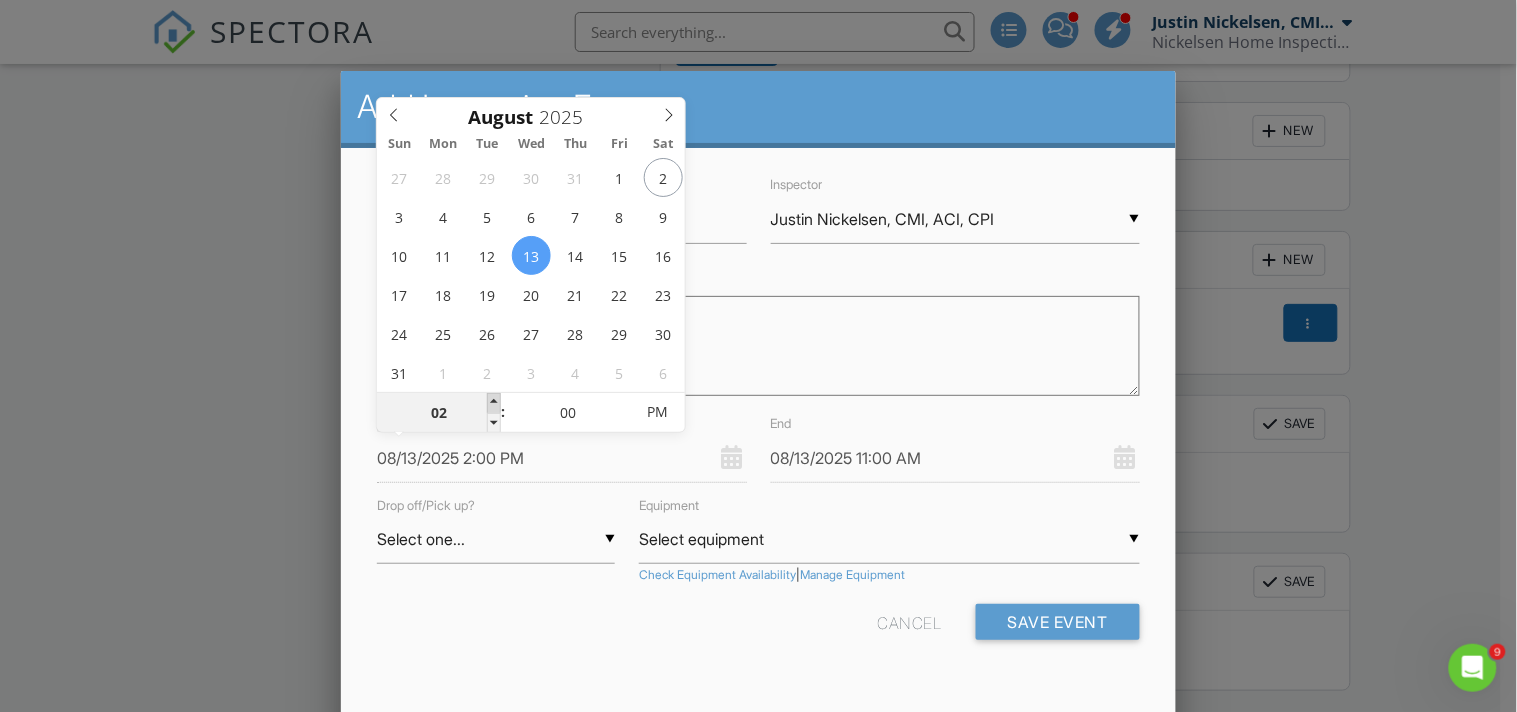 type on "08/13/2025 3:00 PM" 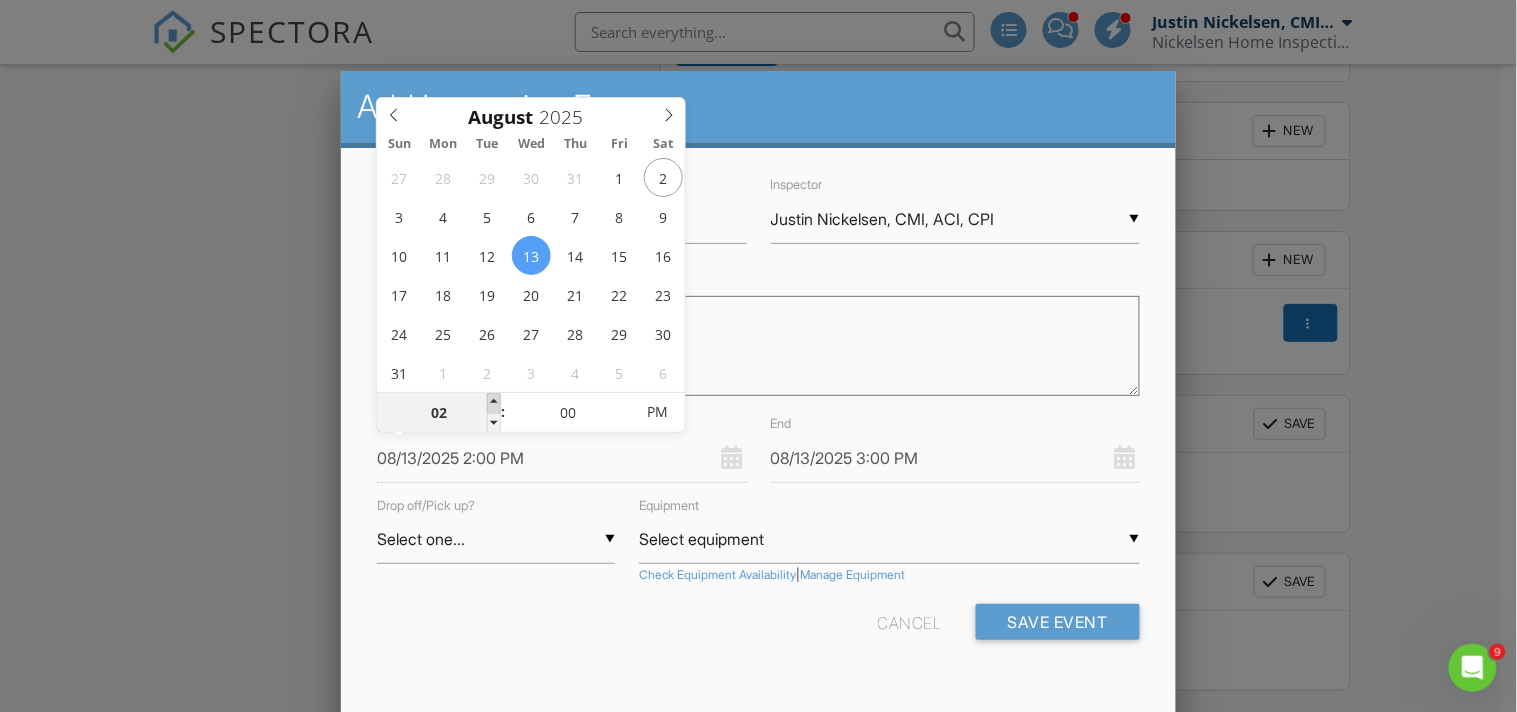 type on "03" 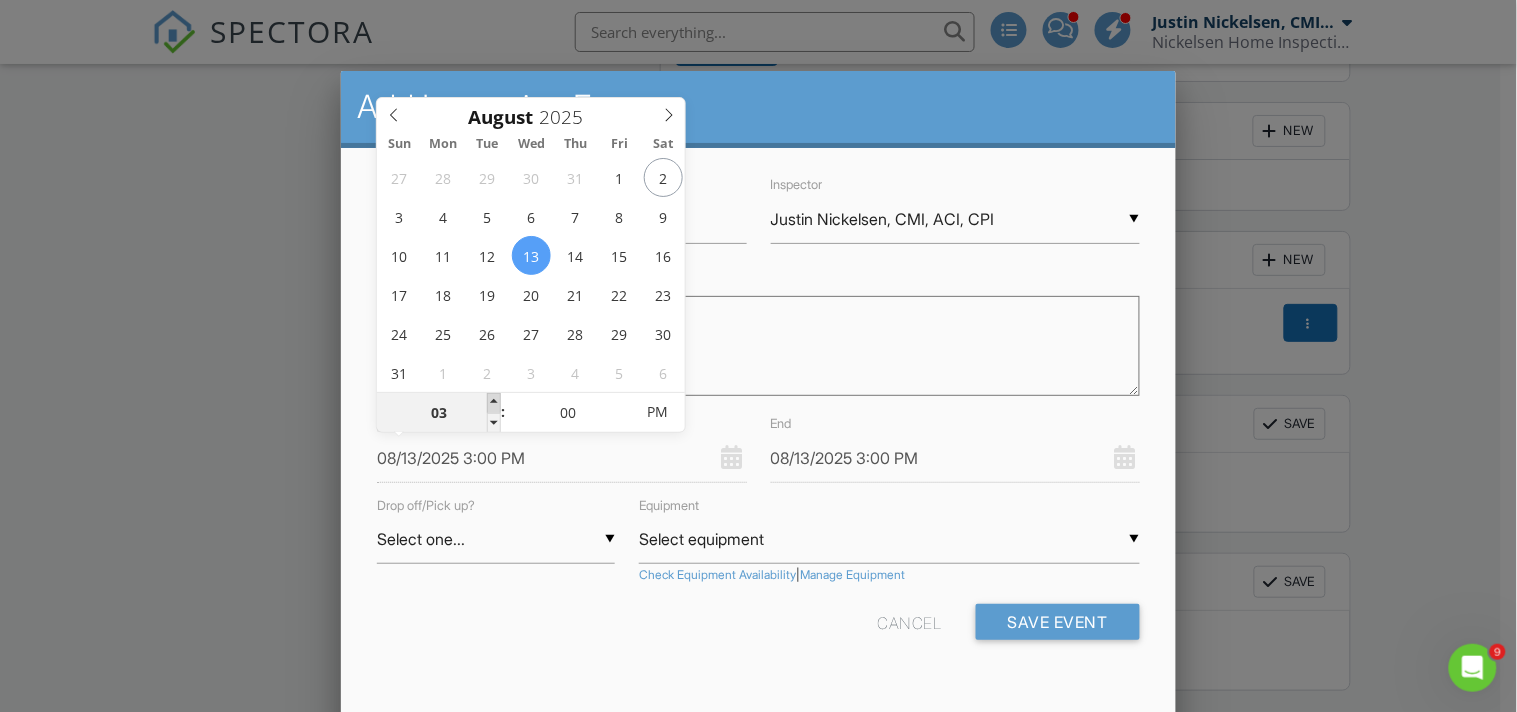 click at bounding box center (494, 403) 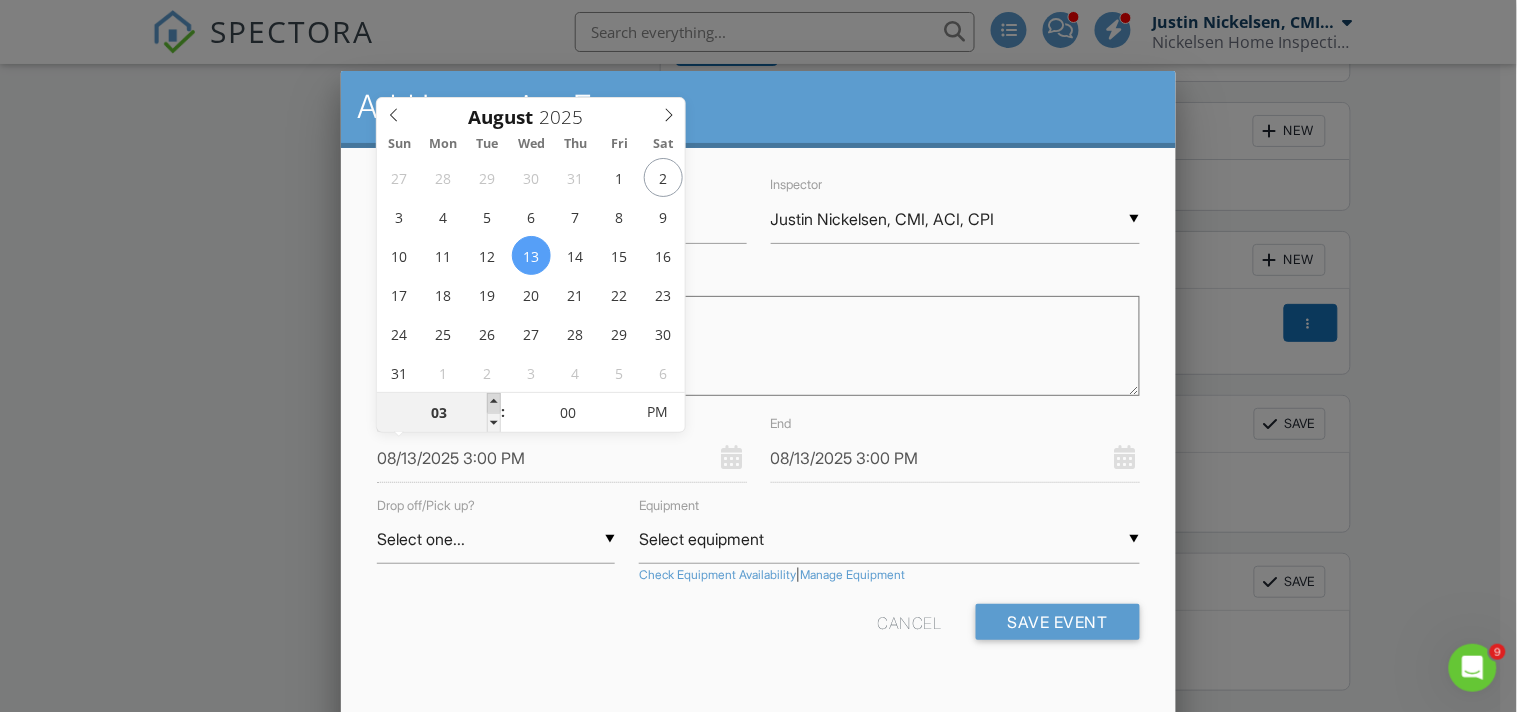 type on "08/13/2025 4:00 PM" 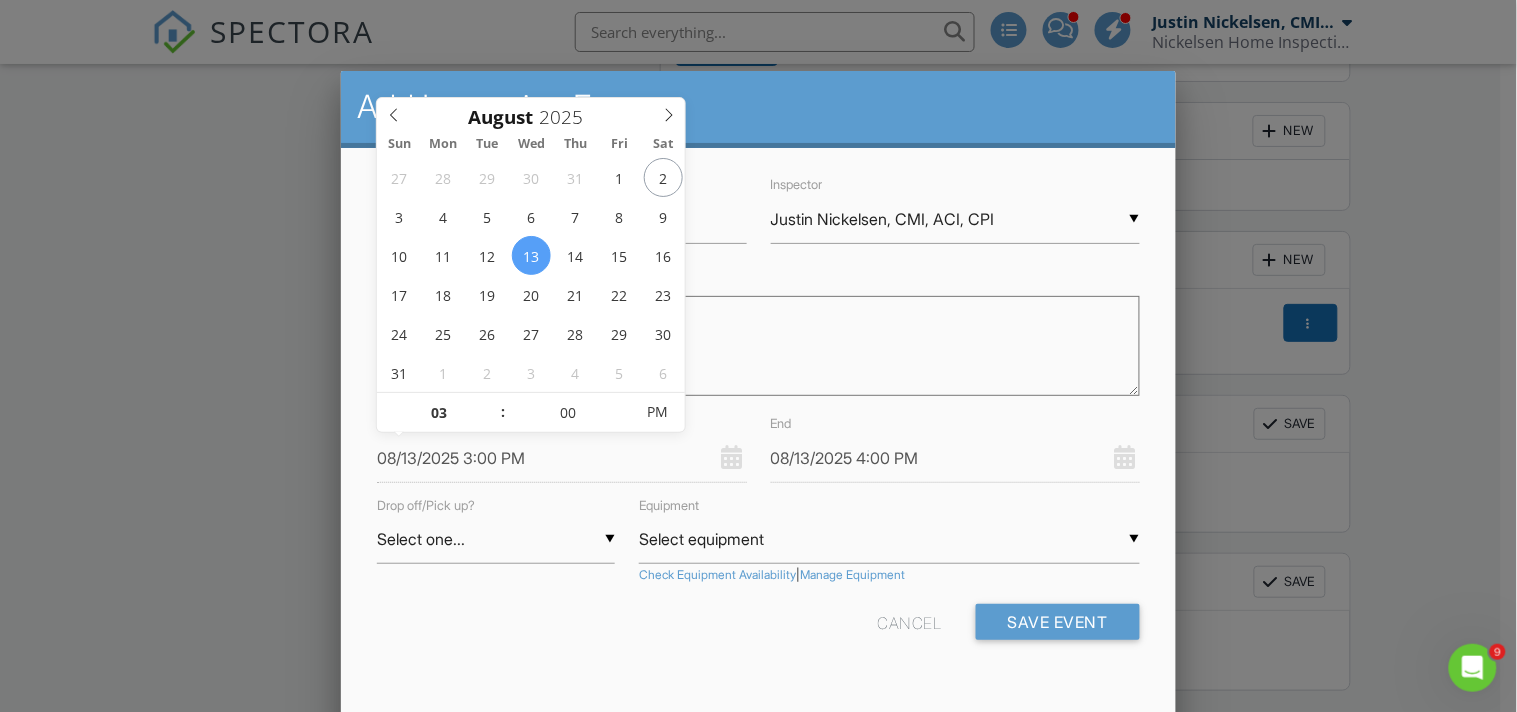click on "Name
R-PICK (TTBD/ACCESS?)
Inspector
▼ Justin Nickelsen, CMI, ACI, CPI Justin Nickelsen, CMI, ACI, CPI Michael Frey Justin Nickelsen, CMI, ACI, CPI
Michael Frey
Description
Start
08/13/2025 3:00 PM
End
08/13/2025 4:00 PM
Drop off/Pick up?
▼ Select one... Select one... Drop Pickup Select one...
Drop
Pickup
Equipment
▼ Select equipment Select equipment BIG PAPI  (S/N: 257928017) BOB GIBSON  (S/N: 300002809) BO JACKSON  (S/N: 261703013) BUCK O'NEIL  (S/N: 257928021) ERNIE BANKS  (S/N: 205932036) HANK AARON  (S/N: 108083019) JACKIE ROBINSON  (S/N: 205932038) KEN GRIFFEY JR. (S/N: 207457021) LOU BROCK  (S/N: 103469003) OZZIE SMITH  (S/N: 257928022) REGGIE JACKSON  (S/N: 207457006) RICKEY HENDERSON  (S/N: 262710006) SATCHEL PAIGE  (S/N: 72039028) WILLIE MAYS  (S/N: 30004348) WILLIE STARGEL (S/N: 103145025) Select equipment
BIG PAPI  (S/N: 257928017)
BOB GIBSON  (S/N: 300002809)
BO JACKSON  (S/N: 261703013)
BUCK O'NEIL  (S/N: 257928021)" at bounding box center (758, 413) 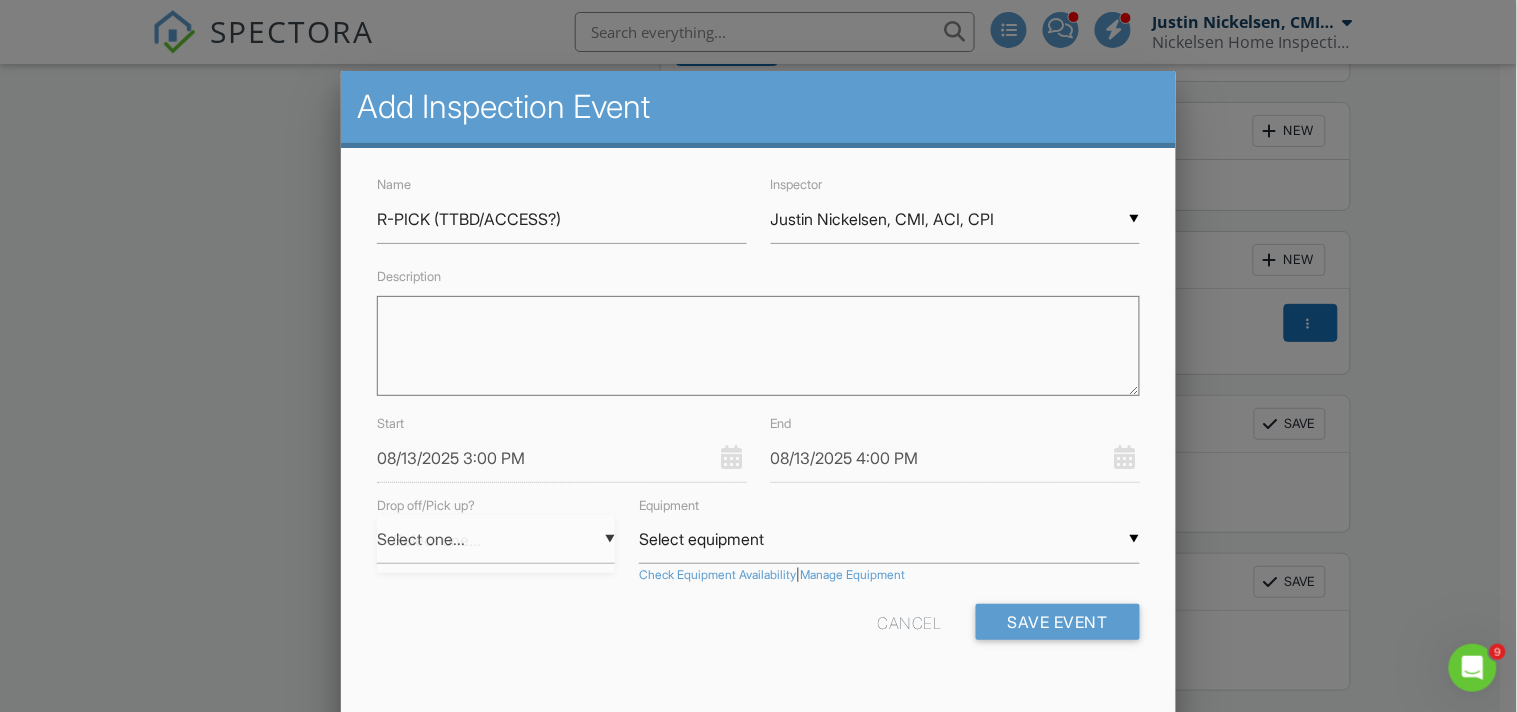 click on "▼ Select one... Select one... Drop Pickup Select one...
Drop
Pickup" at bounding box center (496, 539) 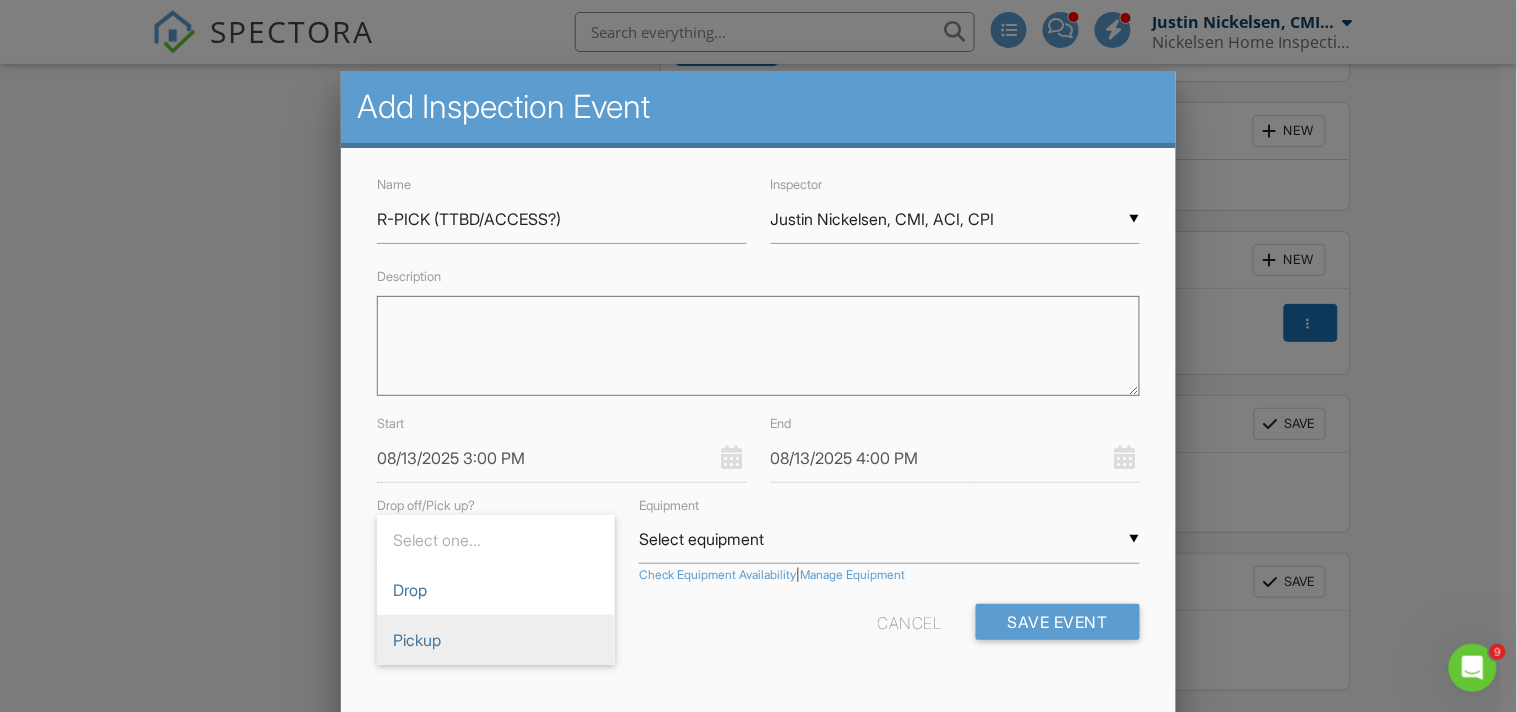 click on "Pickup" at bounding box center [496, 640] 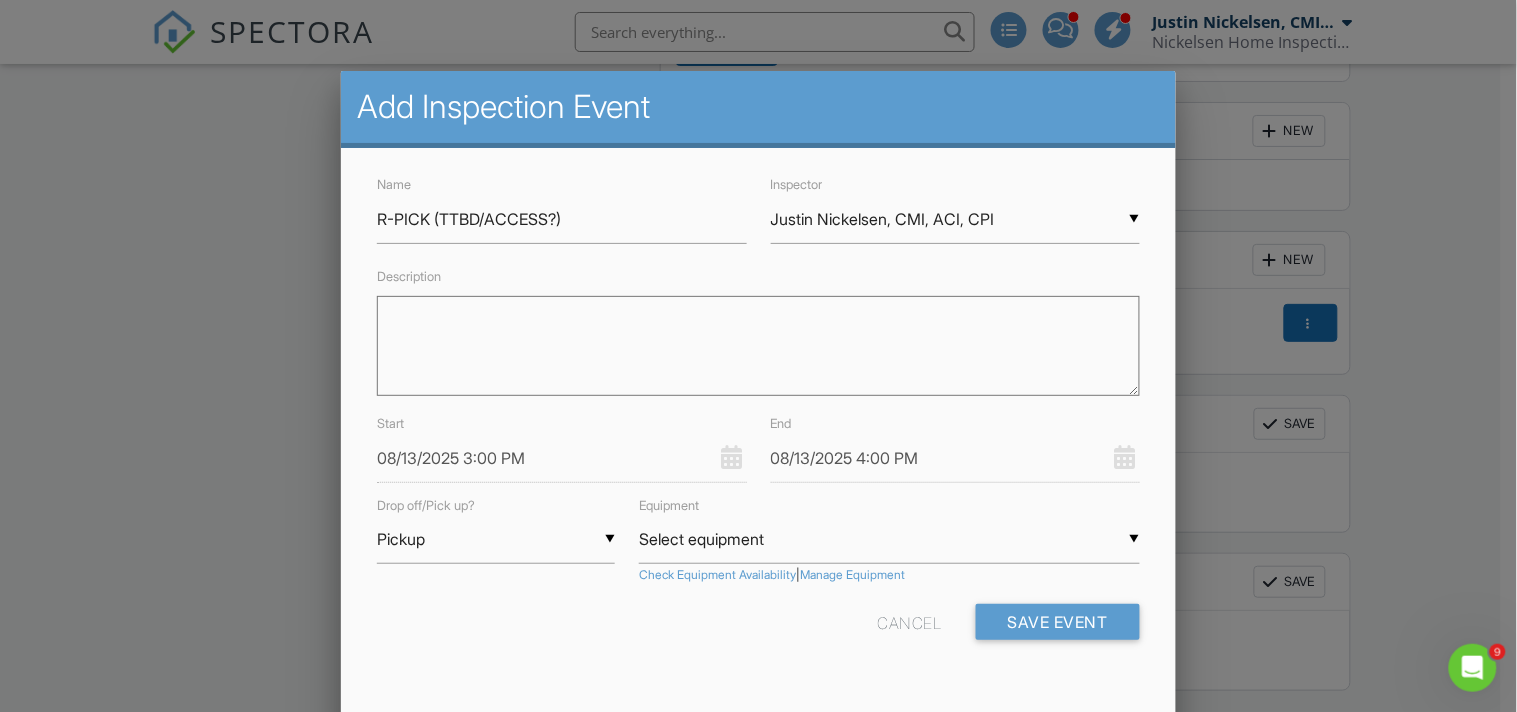 drag, startPoint x: 602, startPoint y: 652, endPoint x: 762, endPoint y: 652, distance: 160 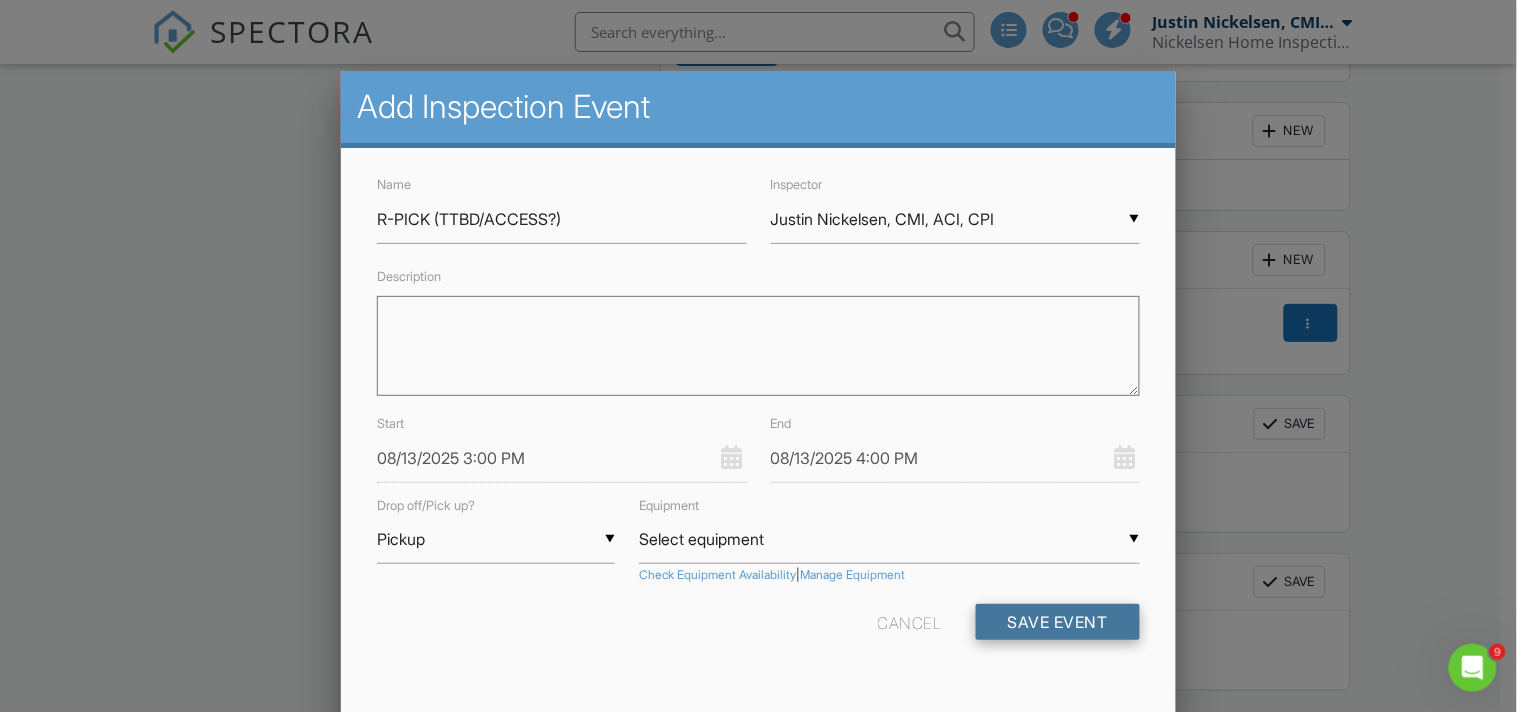 click on "Save Event" at bounding box center (1058, 622) 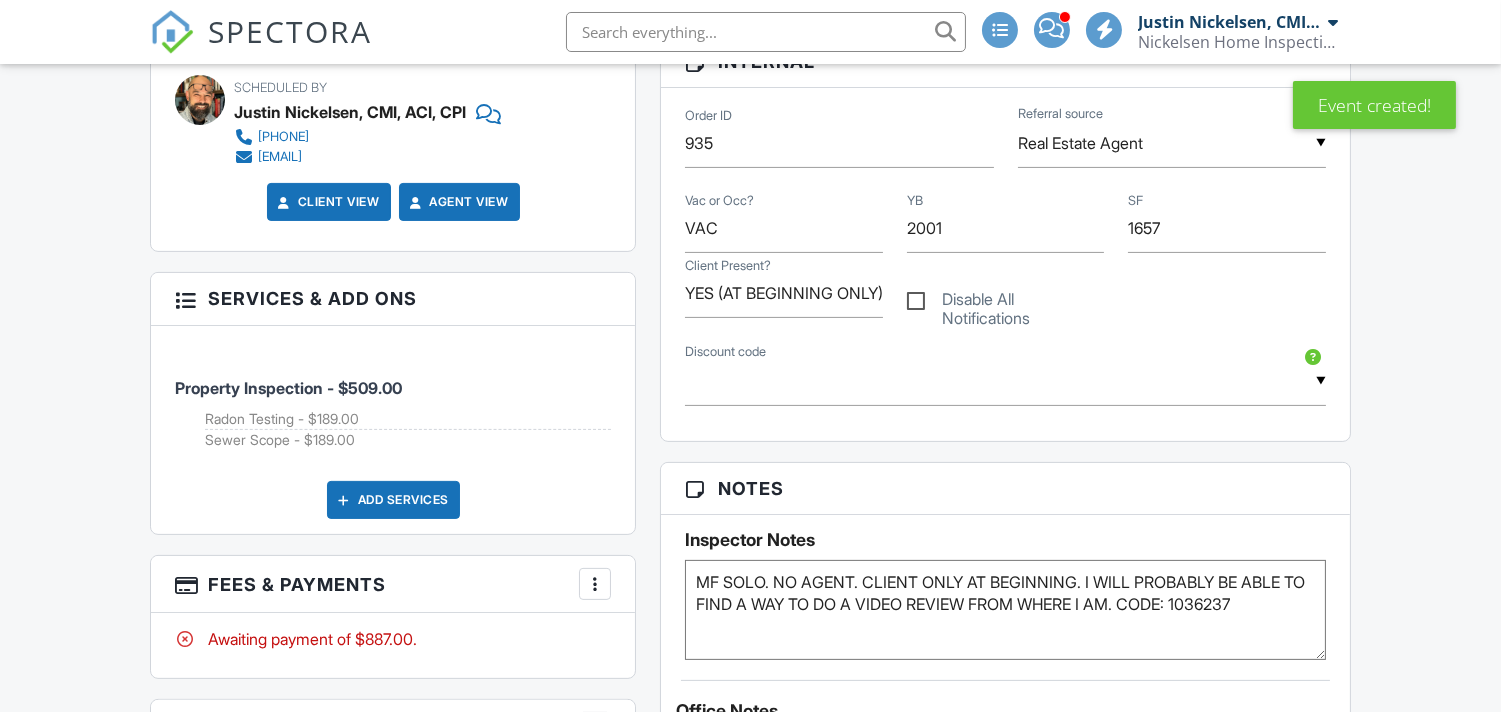 scroll, scrollTop: 0, scrollLeft: 0, axis: both 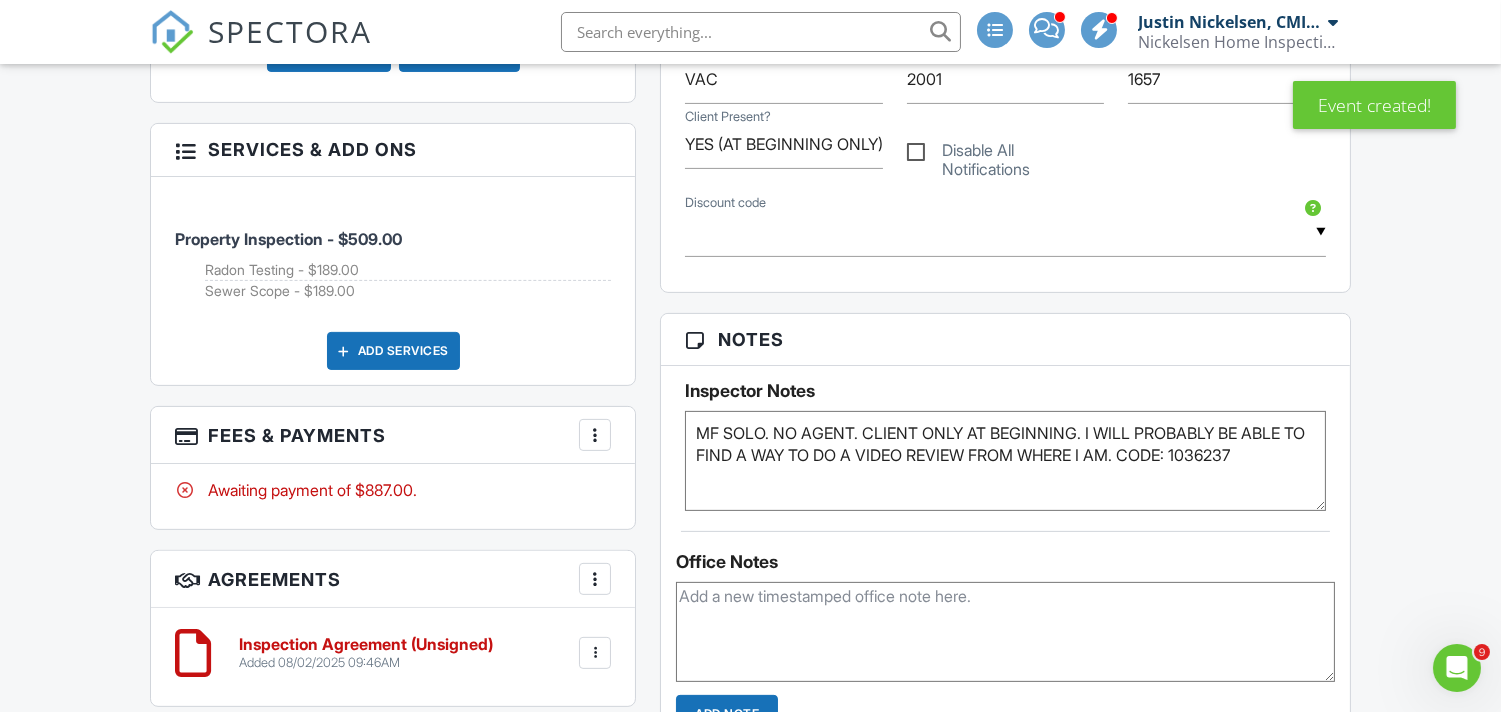 click on "MF SOLO. NO AGENT. CLIENT ONLY AT BEGINNING. I WILL PROBABLY BE ABLE TO FIND A WAY TO DO A VIDEO REVIEW FROM WHERE I AM. CODE: 1036237" at bounding box center (1005, 461) 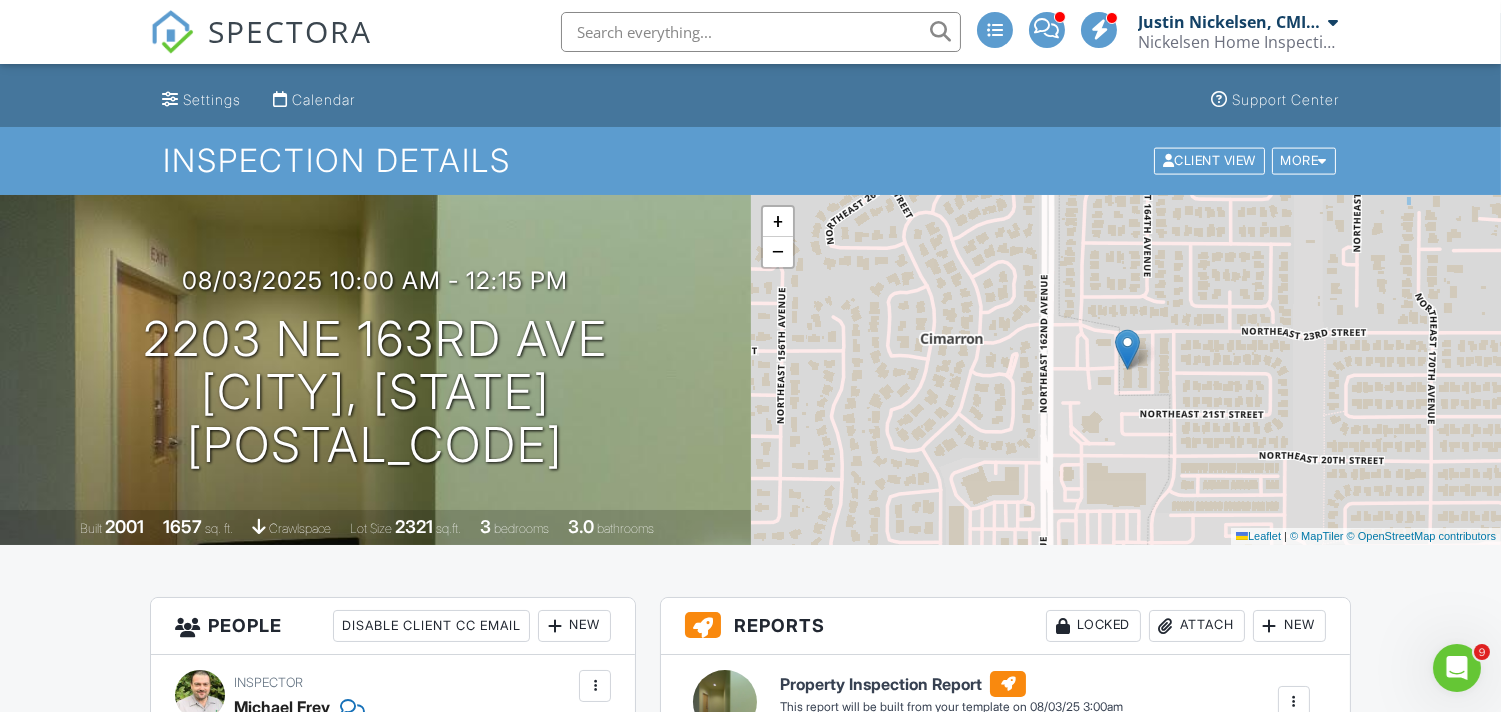 scroll, scrollTop: 74, scrollLeft: 0, axis: vertical 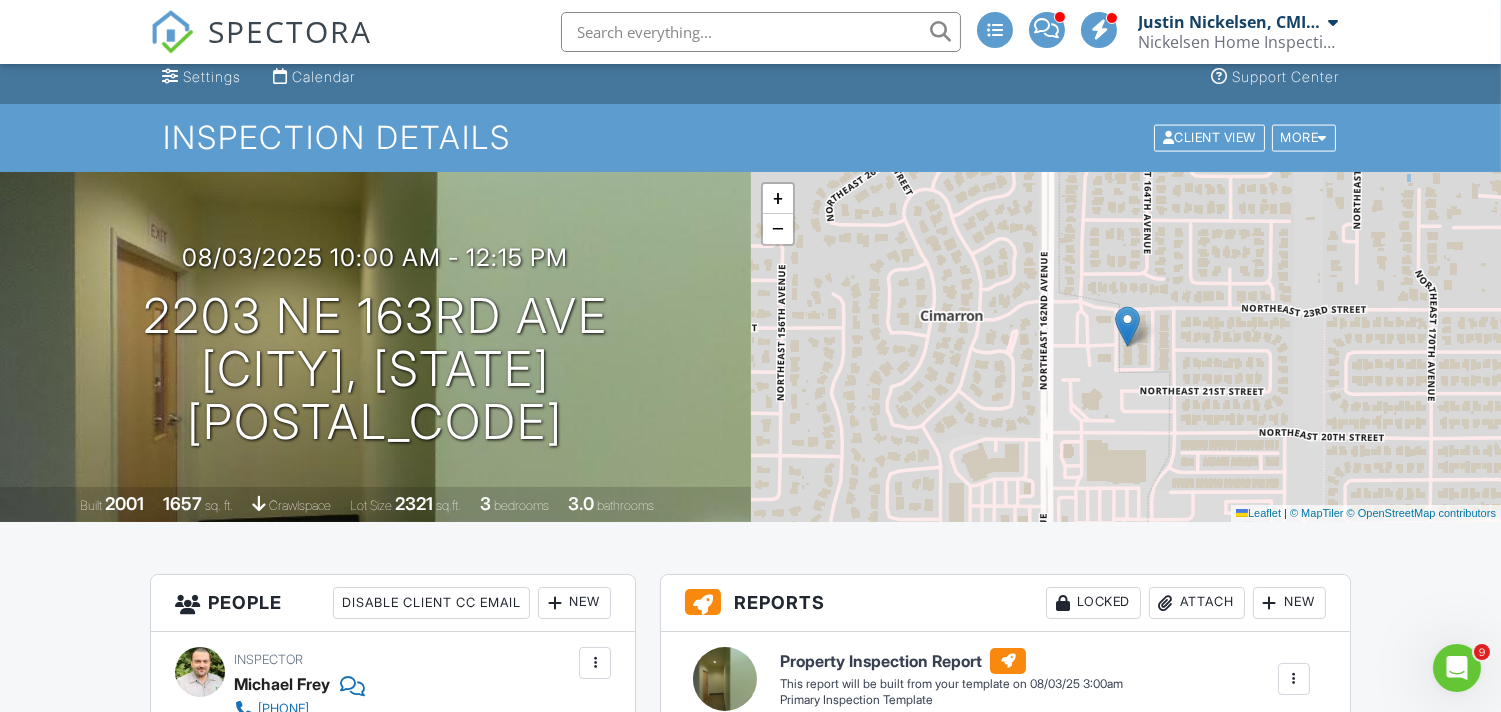 type on "MF SOLO. NO AGENT. CLIENT ONLY AT BEGINNING. I WILL PROBABLY BE ABLE TO FIND A WAY TO DO A VIDEO REVIEW FROM WHERE I AM. CODE: 1036237. LOOK FOR CLEANOUT. SCOPE WILL BE MONDAY AT SOME TIME." 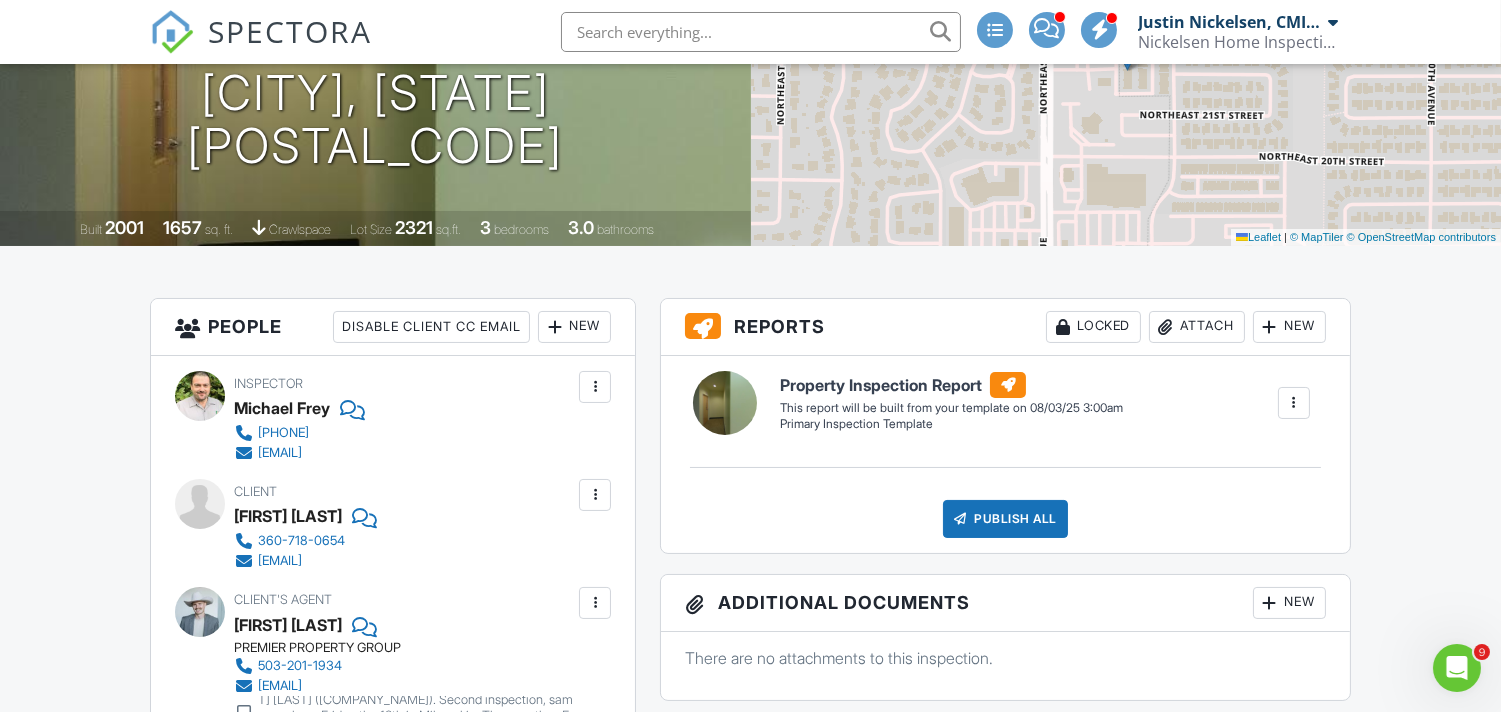 scroll, scrollTop: 296, scrollLeft: 0, axis: vertical 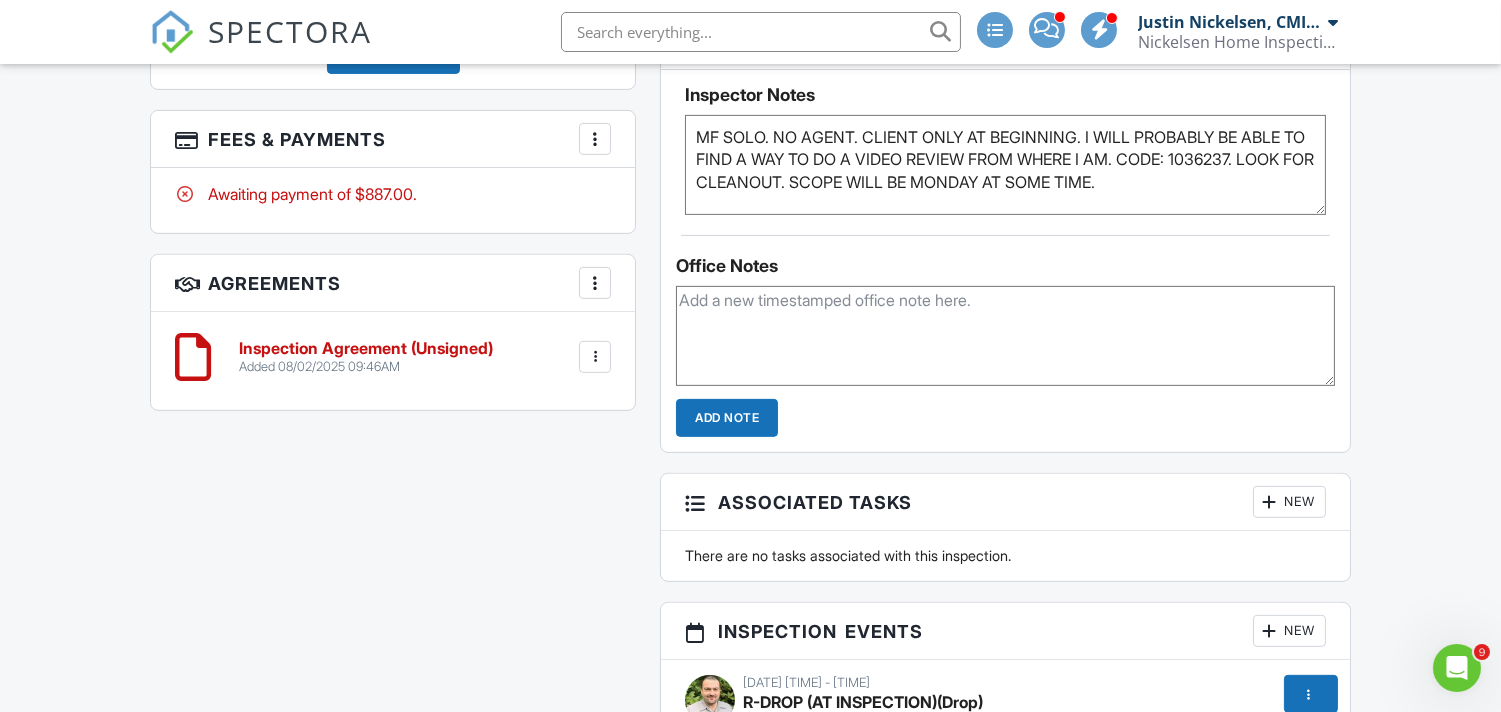 click at bounding box center [1005, 336] 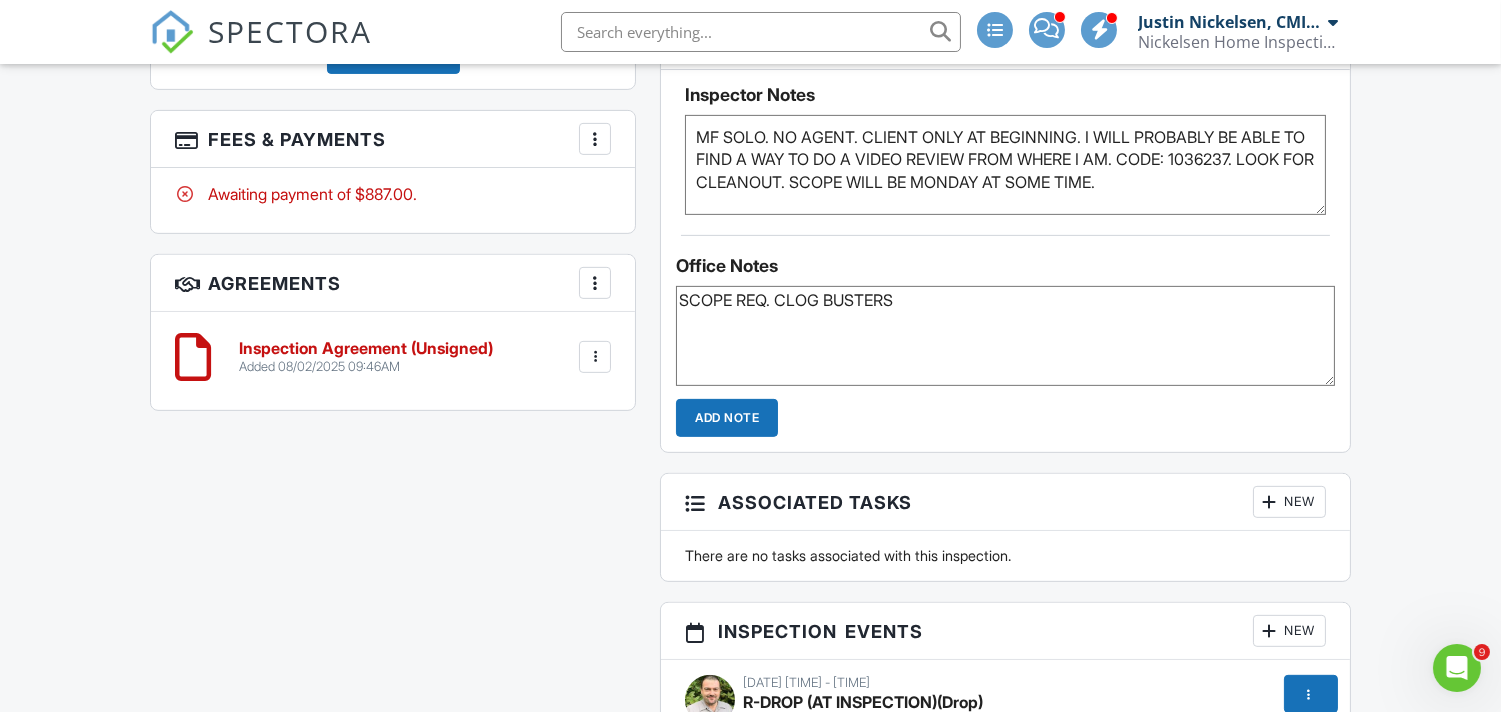 paste on "S.SCOPE REQ. | [CITY] | [DATE] (NOTES)
Address: [NUMBER] [STREET], [CITY], [STATE]
Inspector(s): [FIRST]: [PHONE]
Details/Notes: MIKE IS DOING THE INSPECTION SUNDAY. YOU CAN DO THE SCOPE ANY TIME ON MONDAY. I HAVE ALREADY ASKED FOR A CODE FOR MONDAY AND WILL GET IT TO YOU ASAP. JUST IN CASE, I HAVE ASKED MIKE TO ALSO LOOK FOR A CLEANOUT AND DO A FLOW VERIFICATION. HOME IS VACANT AND BUILT IN 2001.
REPORTS: CC BOTH: [EMAIL] AND [EMAIL]
REQ. SENT: [DATE] [TIME]
Trip Fee?: 0.0/NA" 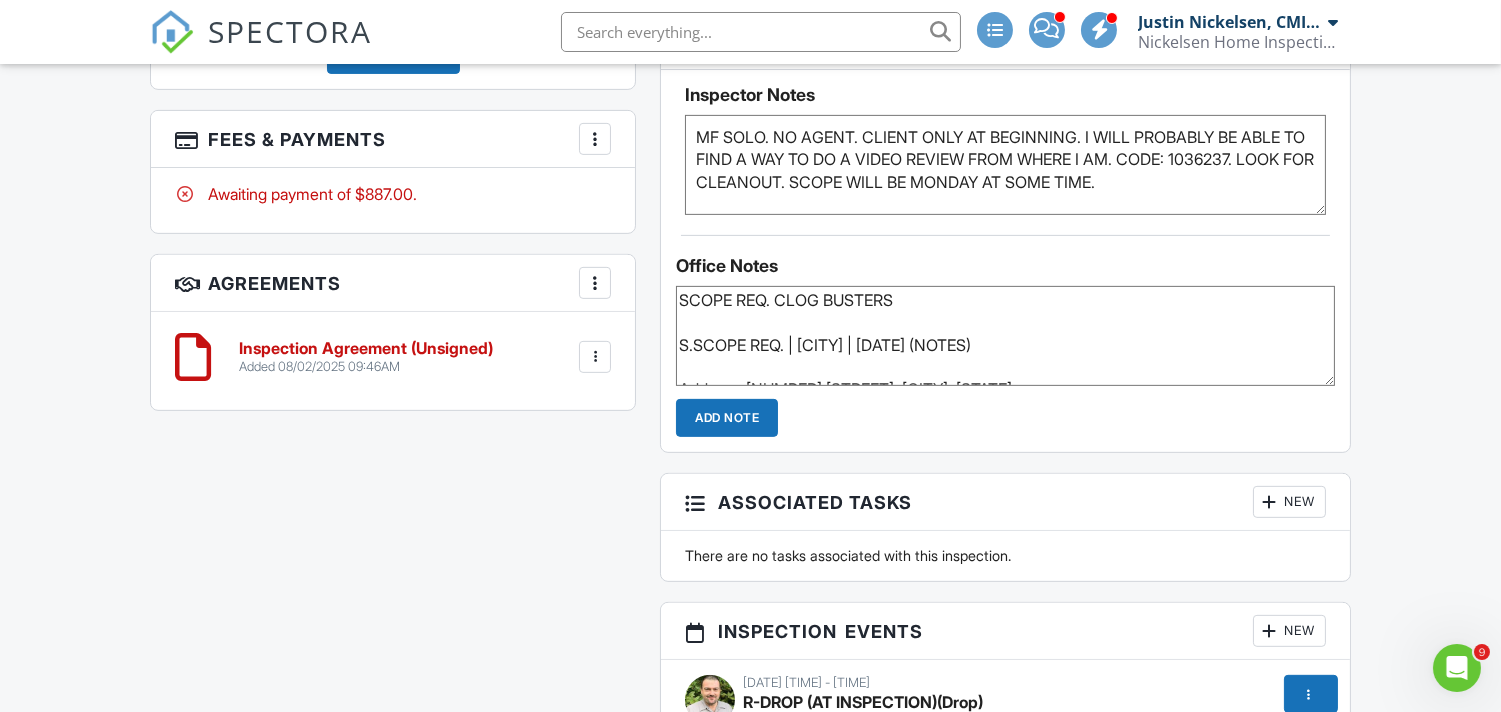 scroll, scrollTop: 463, scrollLeft: 0, axis: vertical 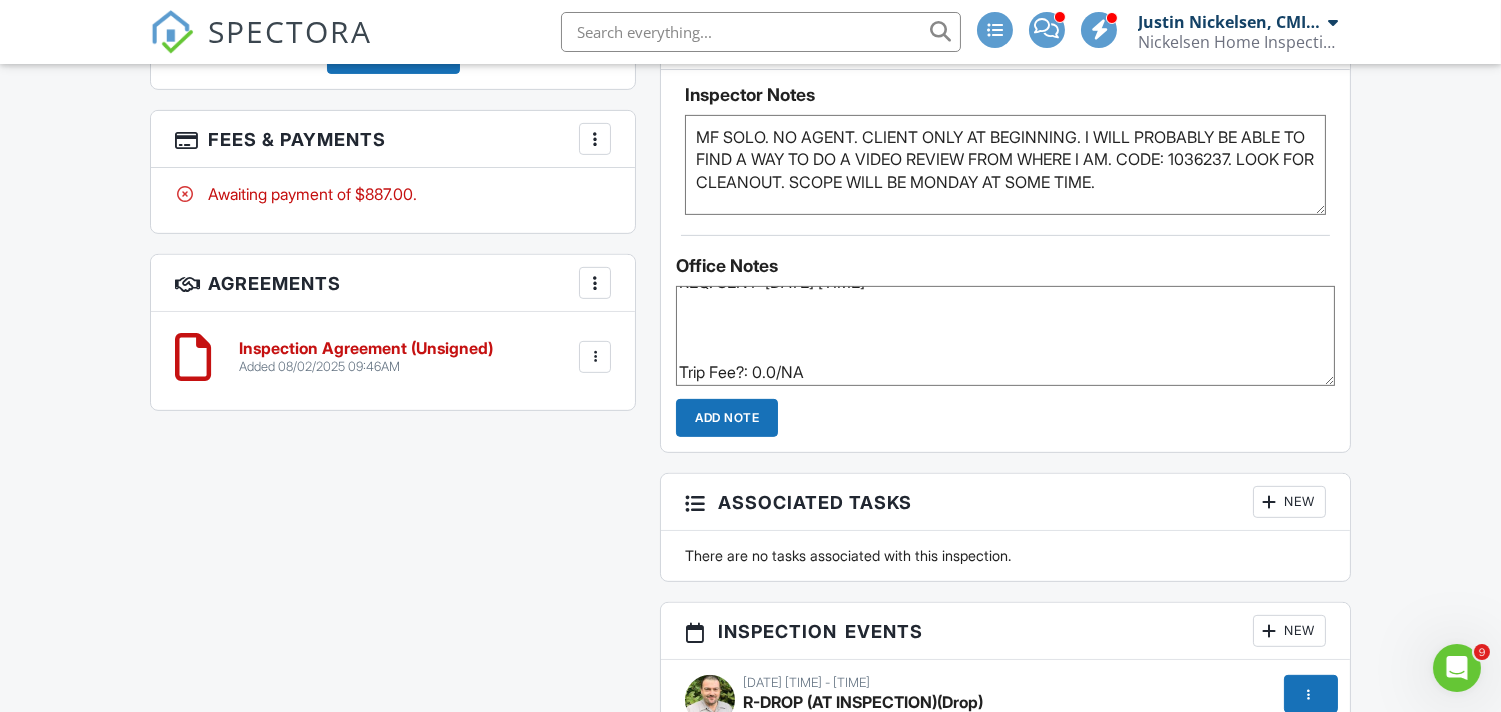 type on "SCOPE REQ. CLOG BUSTERS
S.SCOPE REQ. | [CITY] | [DATE] (NOTES)
Address: [NUMBER] [STREET], [CITY], [STATE]
Inspector(s): [FIRST]: [PHONE]
Details/Notes: MIKE IS DOING THE INSPECTION SUNDAY. YOU CAN DO THE SCOPE ANY TIME ON MONDAY. I HAVE ALREADY ASKED FOR A CODE FOR MONDAY AND WILL GET IT TO YOU ASAP. JUST IN CASE, I HAVE ASKED MIKE TO ALSO LOOK FOR A CLEANOUT AND DO A FLOW VERIFICATION. HOME IS VACANT AND BUILT IN 2001.
REPORTS: CC BOTH: [EMAIL] AND [EMAIL]
REQ. SENT: [DATE] [TIME]
Trip Fee?: 0.0/NA" 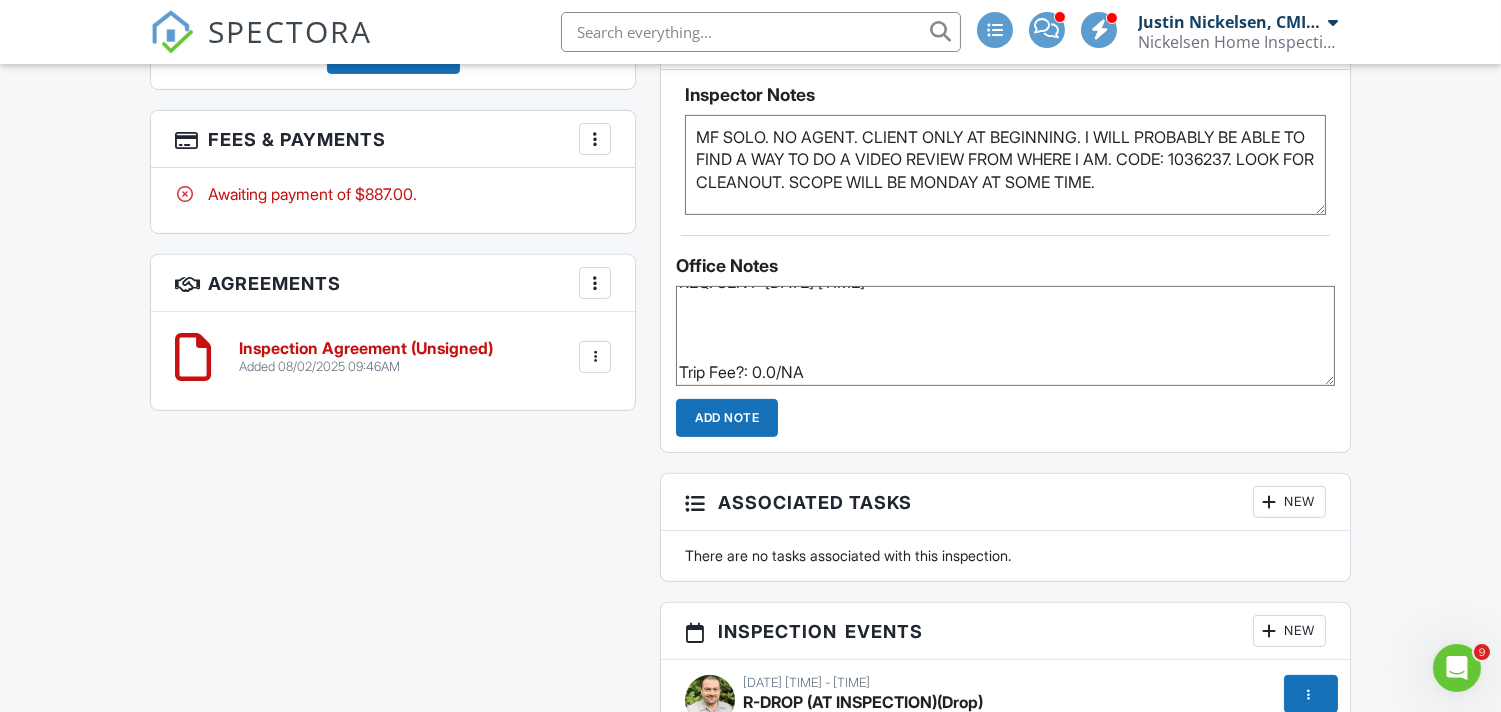 click on "Add Note" at bounding box center [727, 418] 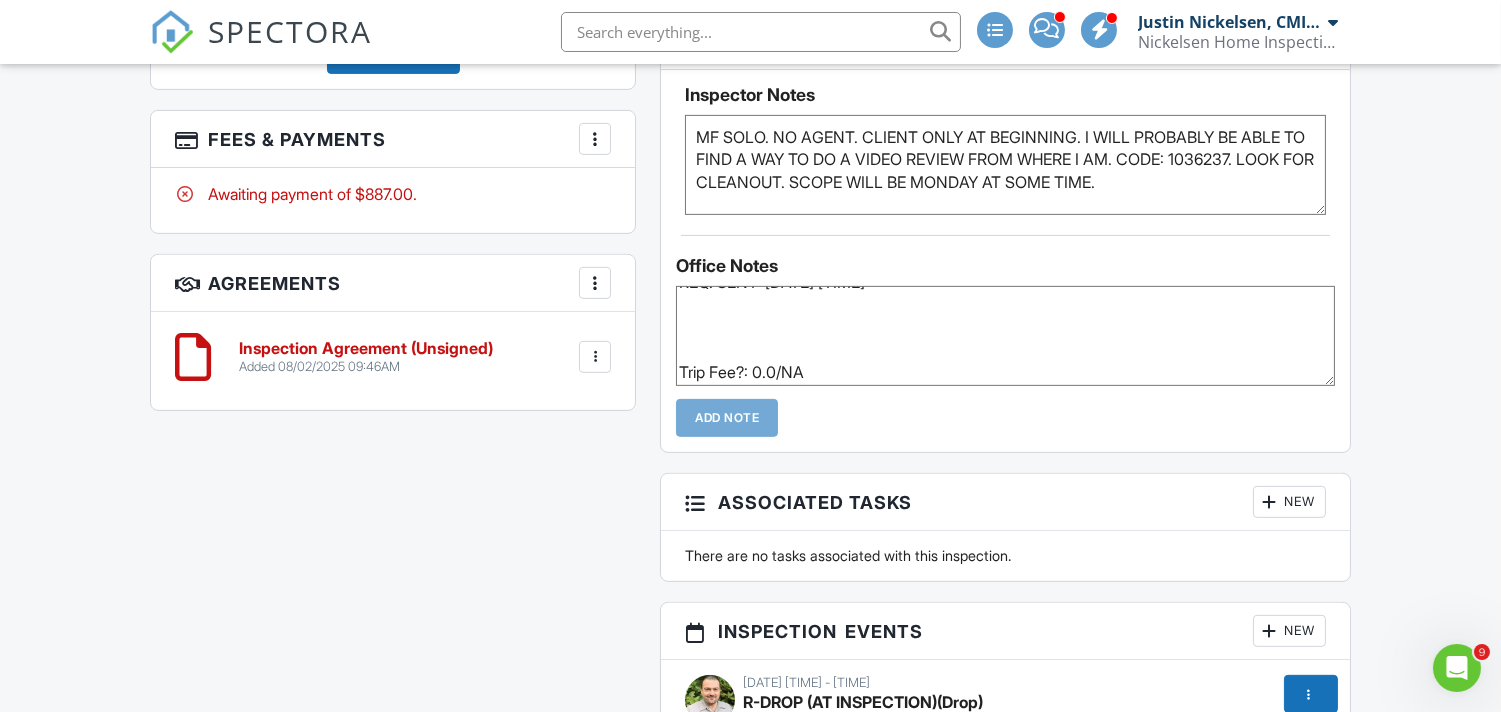 type 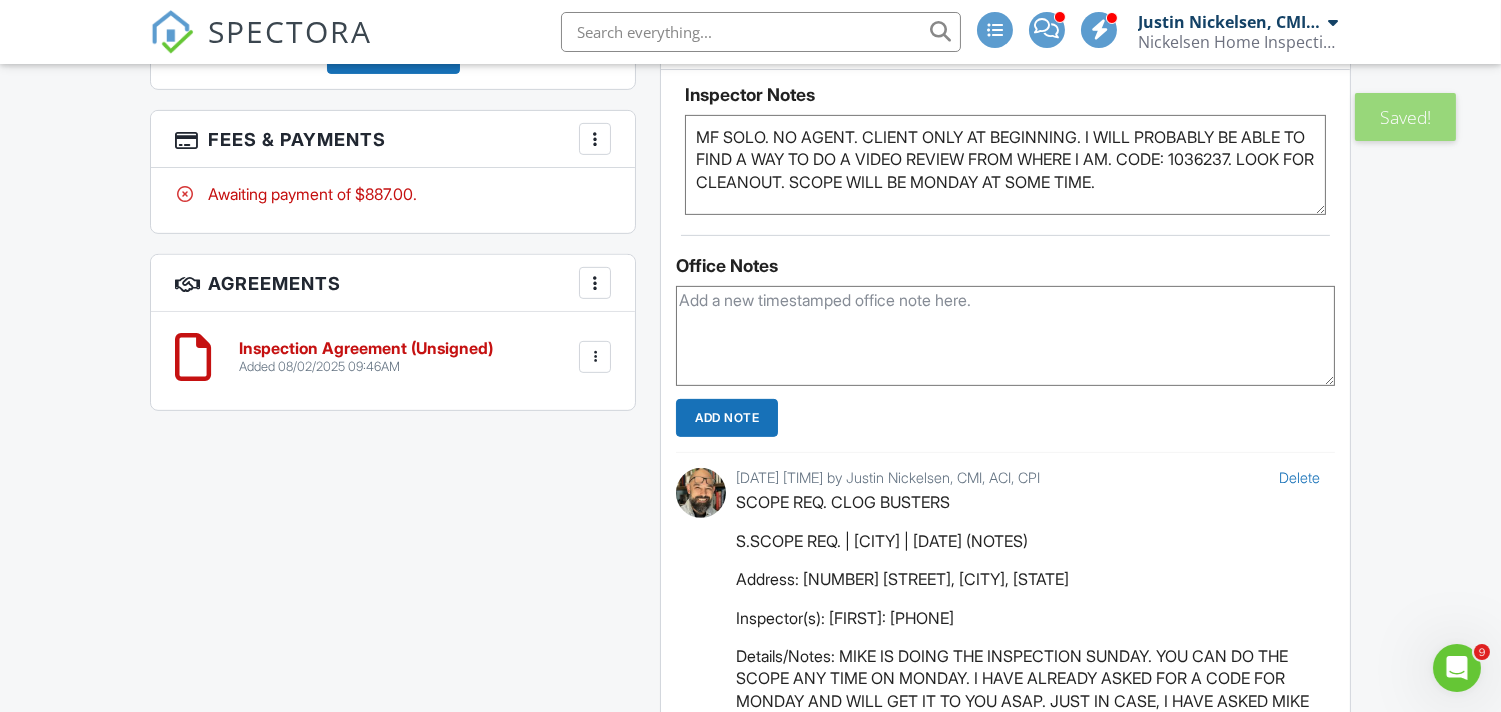scroll, scrollTop: 0, scrollLeft: 0, axis: both 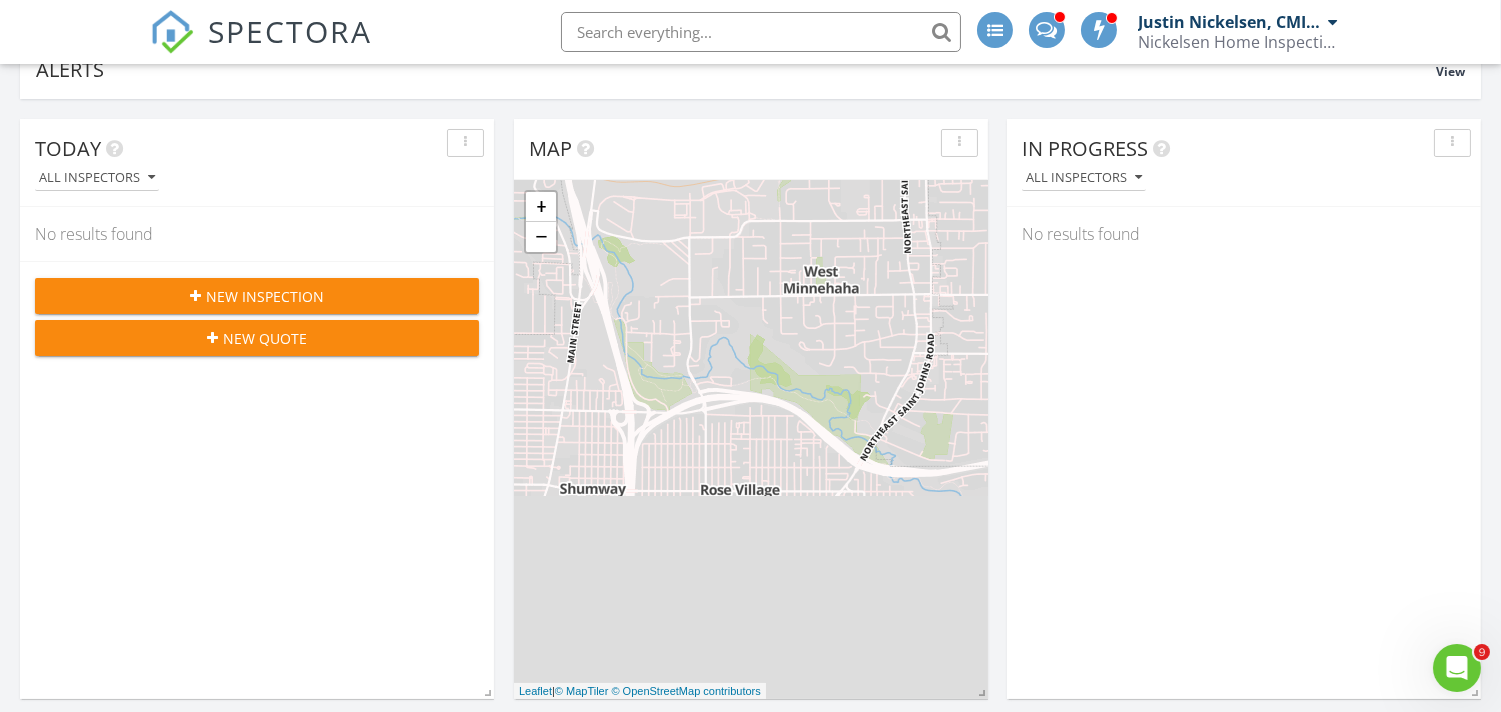 click at bounding box center (761, 32) 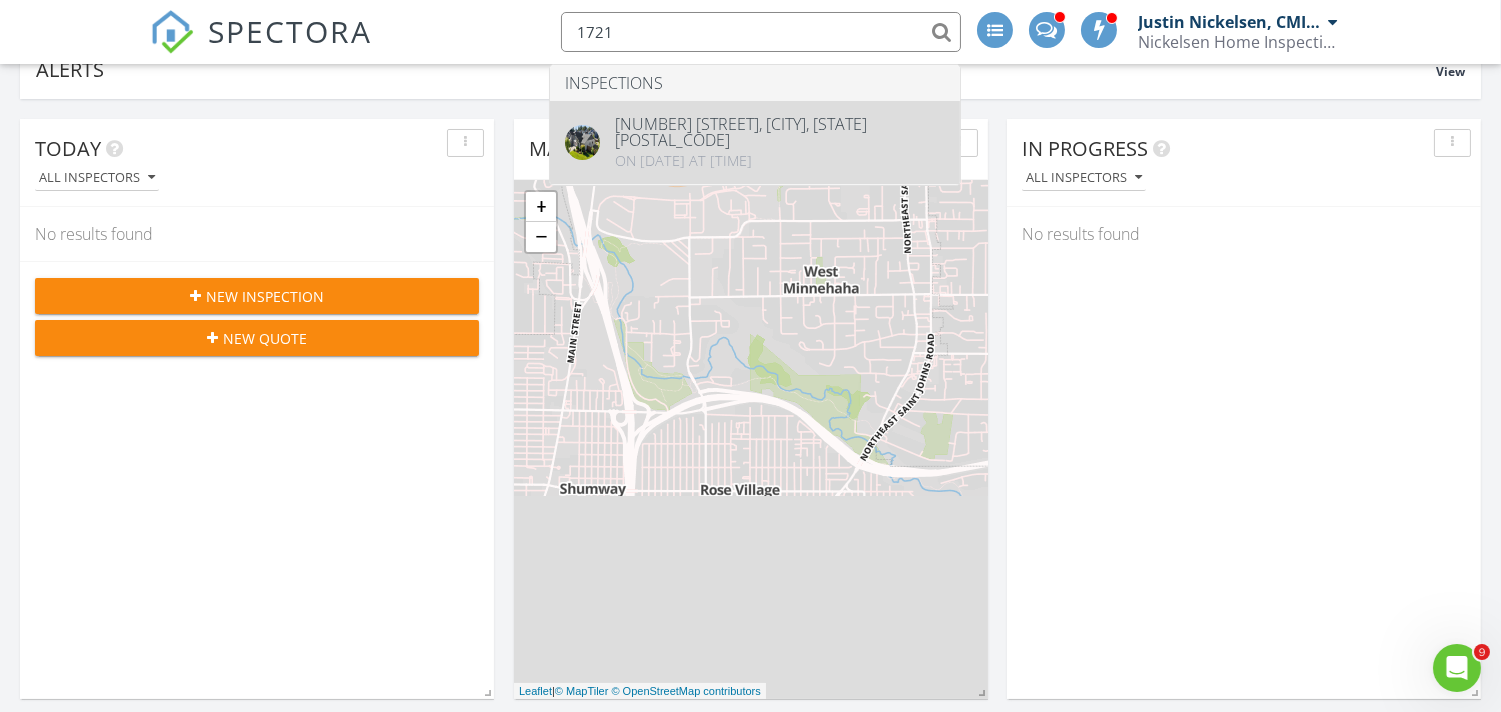 type on "1721" 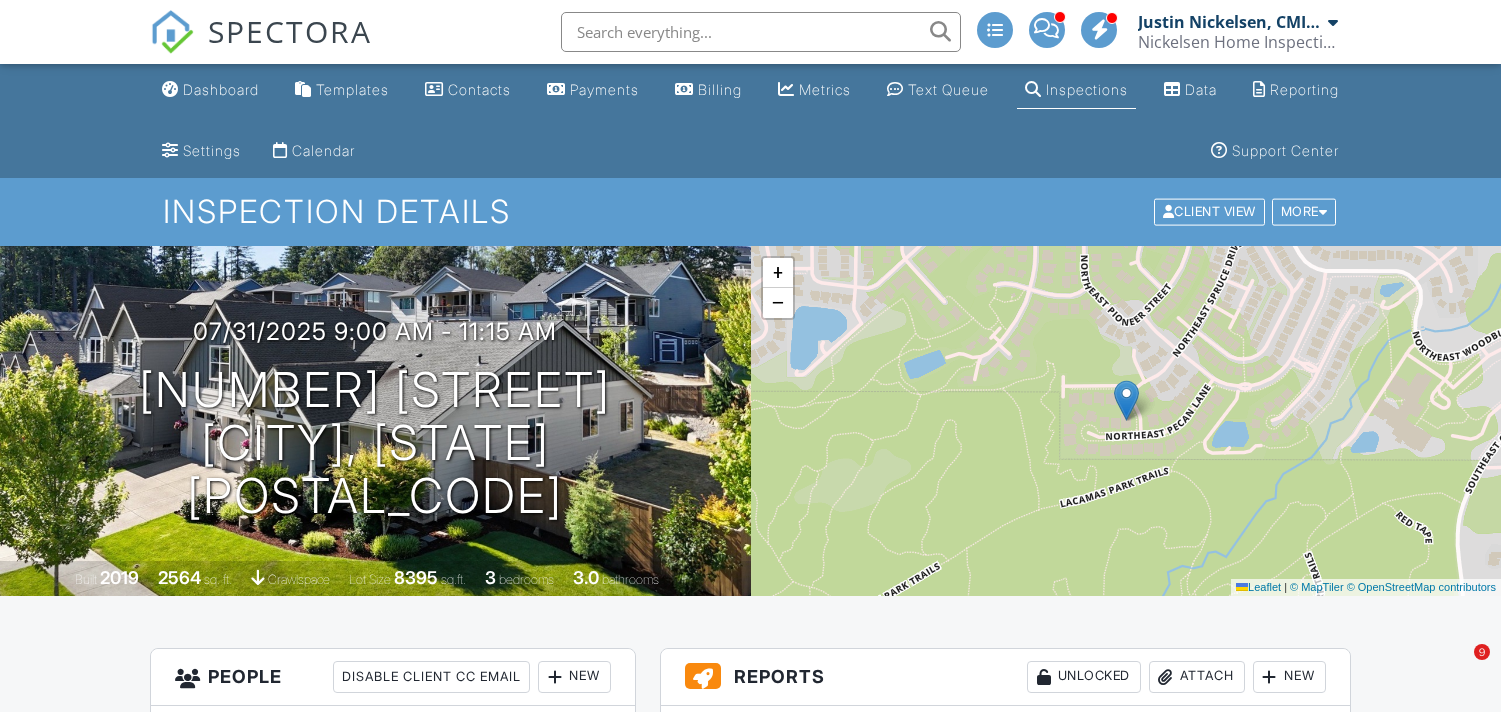 scroll, scrollTop: 0, scrollLeft: 0, axis: both 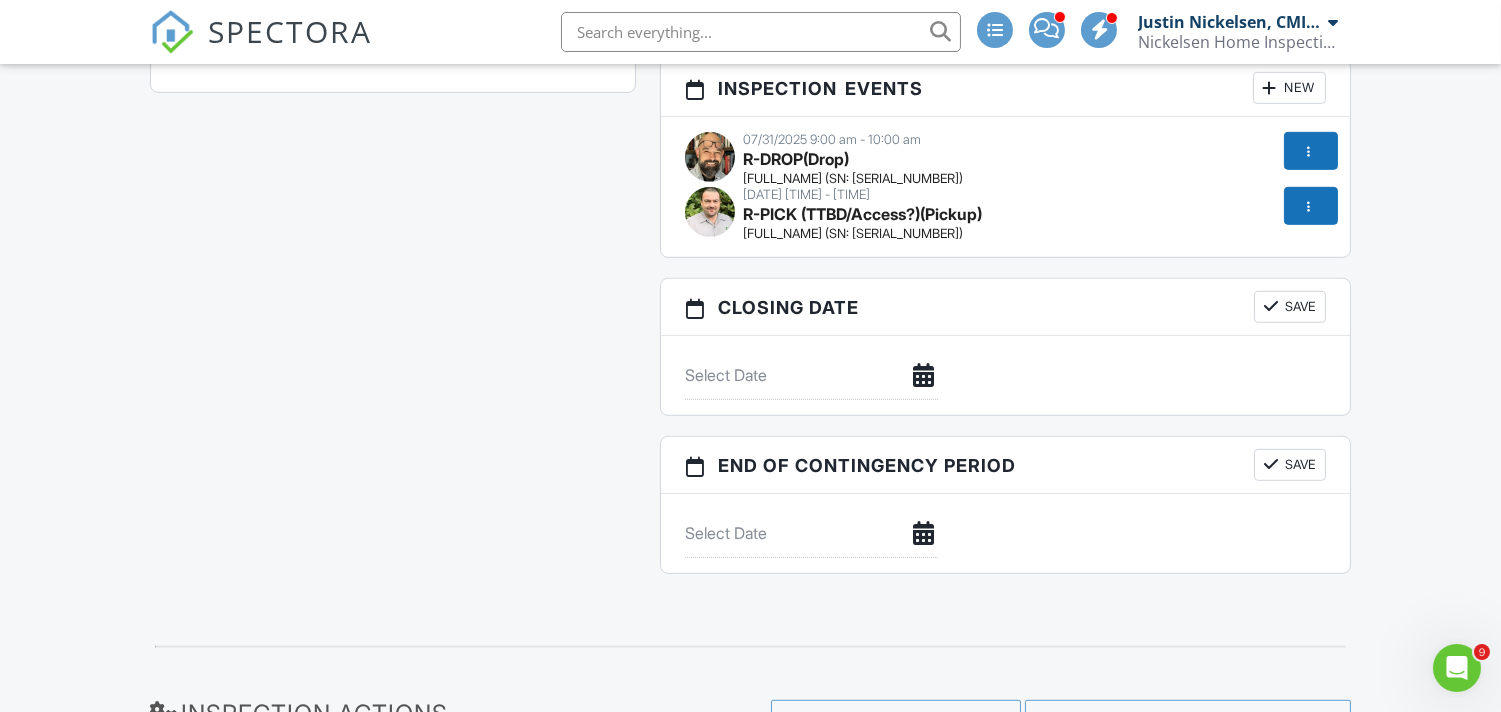 click at bounding box center (1309, 206) 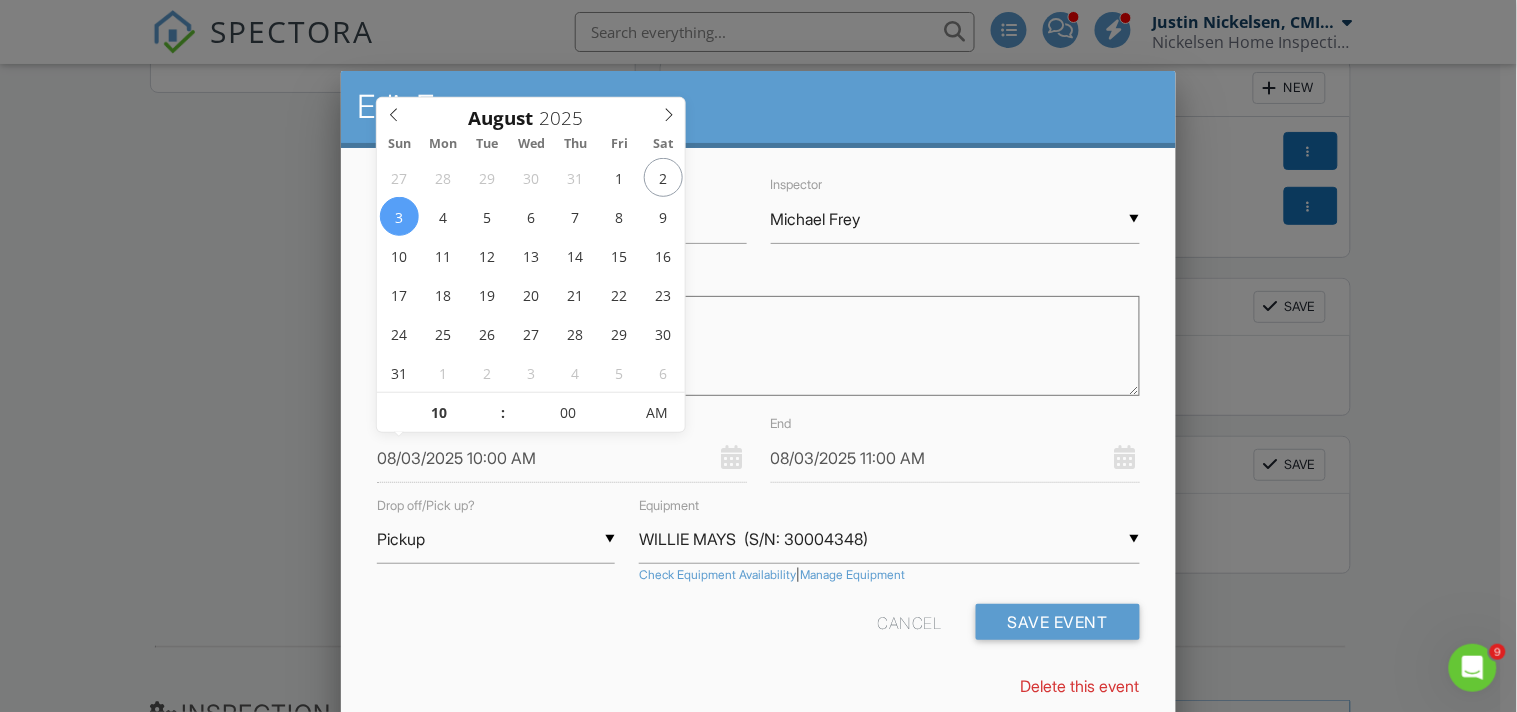 click on "08/03/2025 10:00 AM" at bounding box center [561, 458] 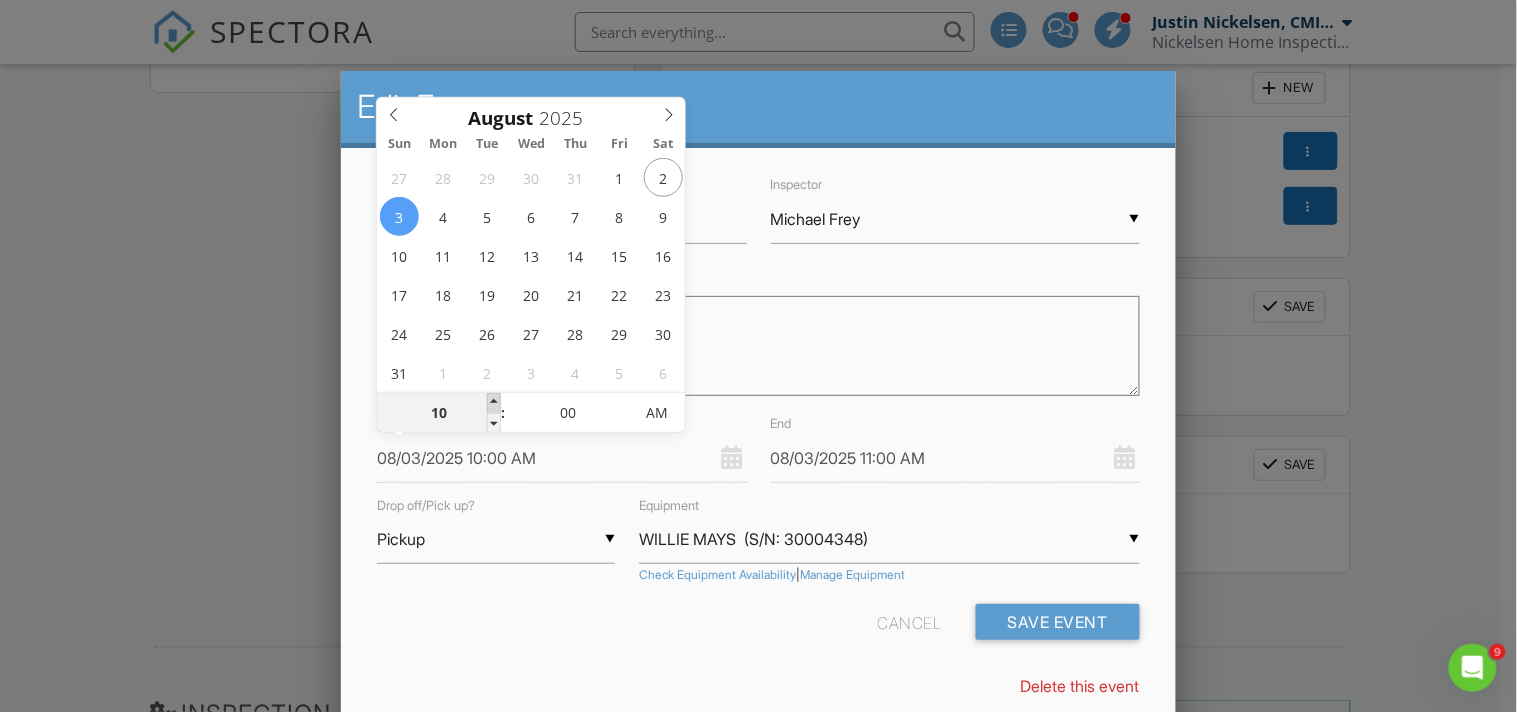type on "08/03/2025 11:00 AM" 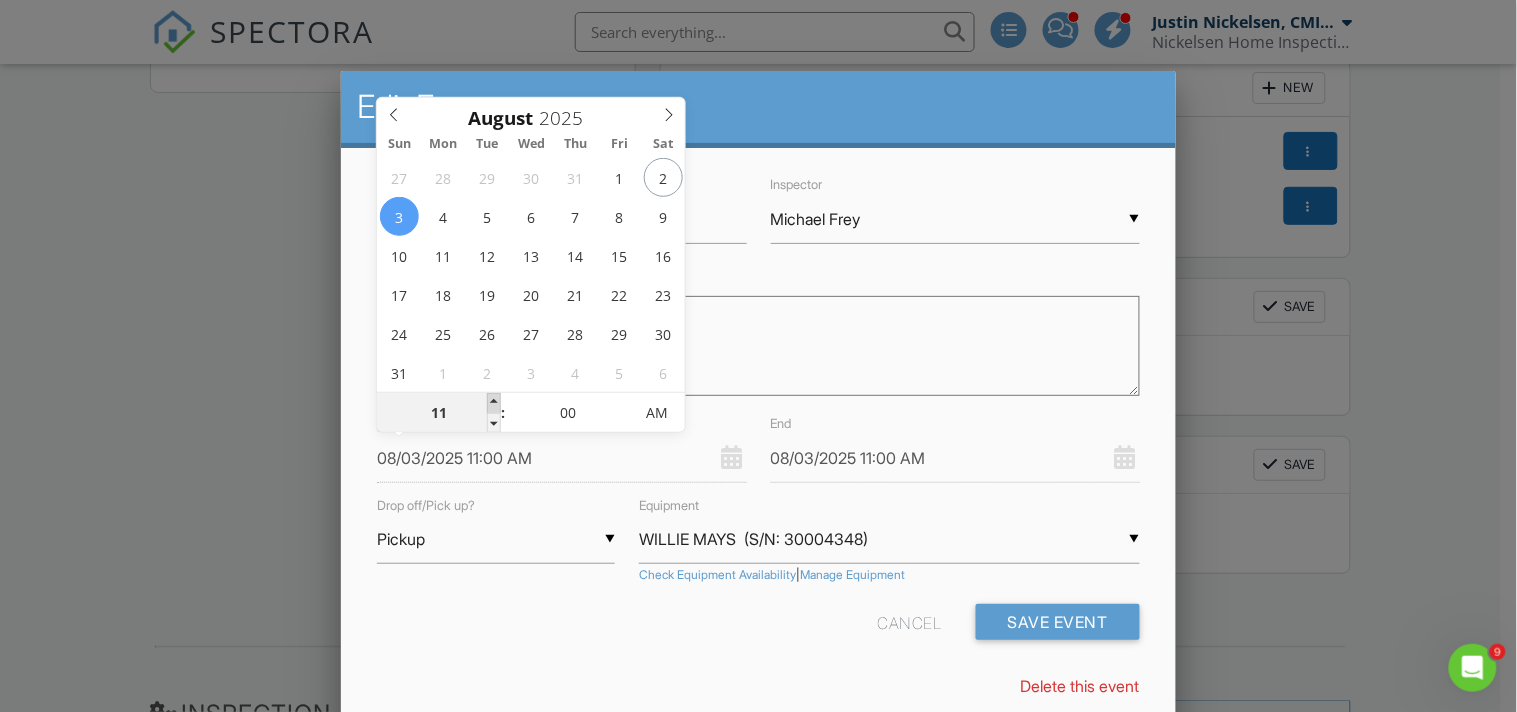 click at bounding box center (494, 403) 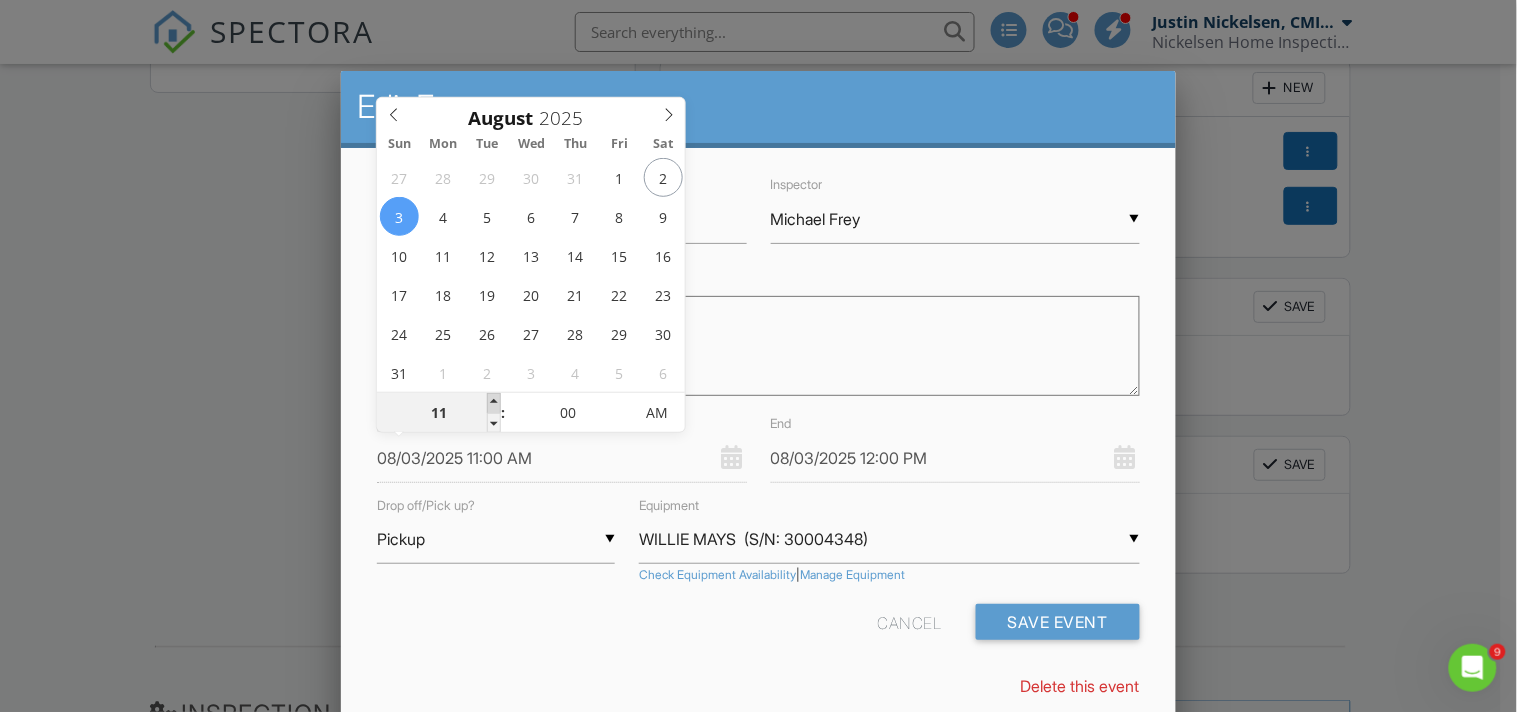type on "08/03/2025 12:00 PM" 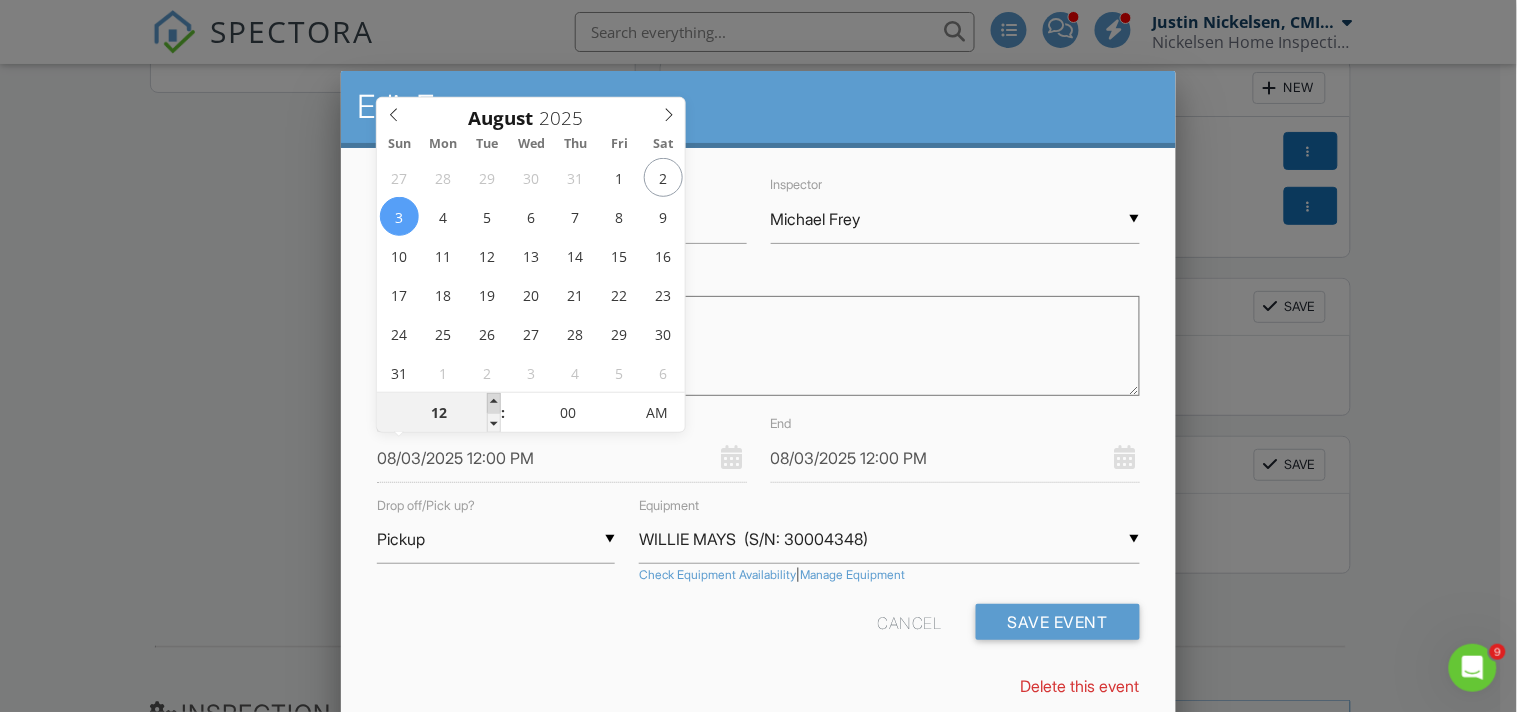 click at bounding box center [494, 403] 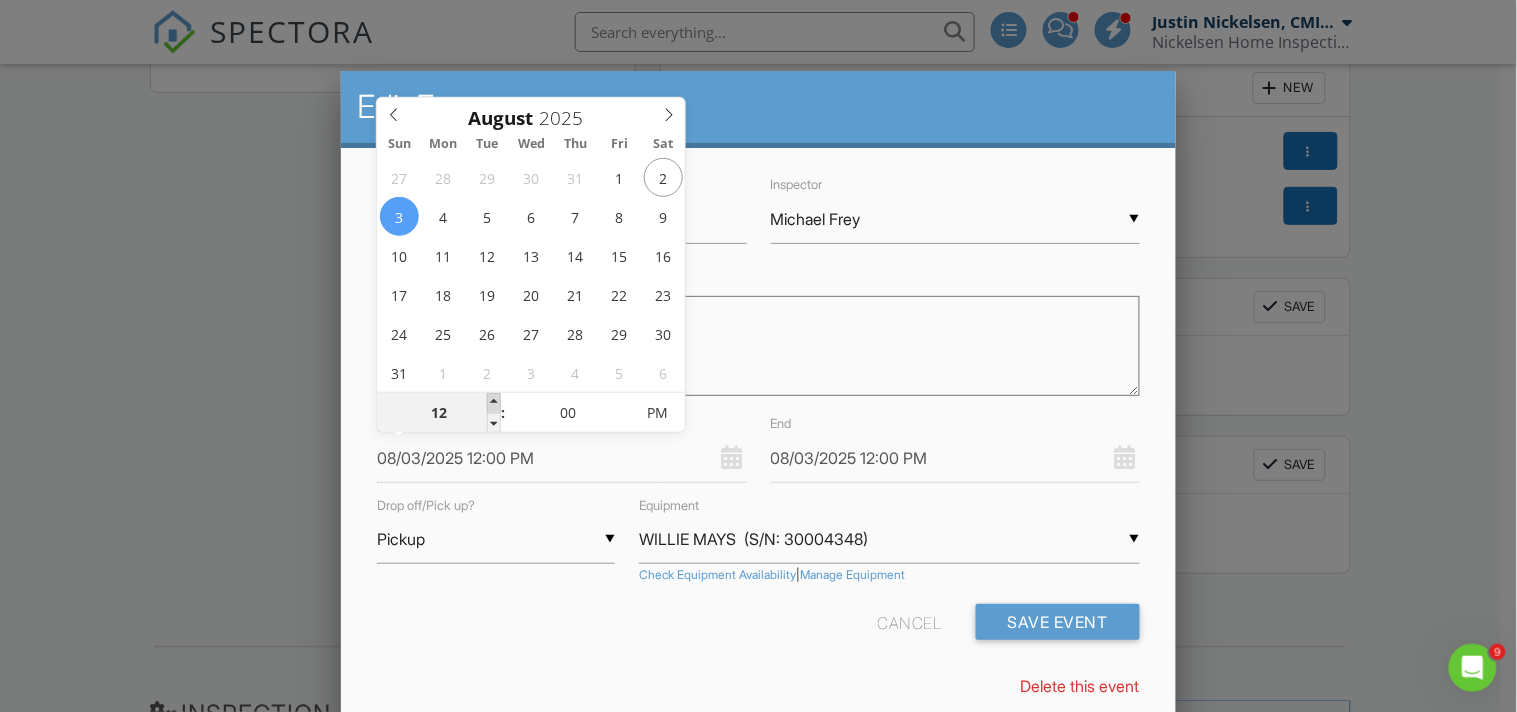 type on "08/03/2025 1:00 PM" 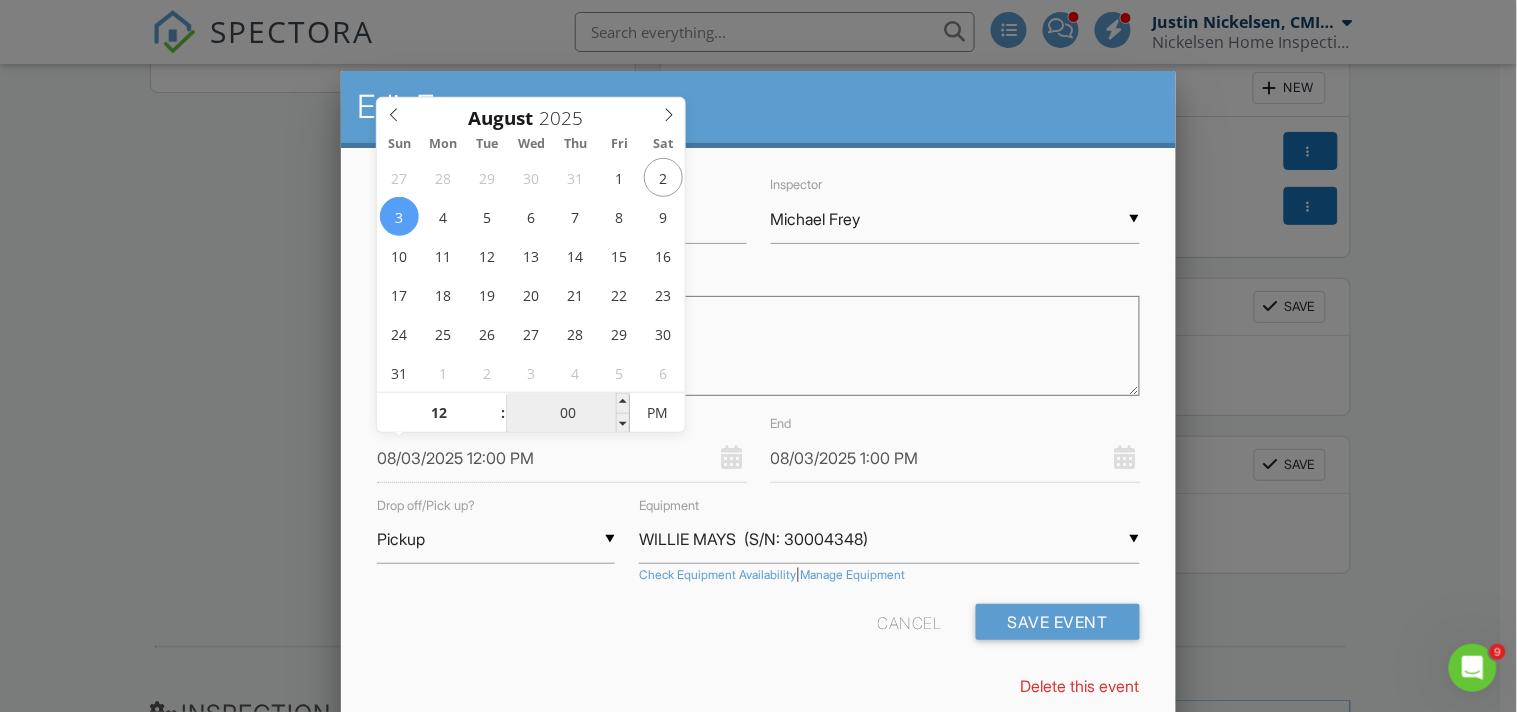 click on "00" at bounding box center [568, 414] 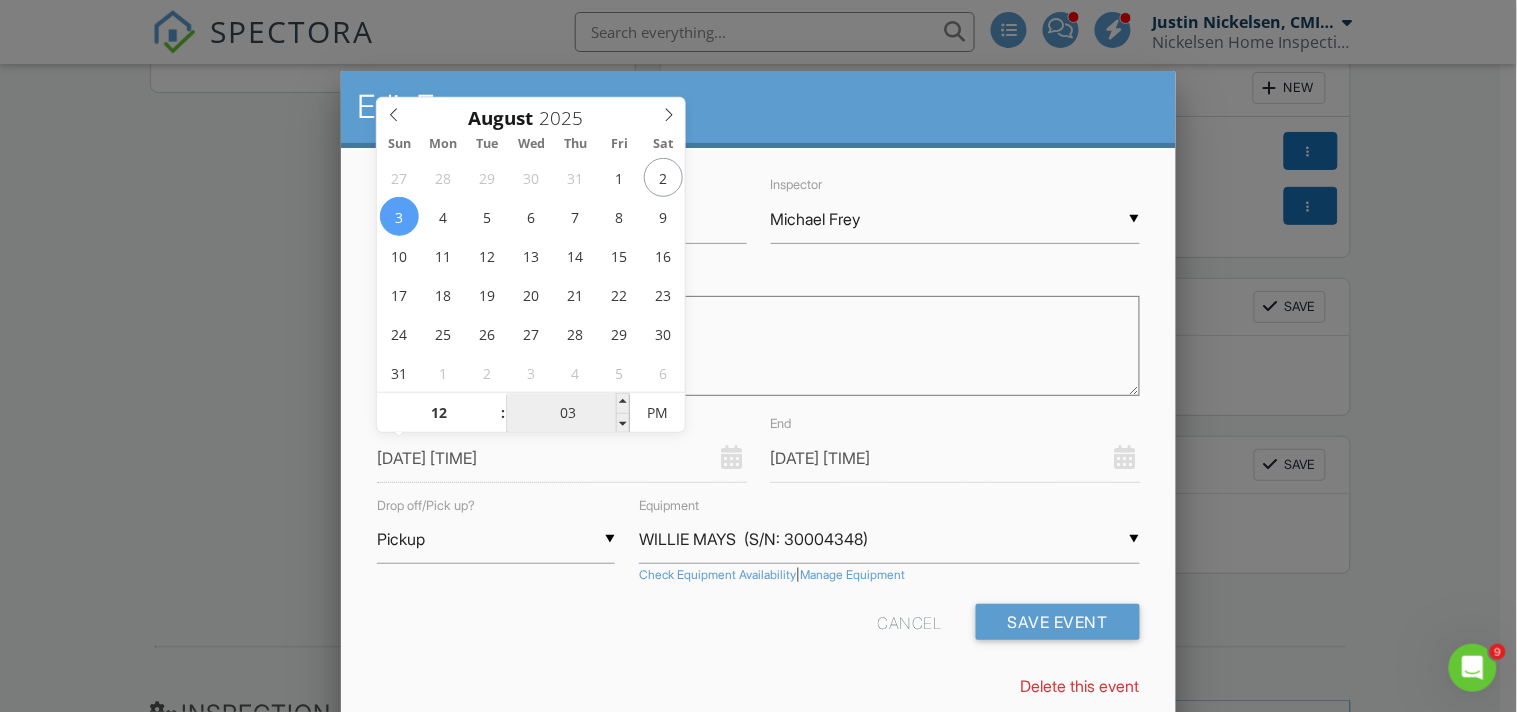 type on "08/03/2025 12:30 PM" 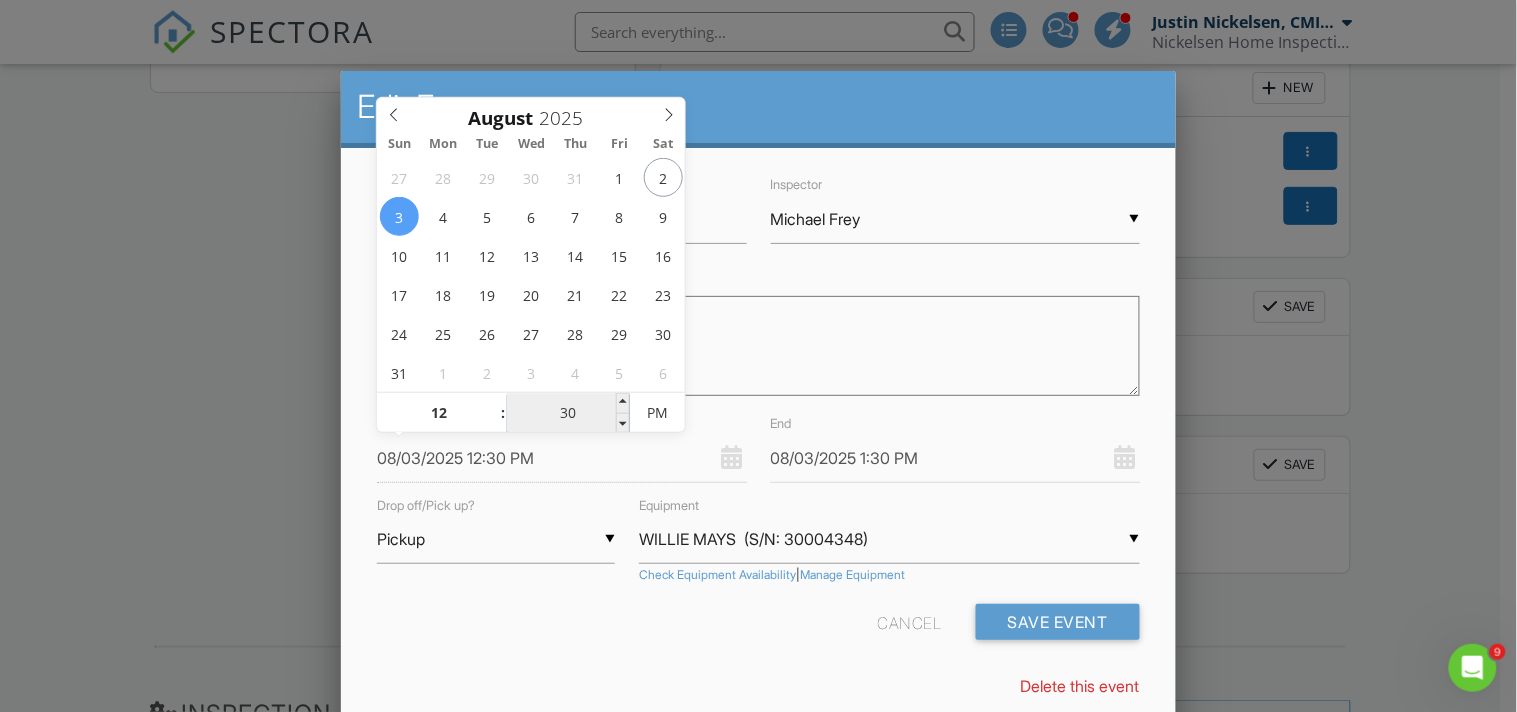 type on "08/03/2025 12:03 PM" 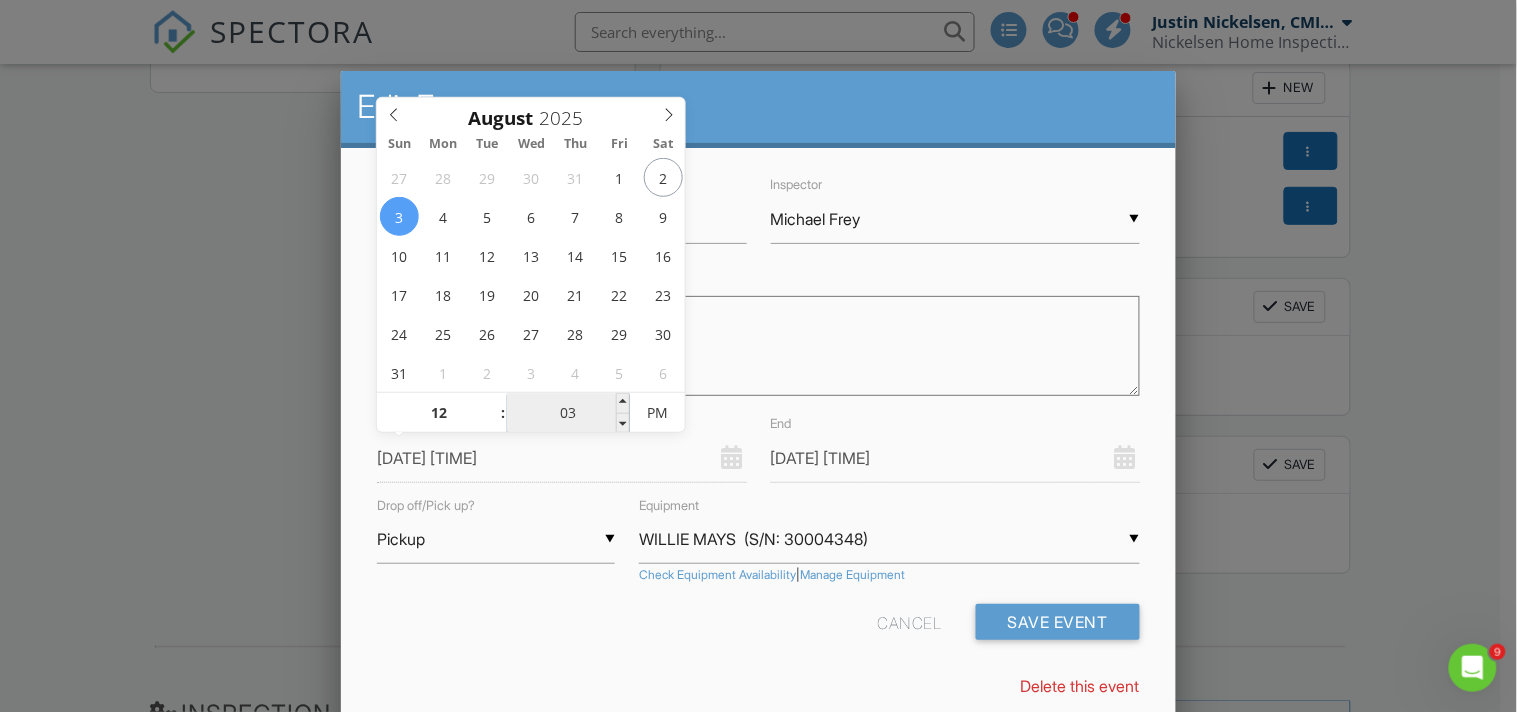 type on "08/03/2025 12:00 PM" 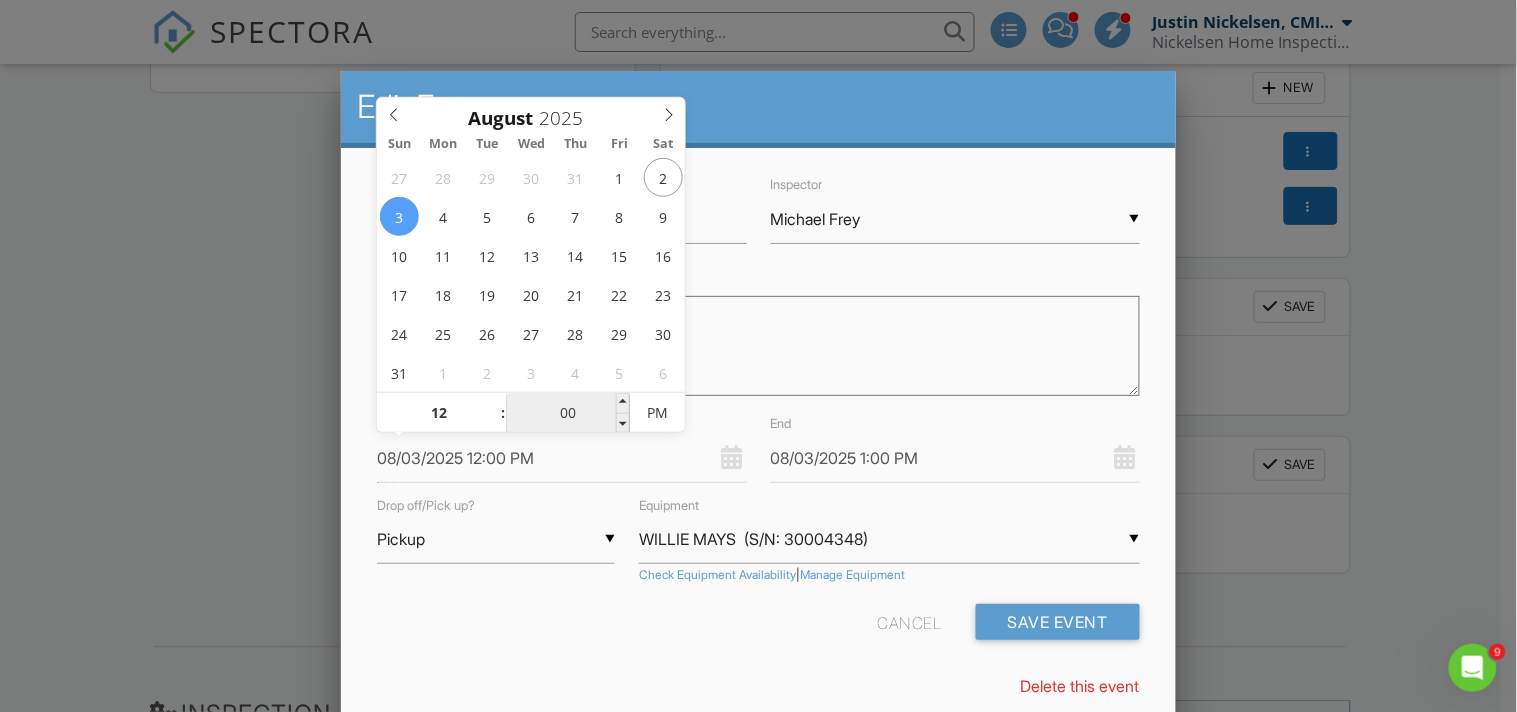 type on "08/03/2025 12:04 PM" 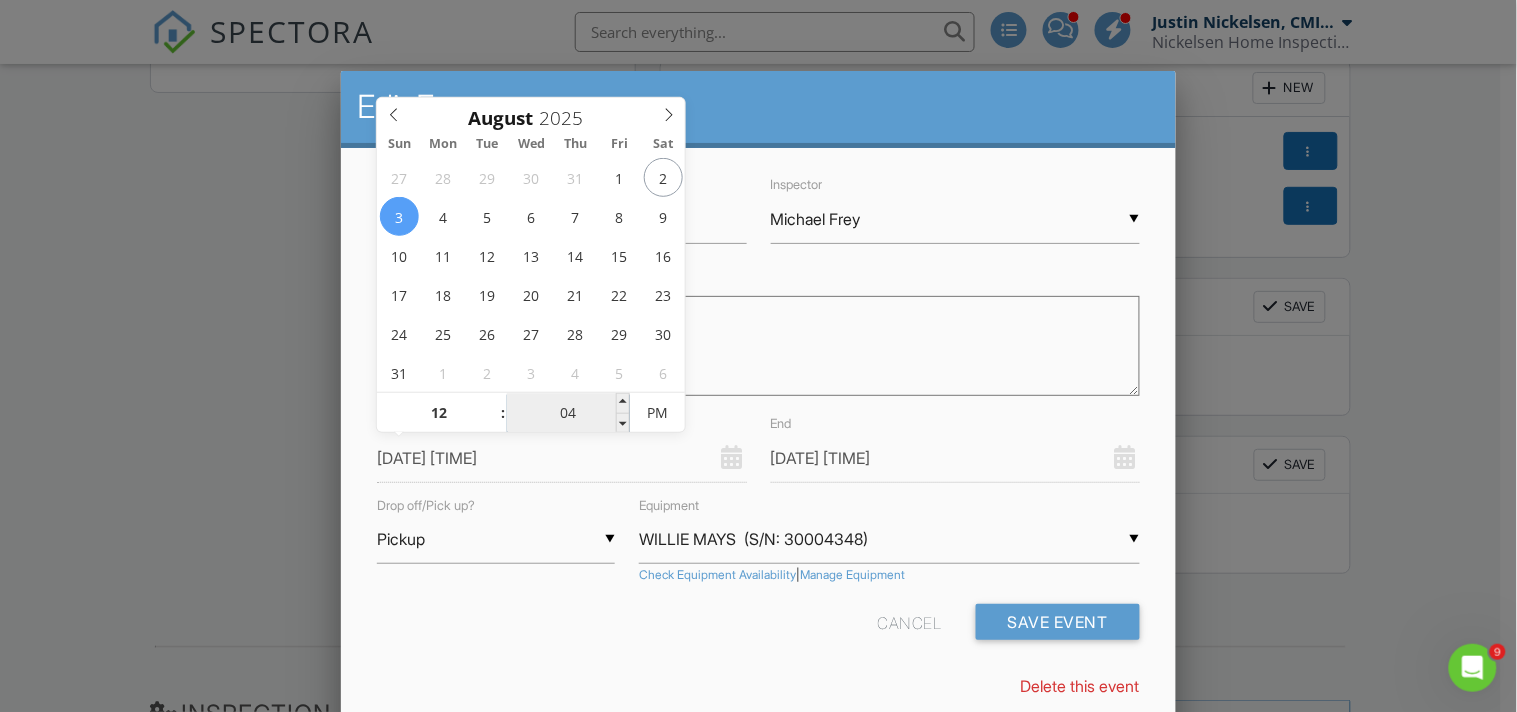 type on "08/03/2025 12:45 PM" 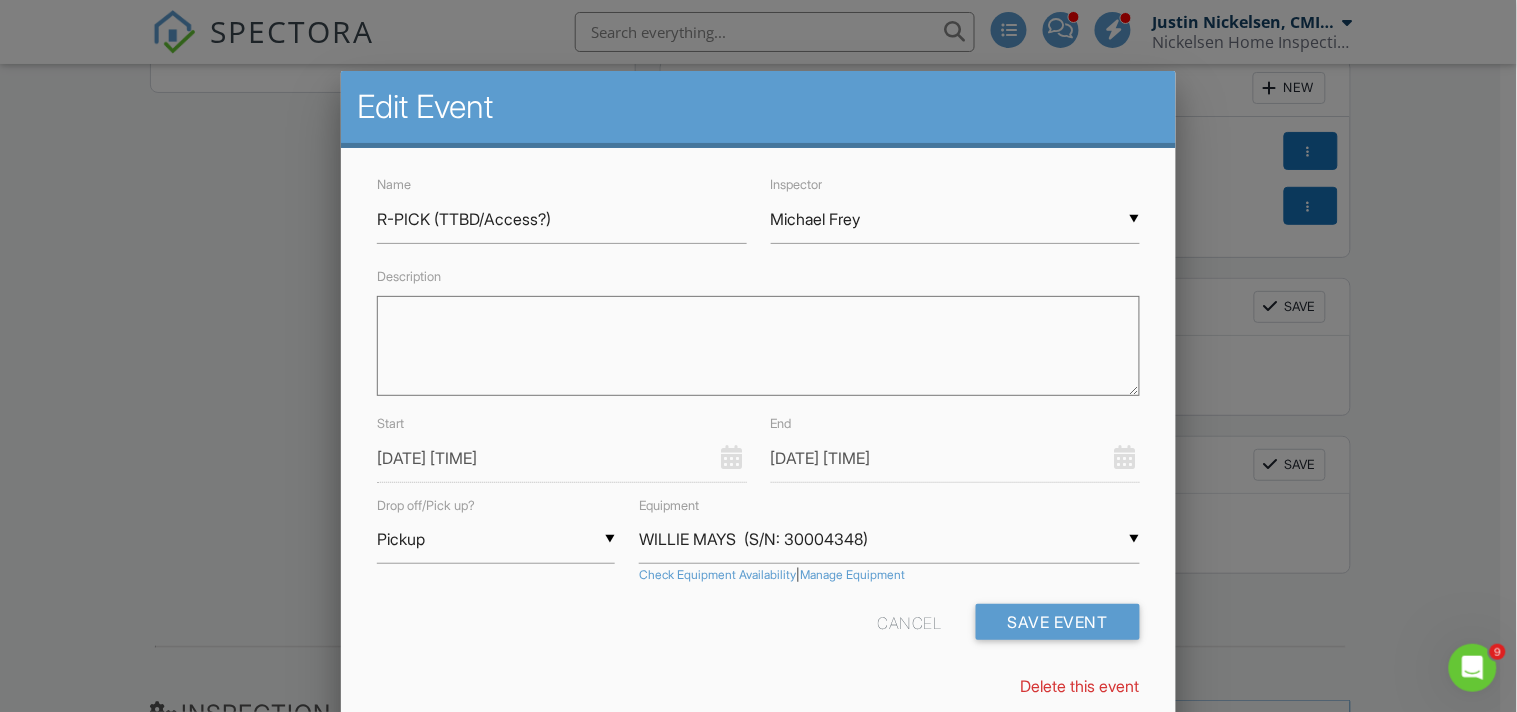 click on "Cancel
Save Event" at bounding box center (758, 629) 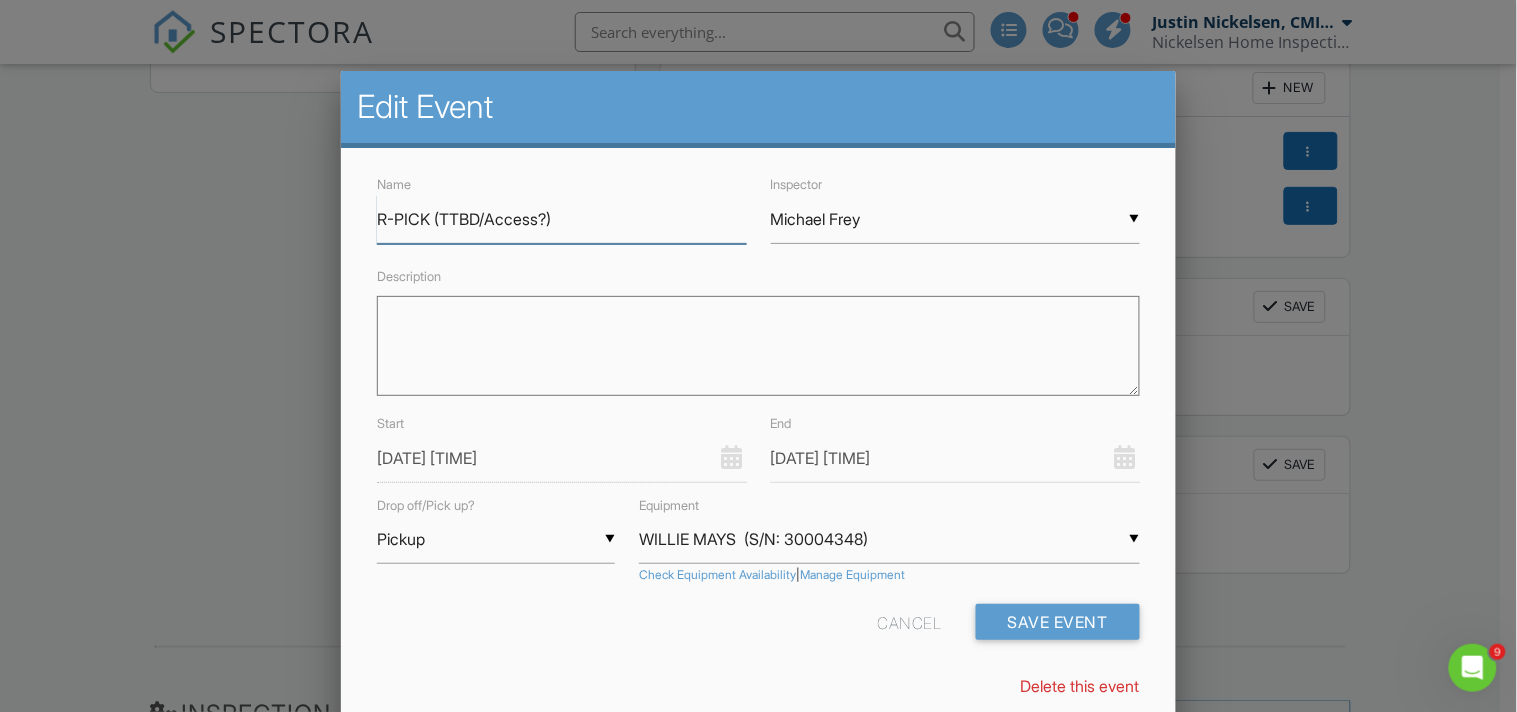 click on "R-PICK (TTBD/Access?)" at bounding box center (561, 219) 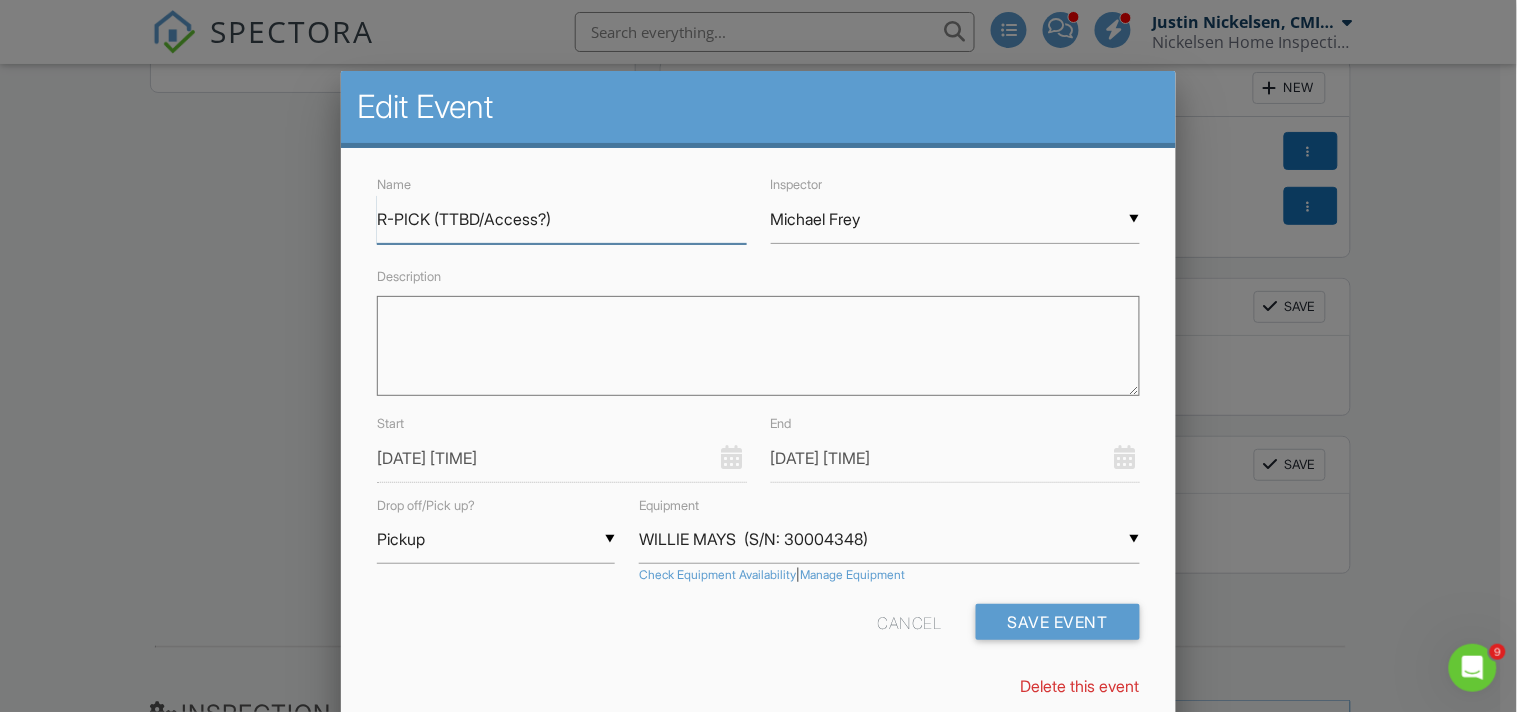 drag, startPoint x: 551, startPoint y: 215, endPoint x: 446, endPoint y: 217, distance: 105.01904 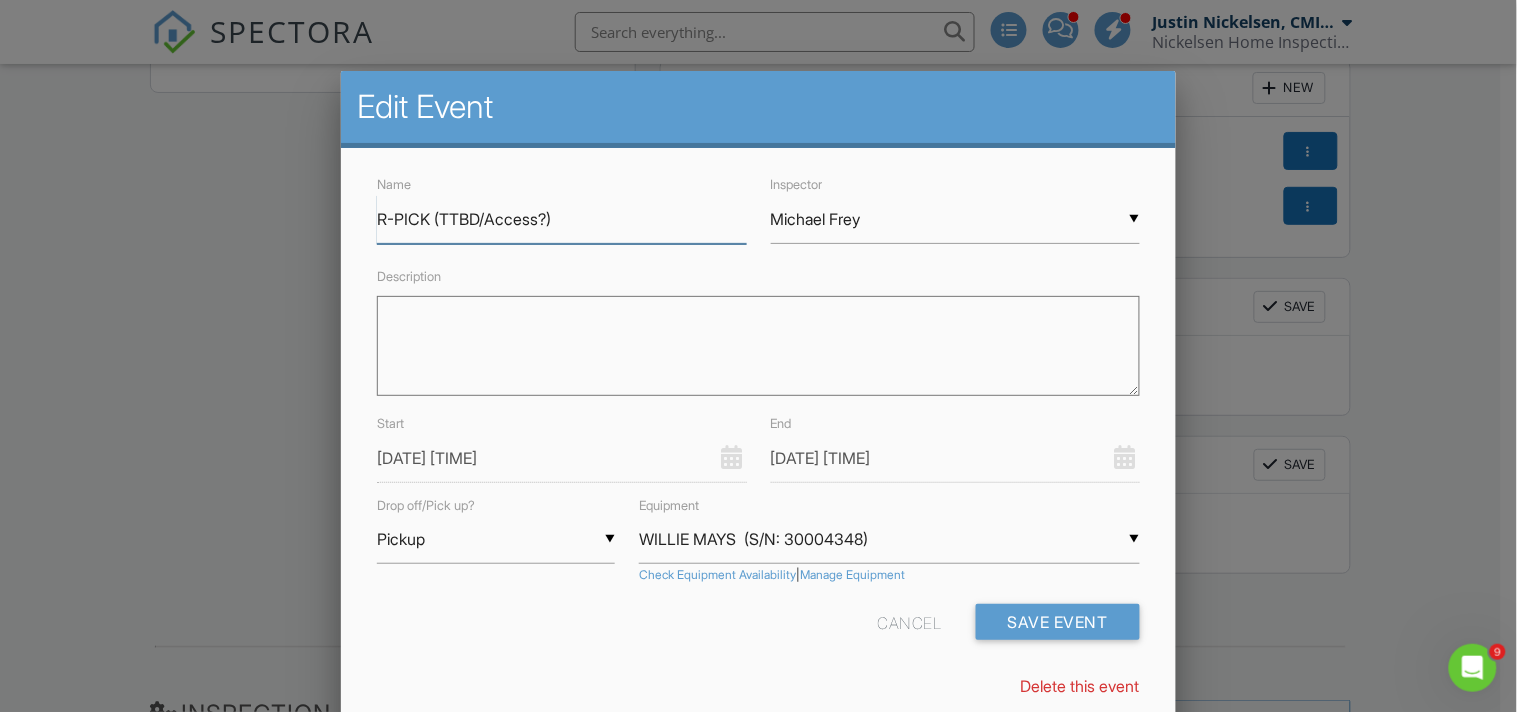 click on "R-PICK (TTBD/Access?)" at bounding box center [561, 219] 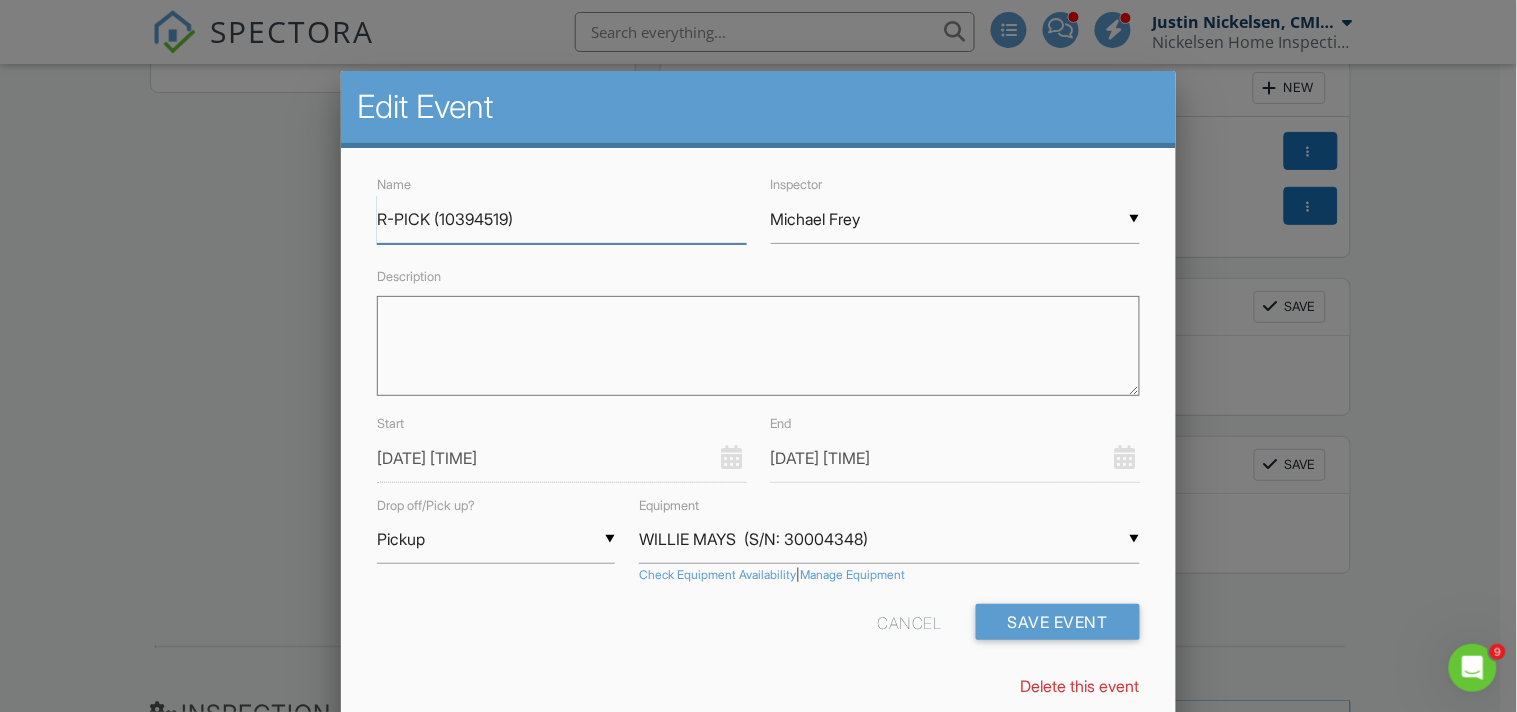 click on "R-PICK (10394519)" at bounding box center [561, 219] 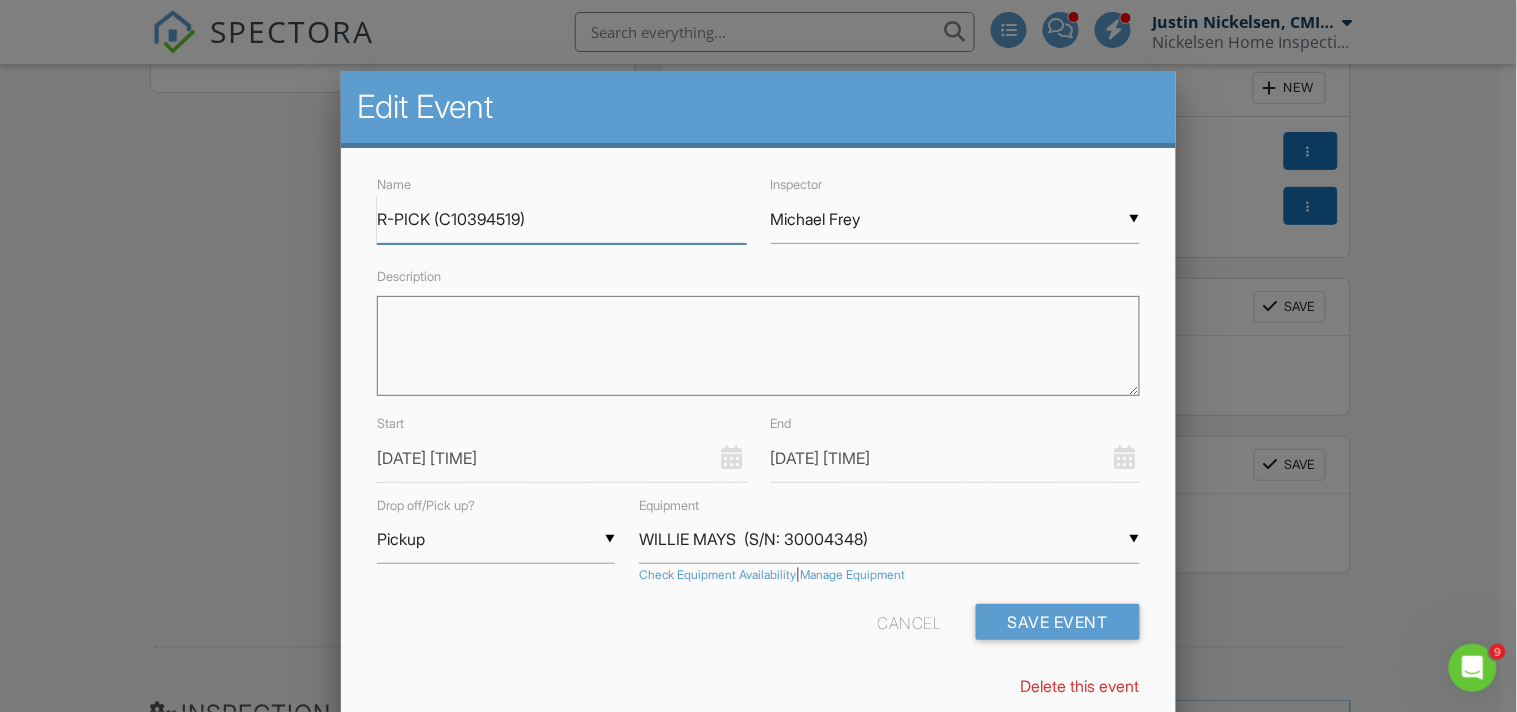 click on "Save Event" at bounding box center [1058, 622] 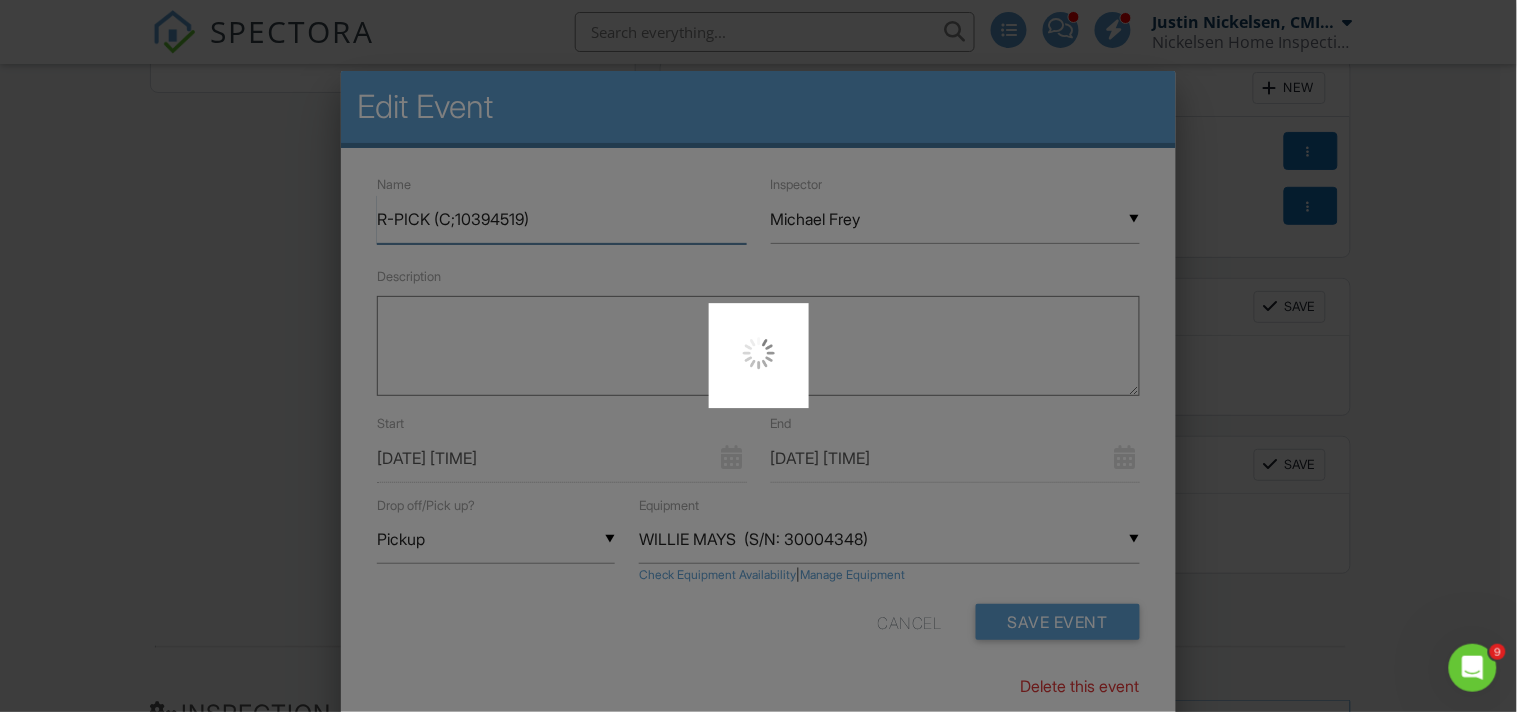 type on "R-PICK (C10394519)" 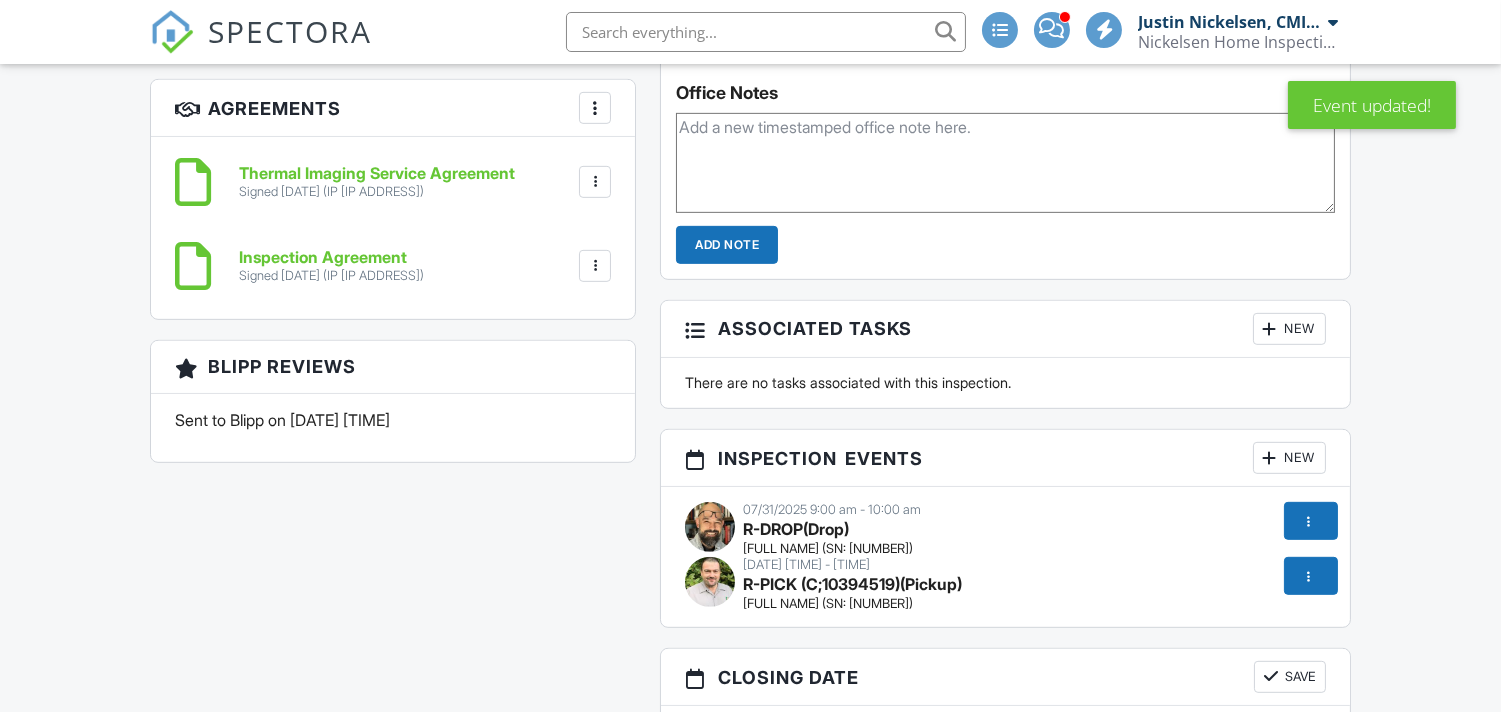 scroll, scrollTop: 1777, scrollLeft: 0, axis: vertical 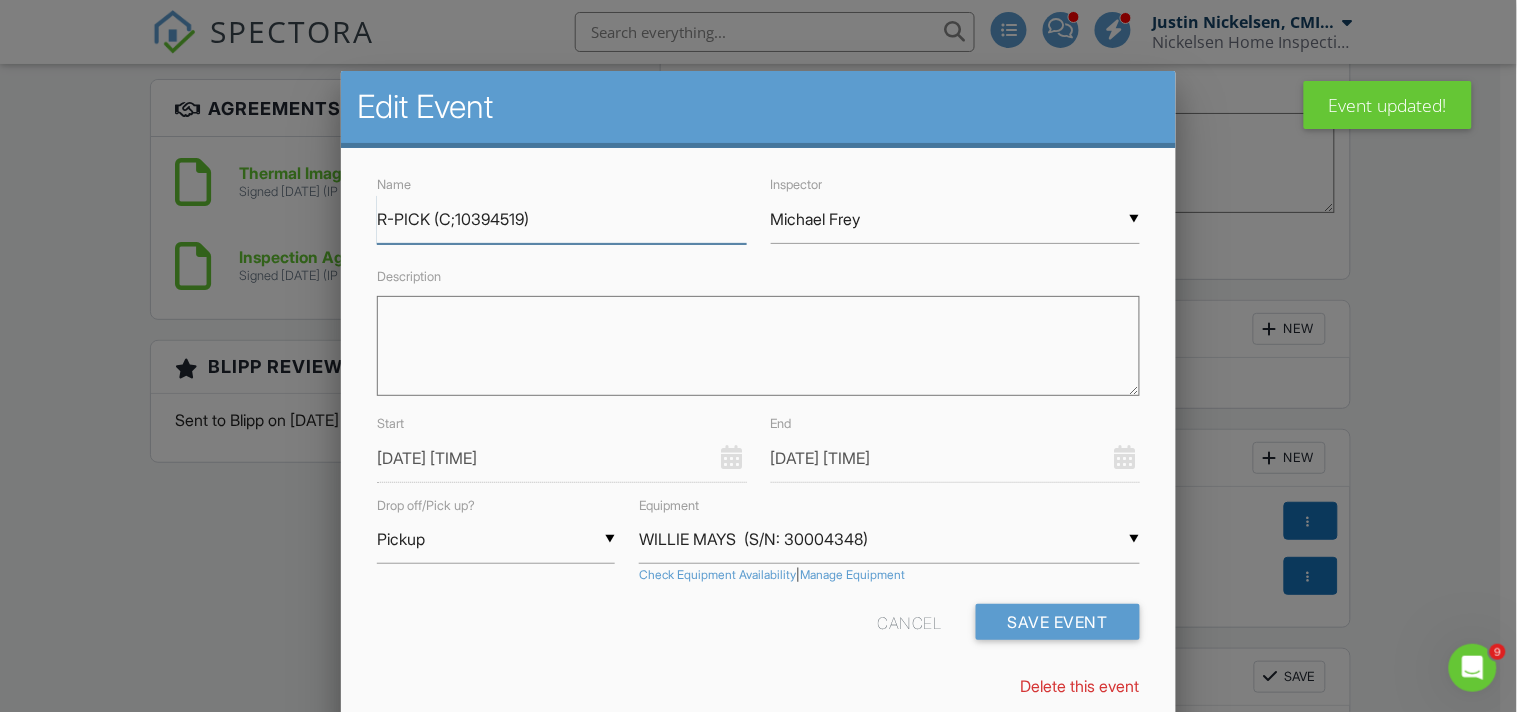 click on "R-PICK (C;10394519)" at bounding box center (561, 219) 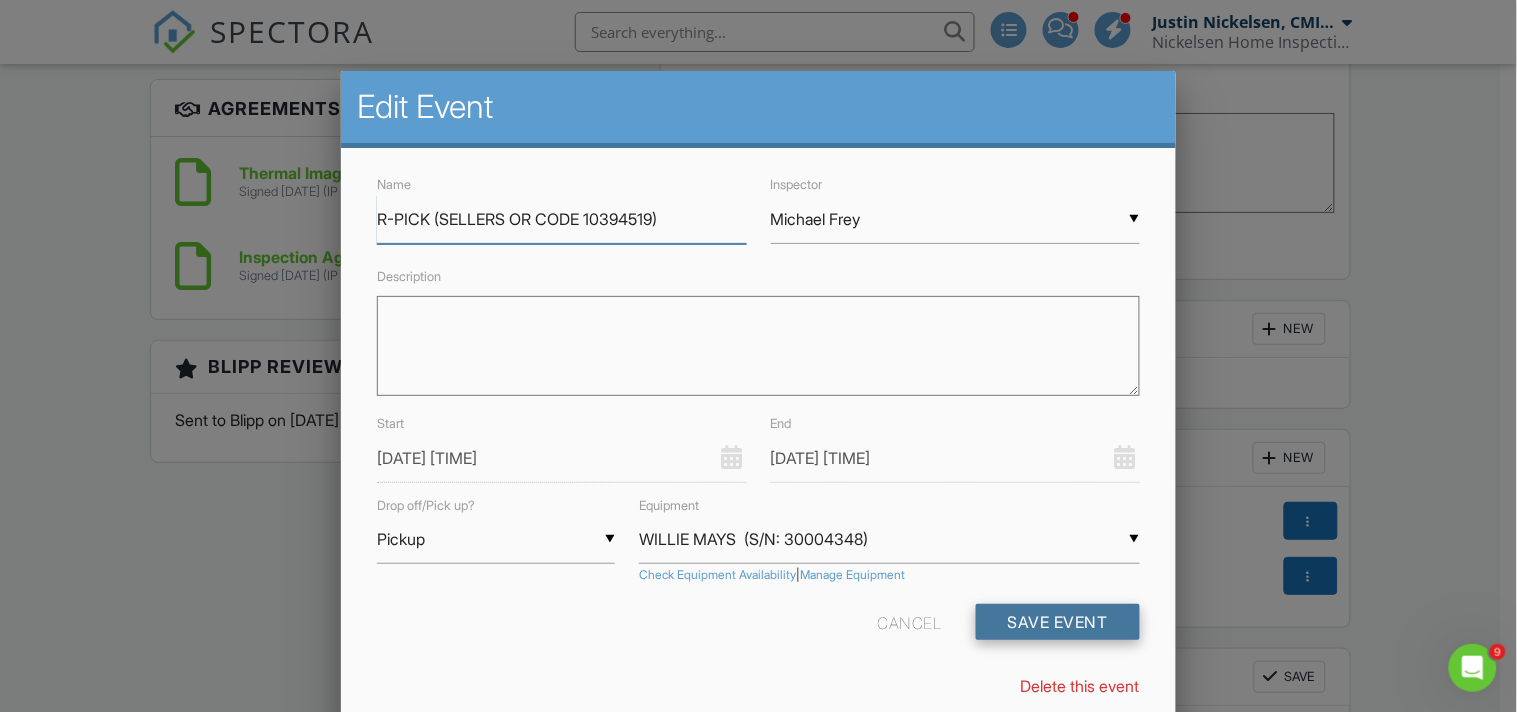 type on "R-PICK (SELLERS OR CODE 10394519)" 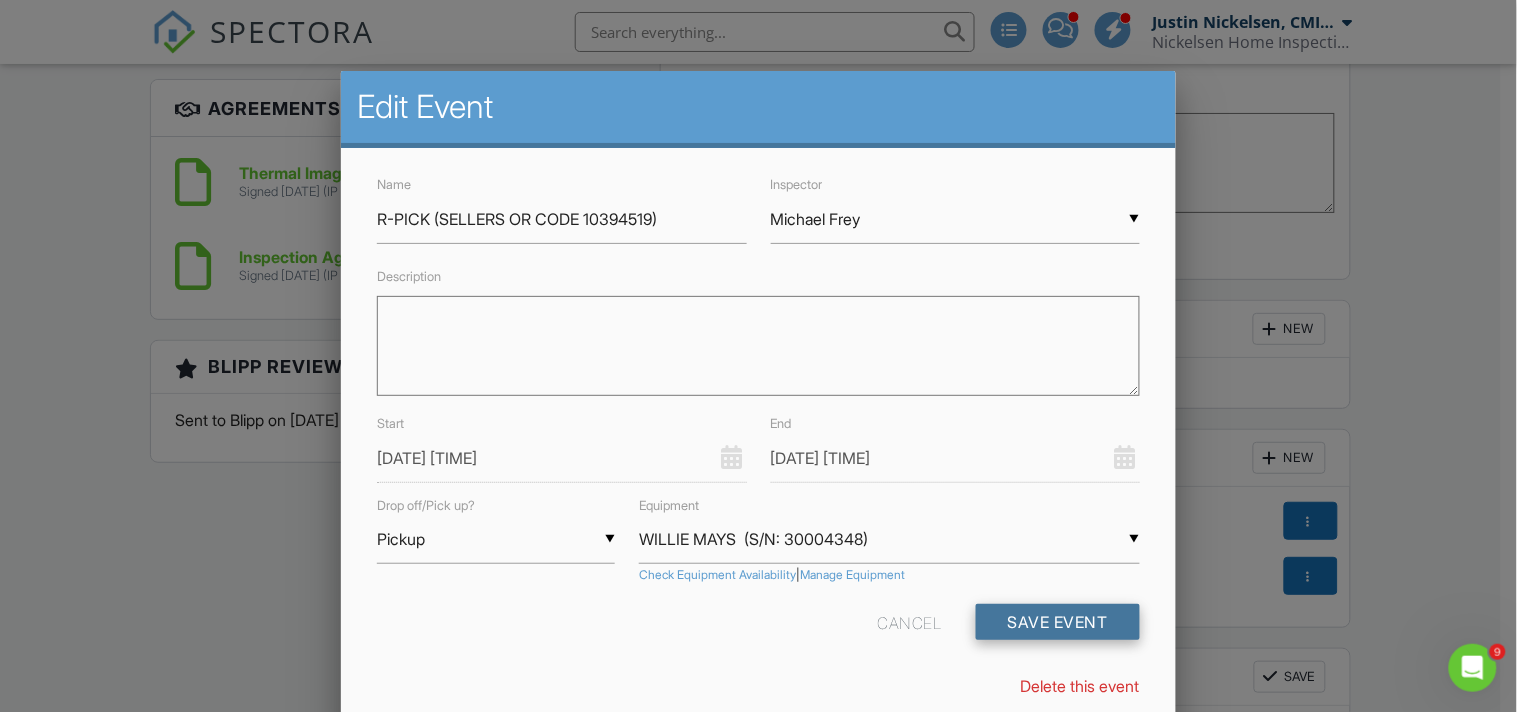click on "Save Event" at bounding box center (1058, 622) 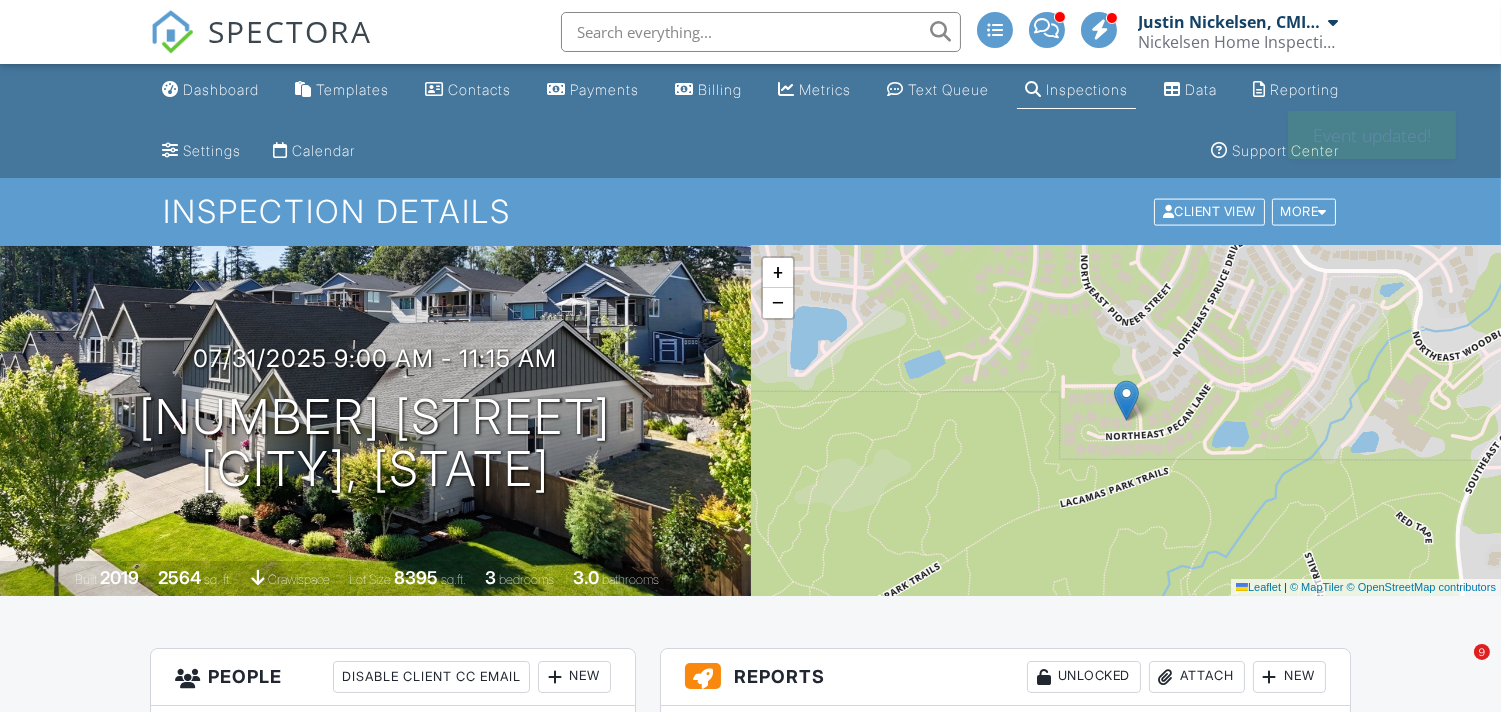 scroll, scrollTop: 0, scrollLeft: 0, axis: both 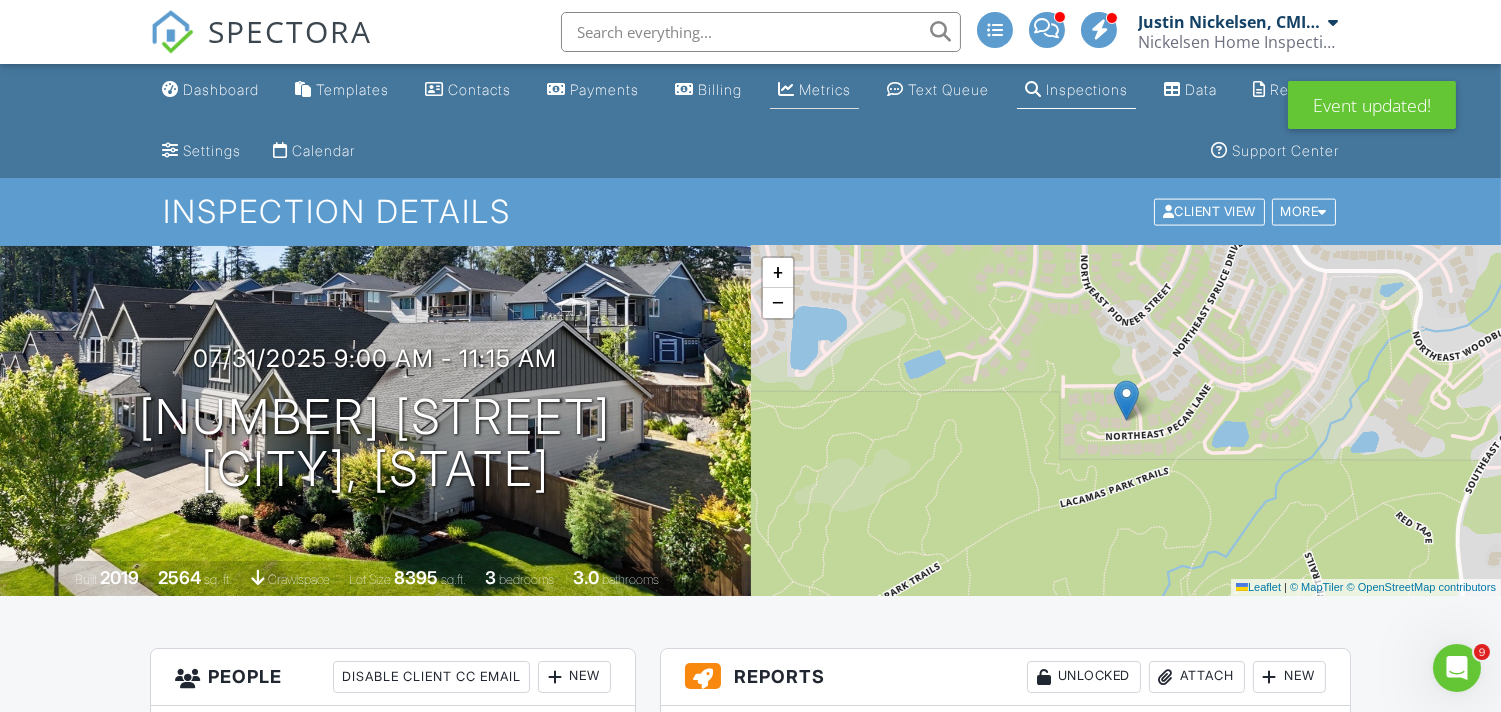 click on "Metrics" at bounding box center (814, 90) 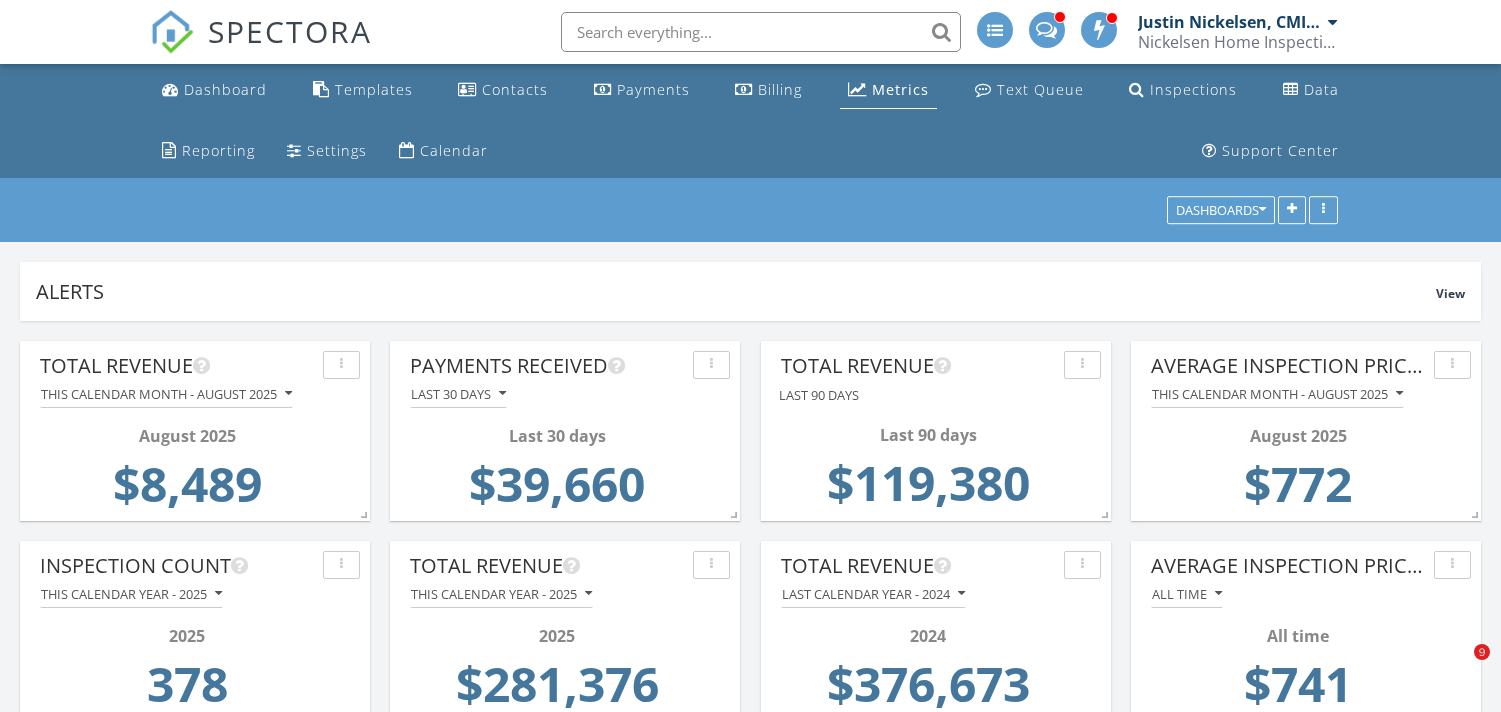 scroll, scrollTop: 0, scrollLeft: 0, axis: both 